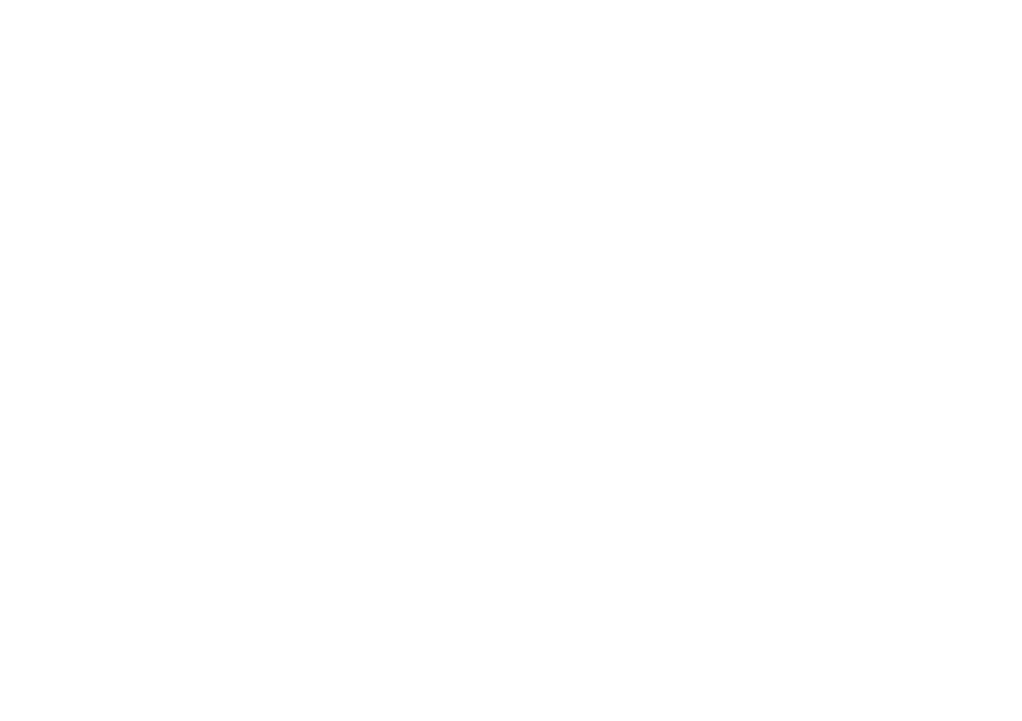 scroll, scrollTop: 0, scrollLeft: 0, axis: both 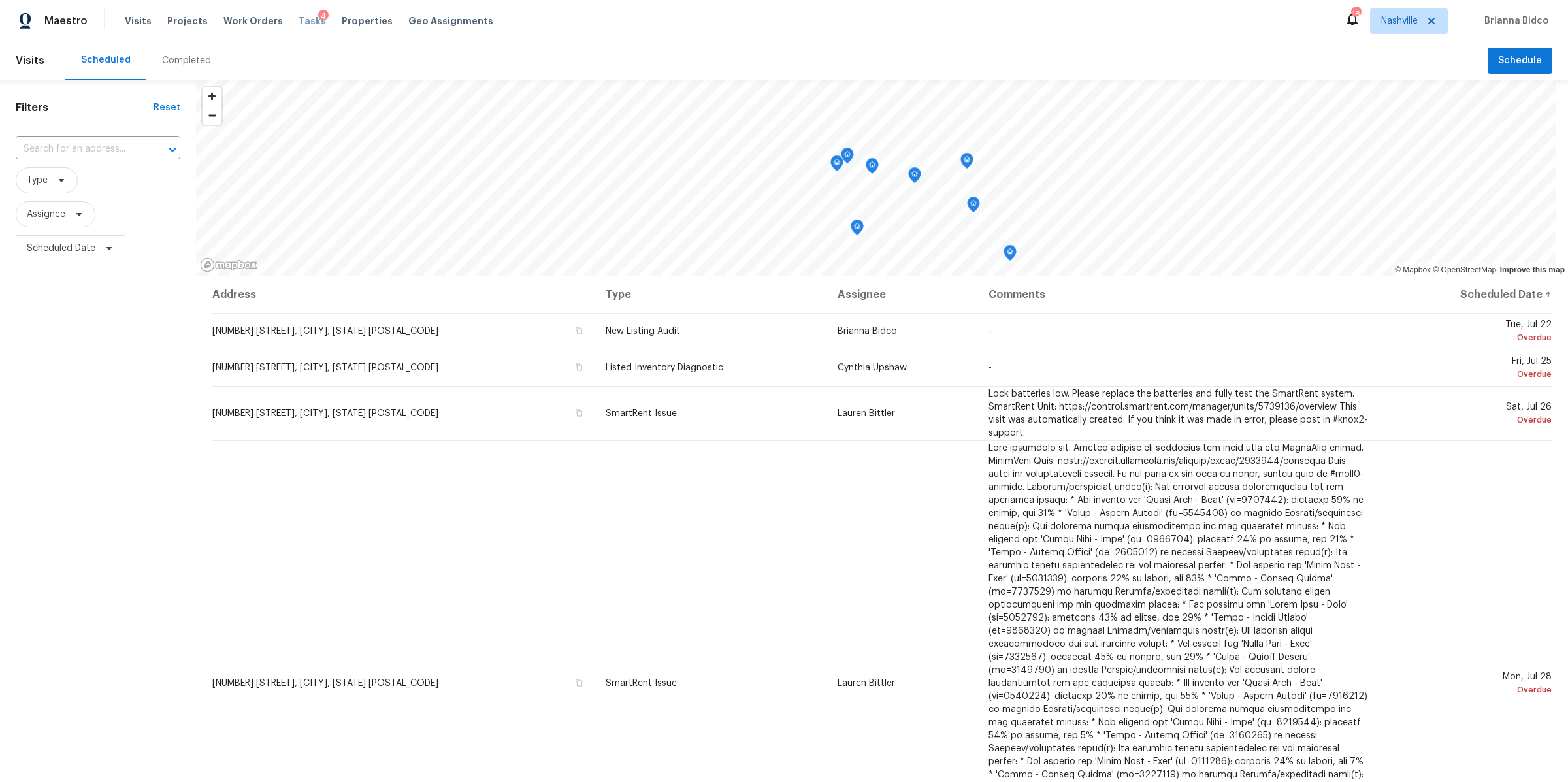 click on "Tasks" at bounding box center [312, 21] 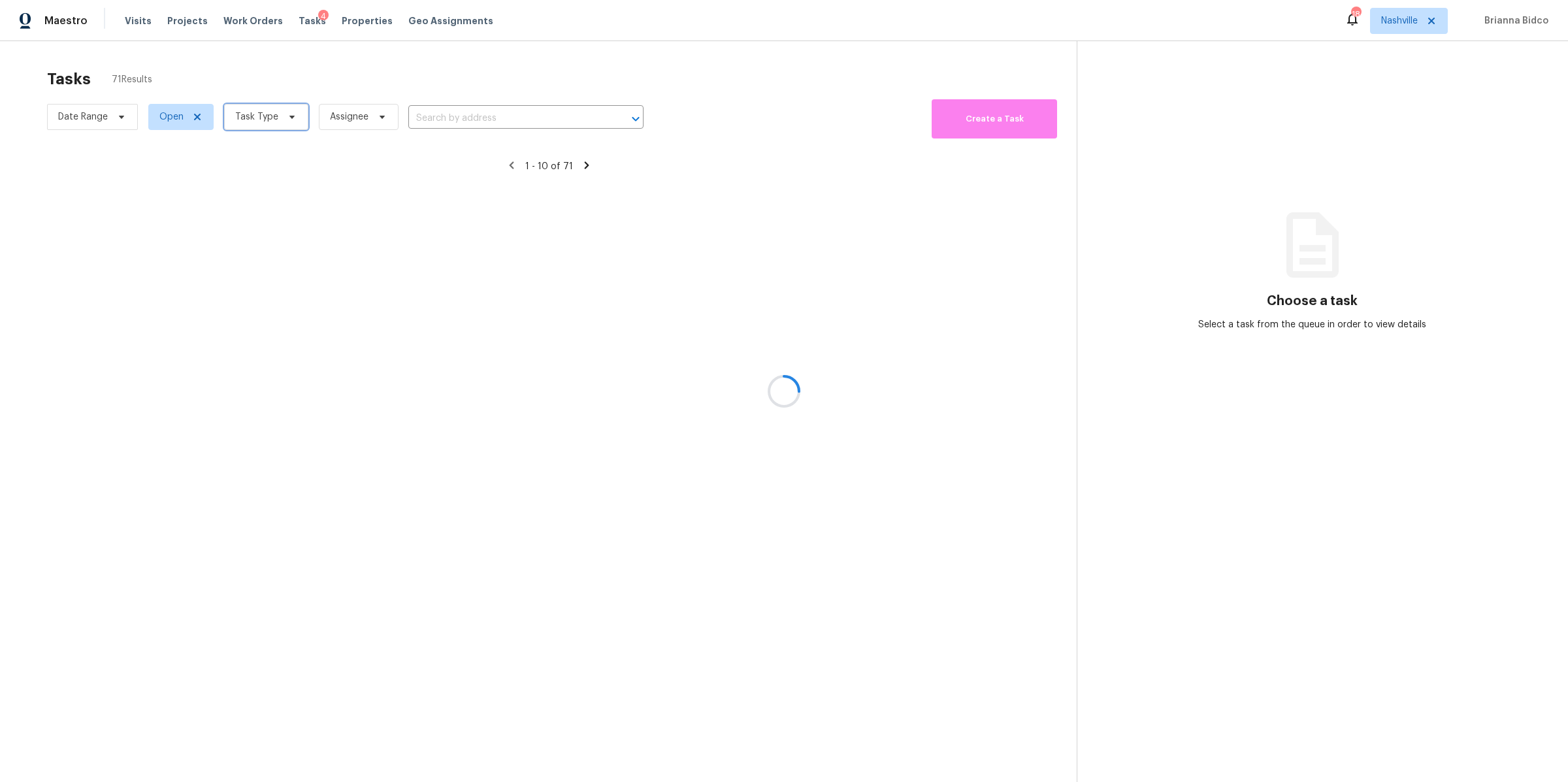 click on "Task Type" at bounding box center [257, 117] 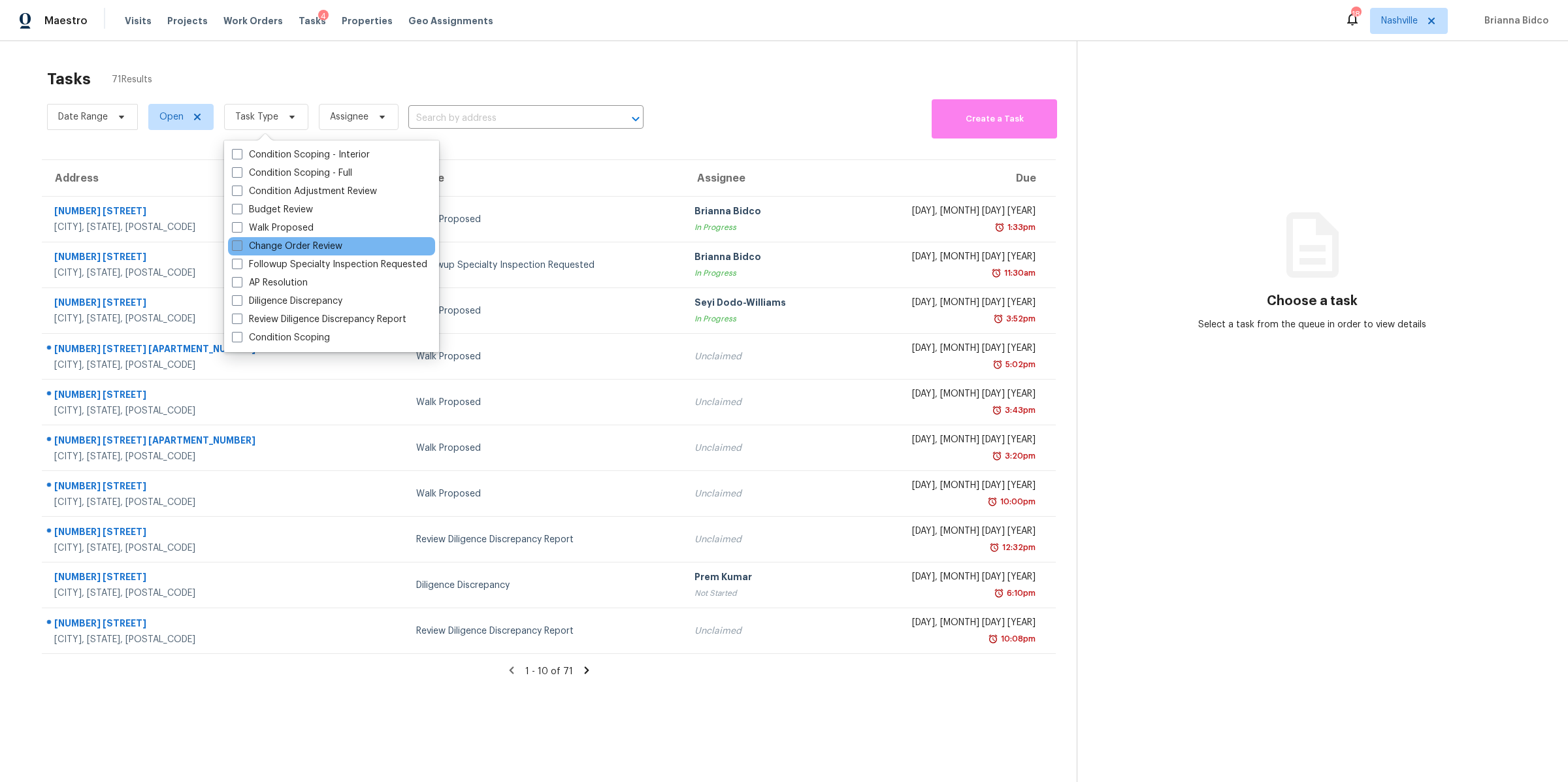 click on "Change Order Review" at bounding box center [287, 246] 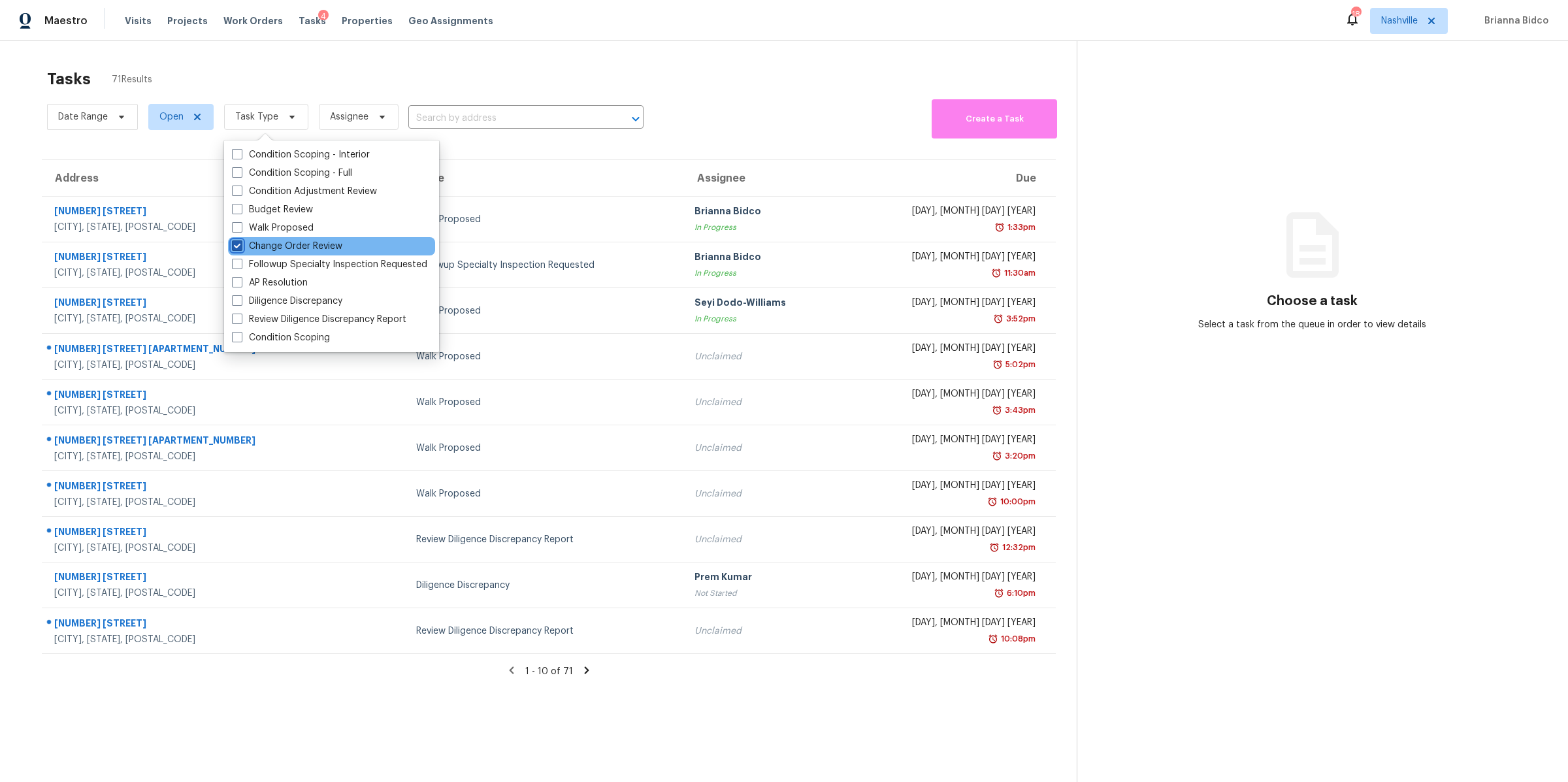 checkbox on "true" 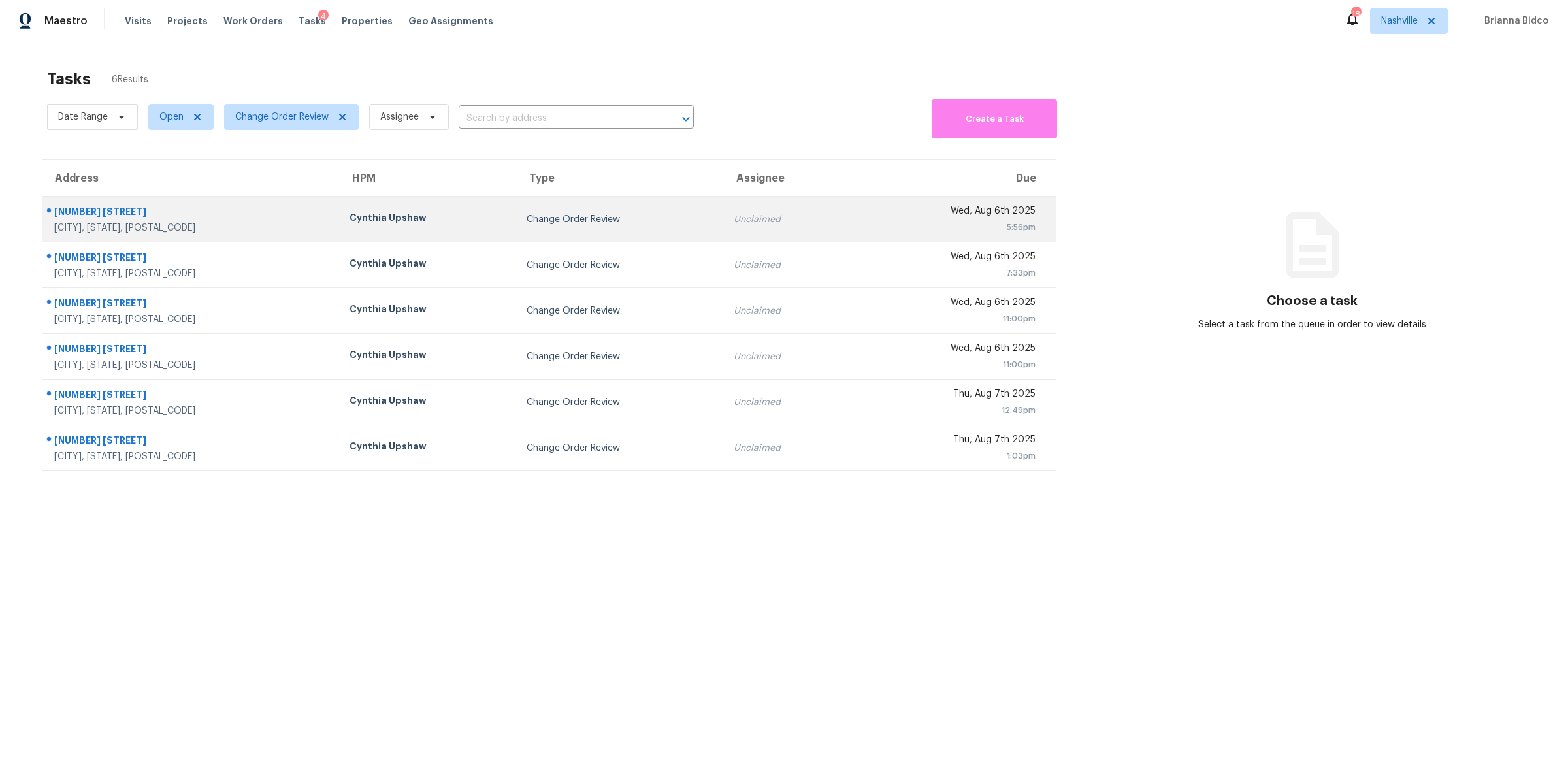 click on "[NUMBER] [STREET]" at bounding box center [191, 213] 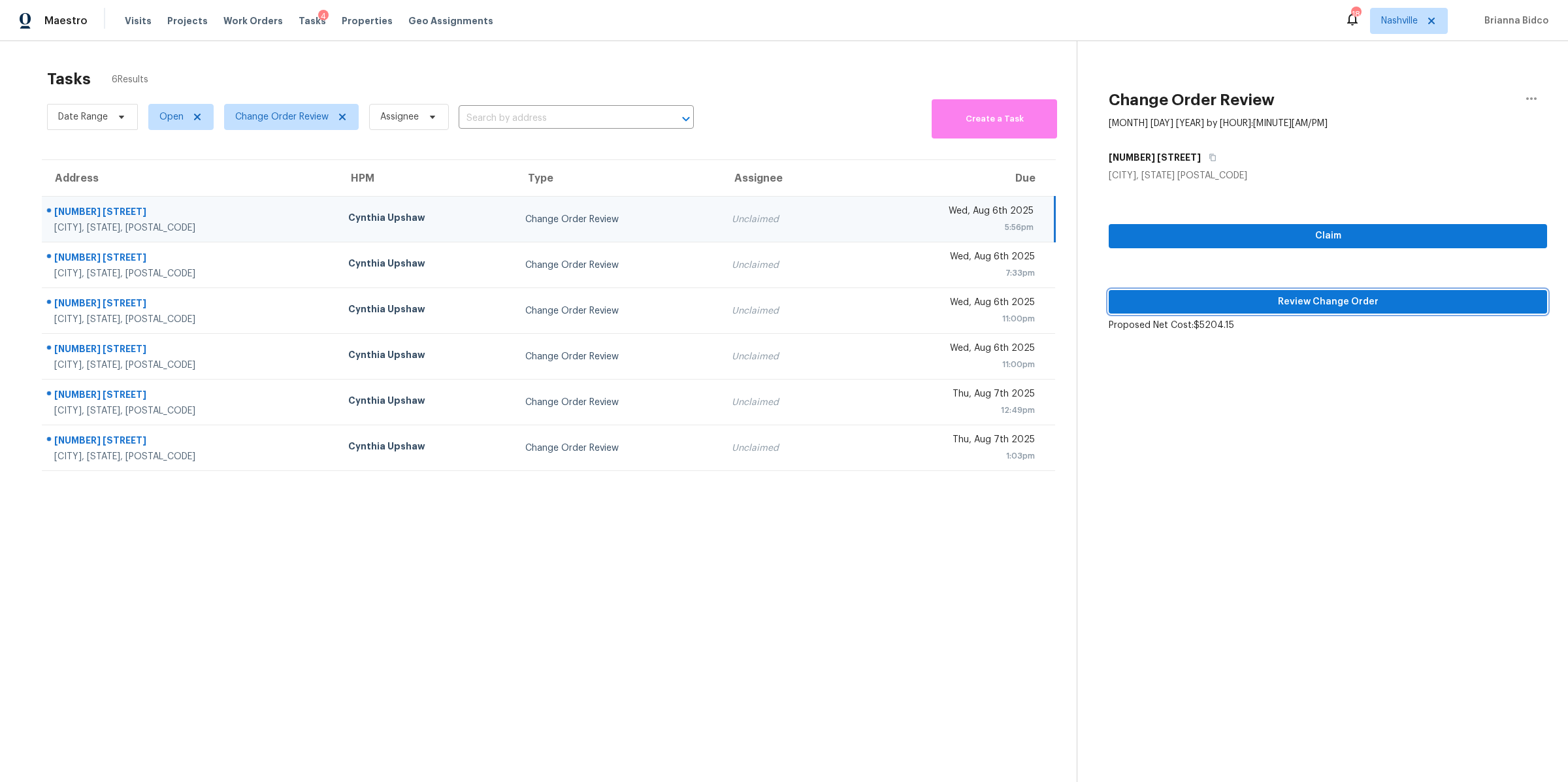 click on "Review Change Order" at bounding box center (1328, 302) 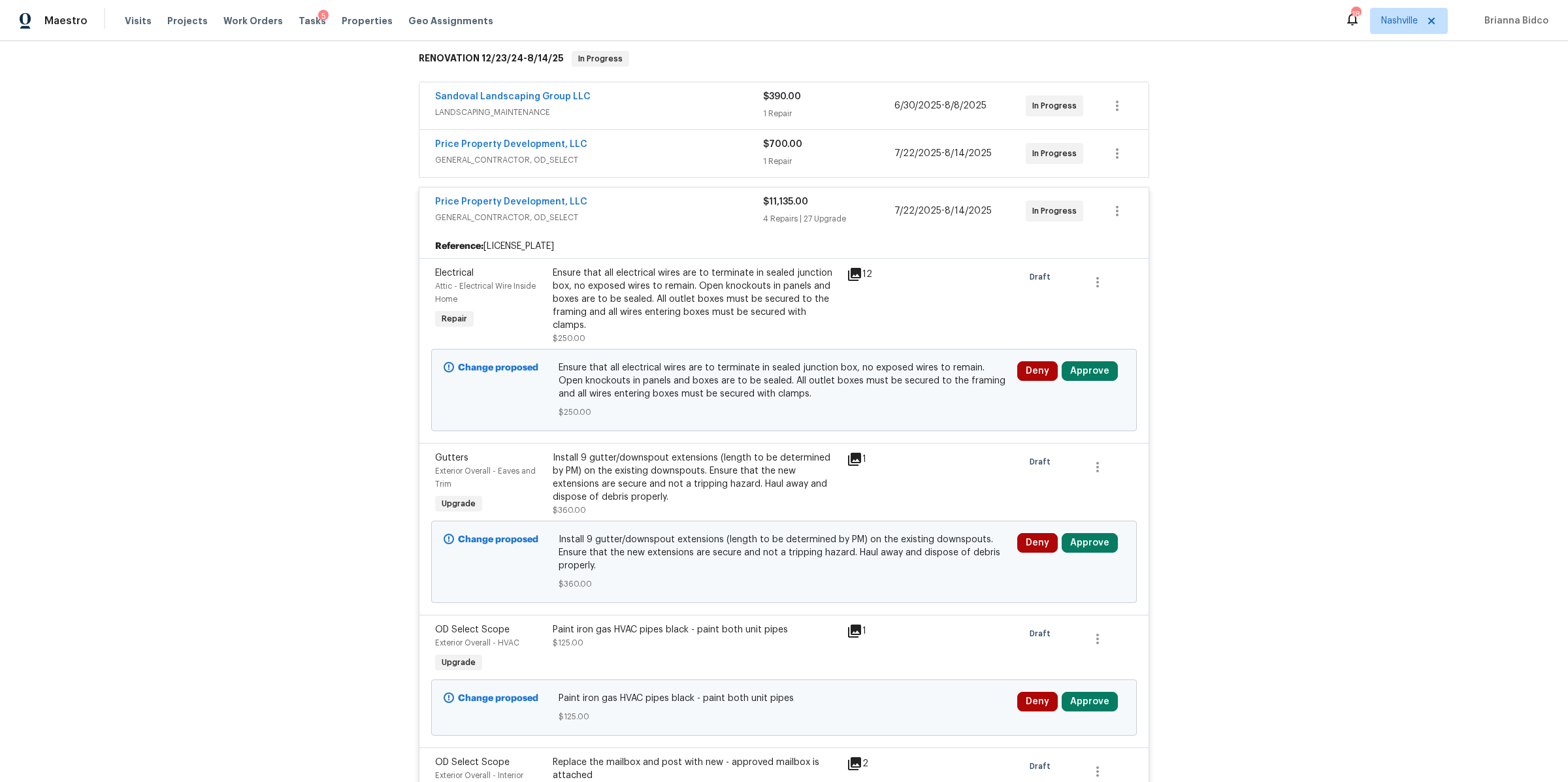 scroll, scrollTop: 224, scrollLeft: 0, axis: vertical 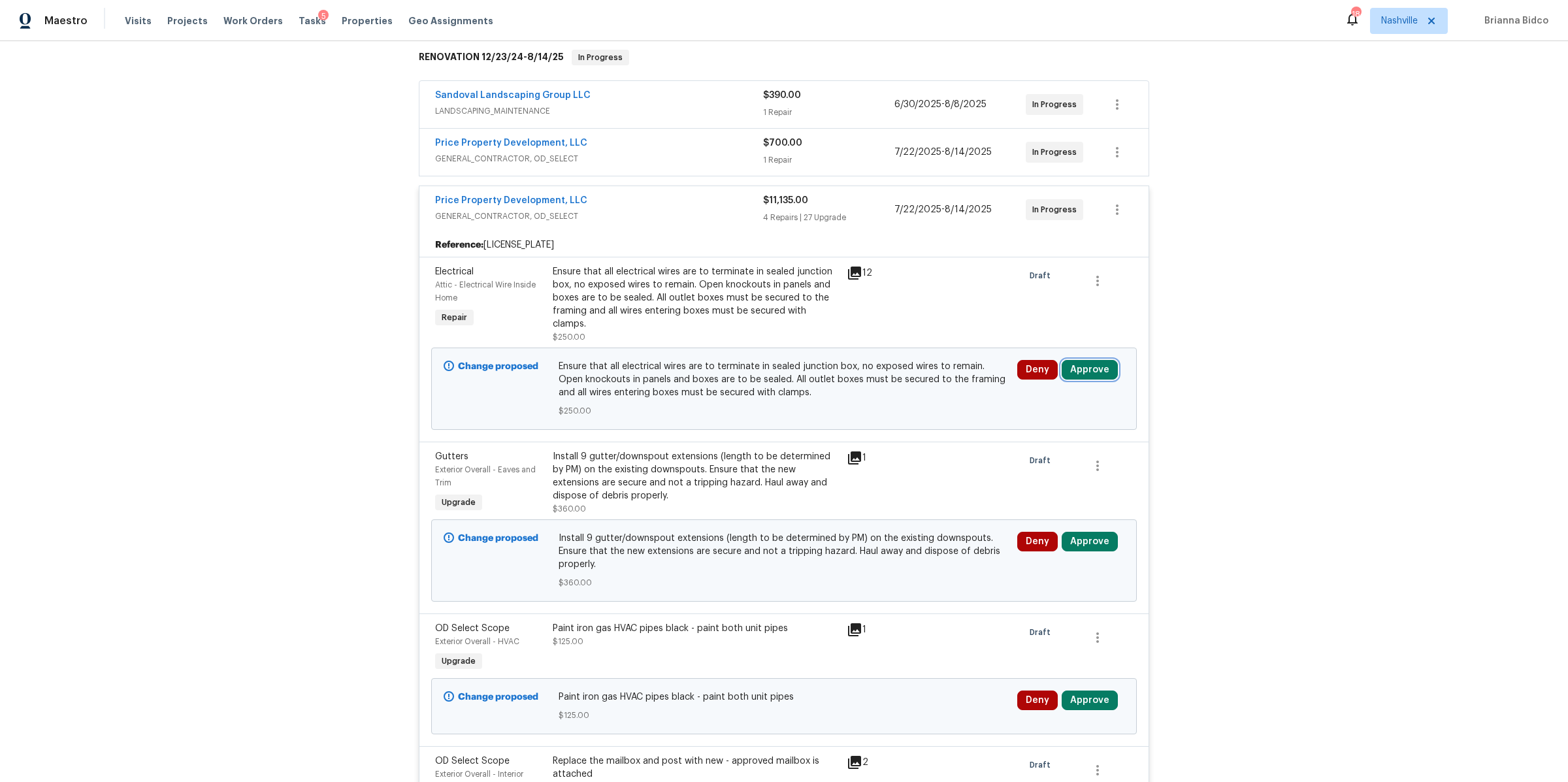click on "Approve" at bounding box center (1090, 370) 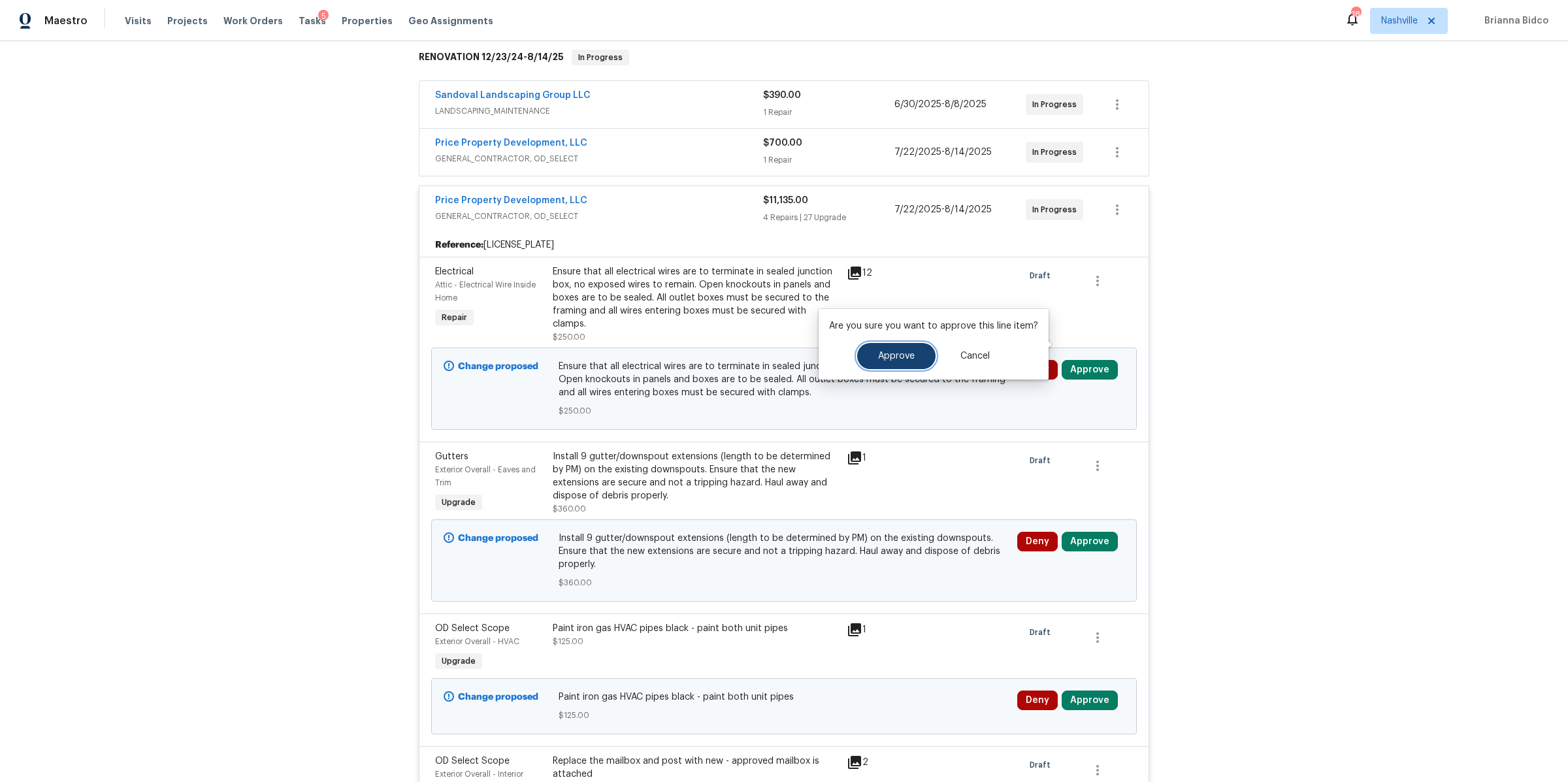 click on "Approve" at bounding box center [896, 356] 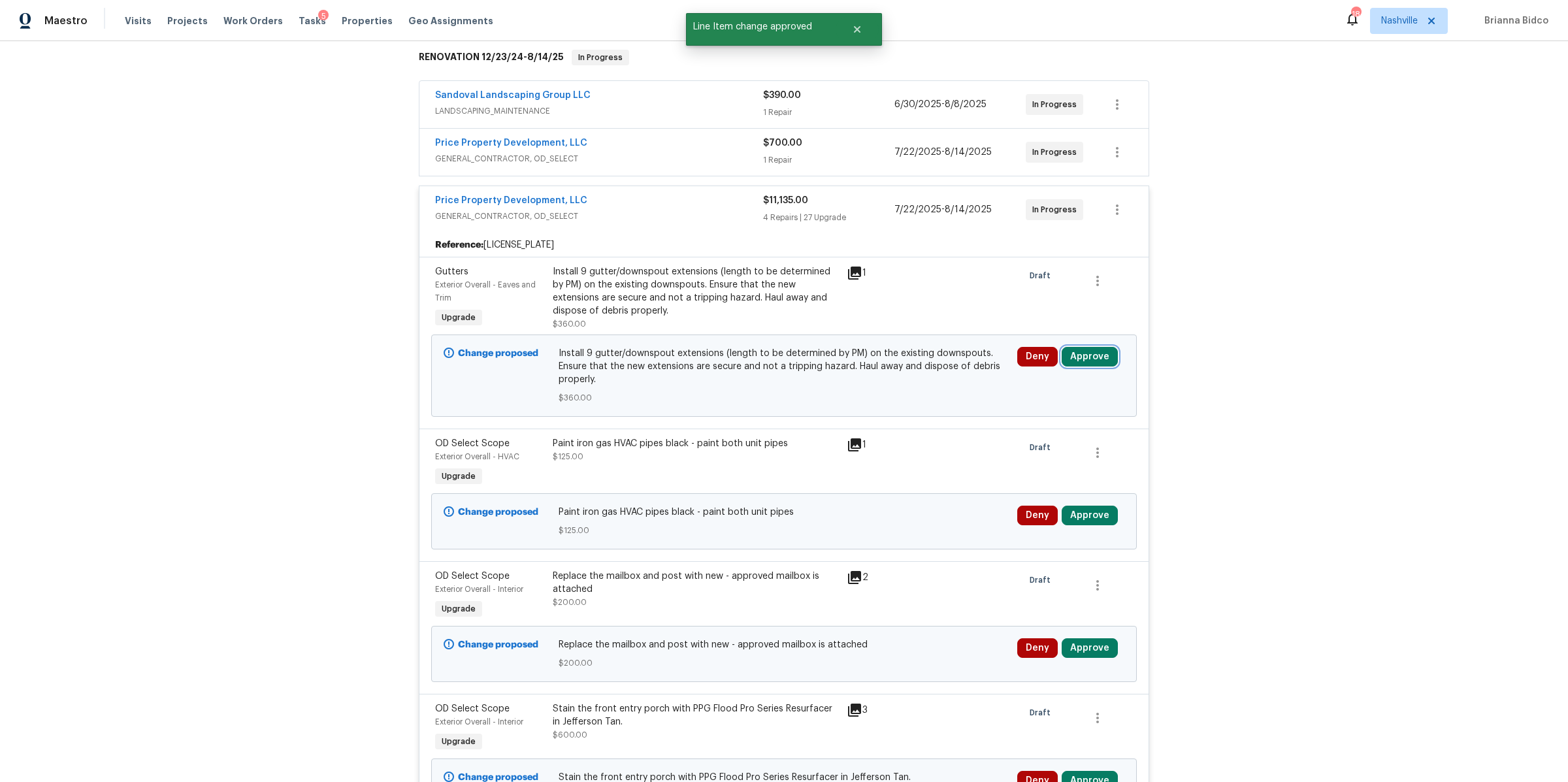 click on "Approve" at bounding box center (1090, 357) 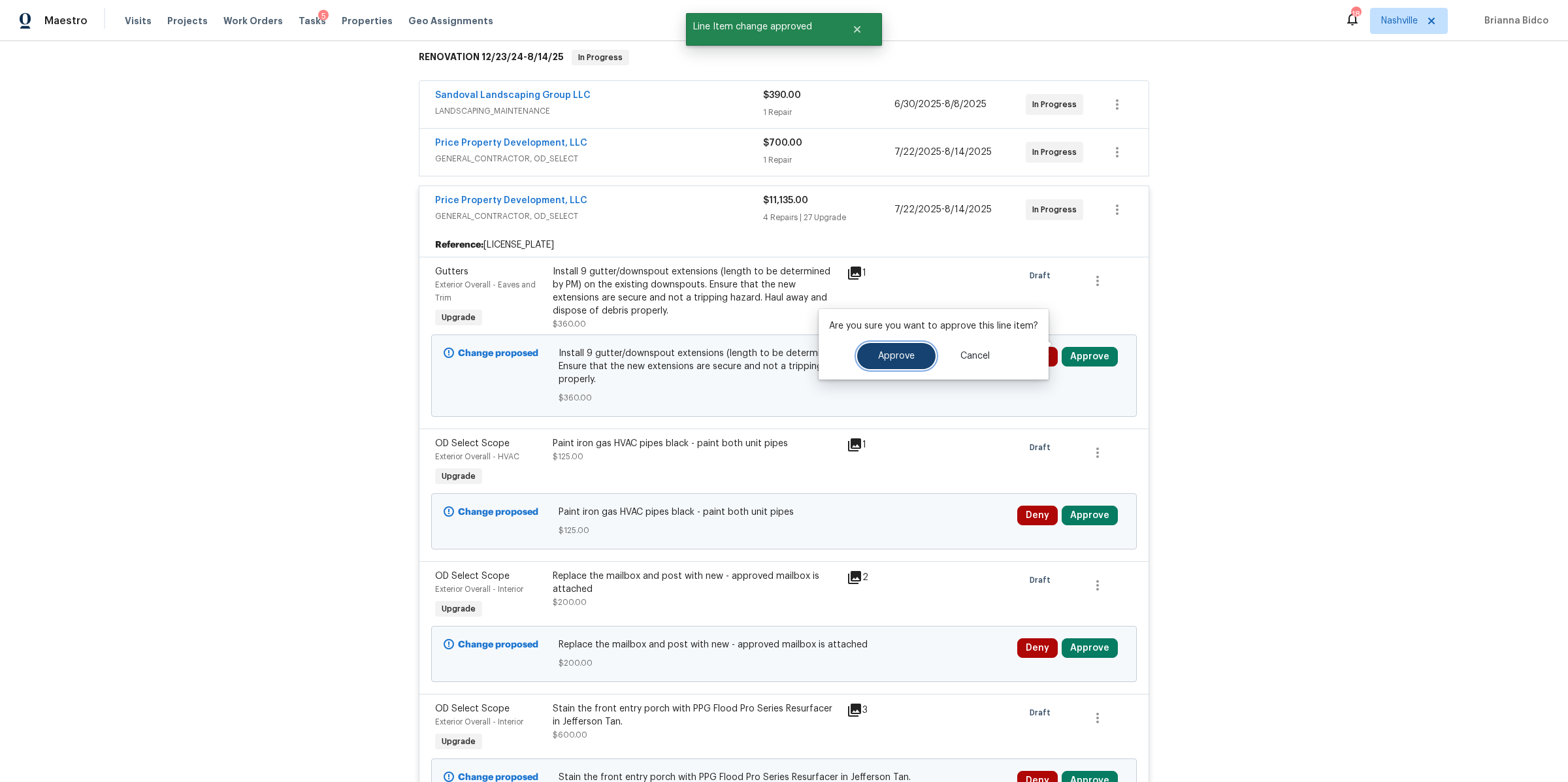 click on "Approve" at bounding box center (896, 356) 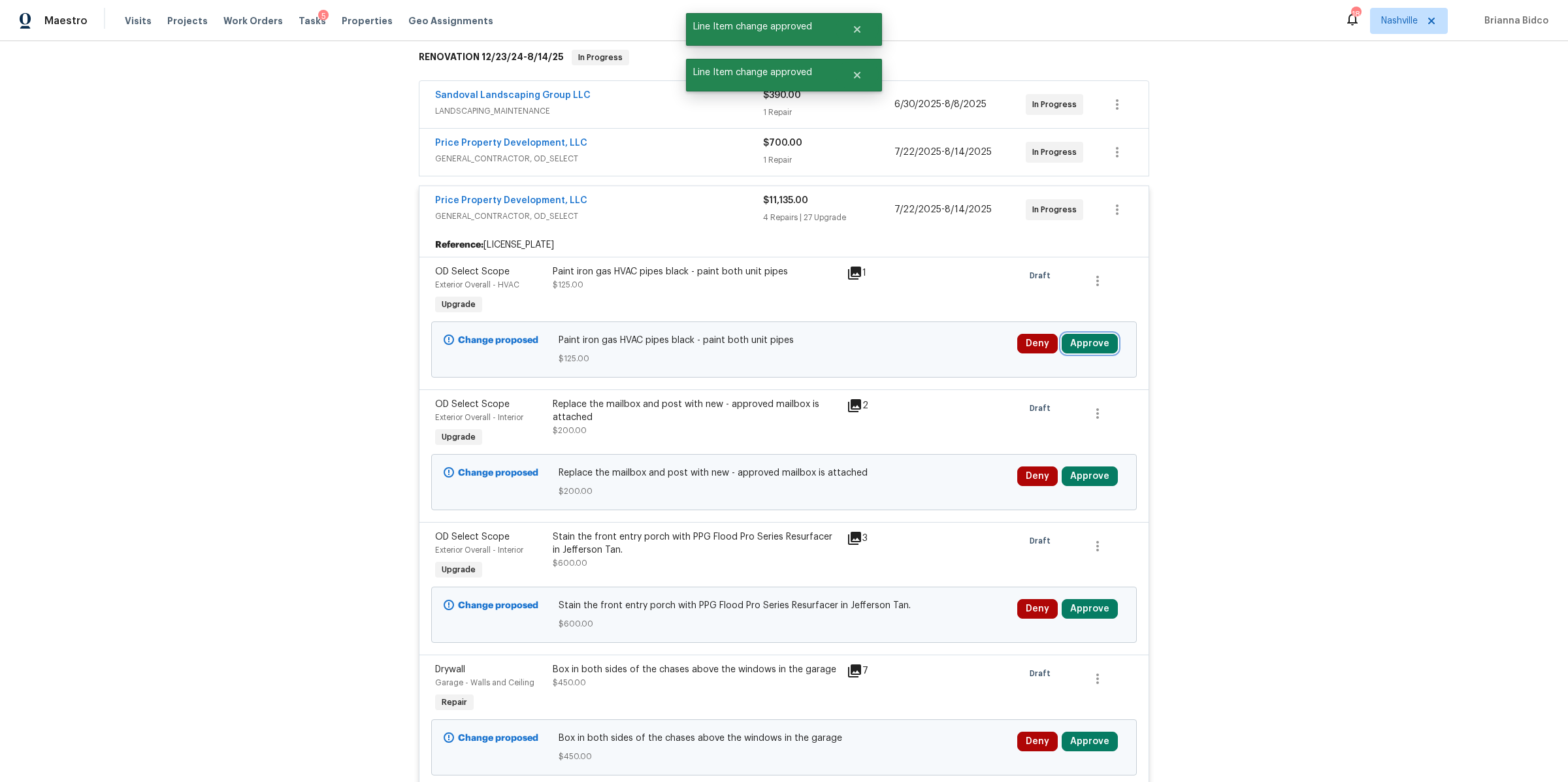 click on "Approve" at bounding box center (1090, 344) 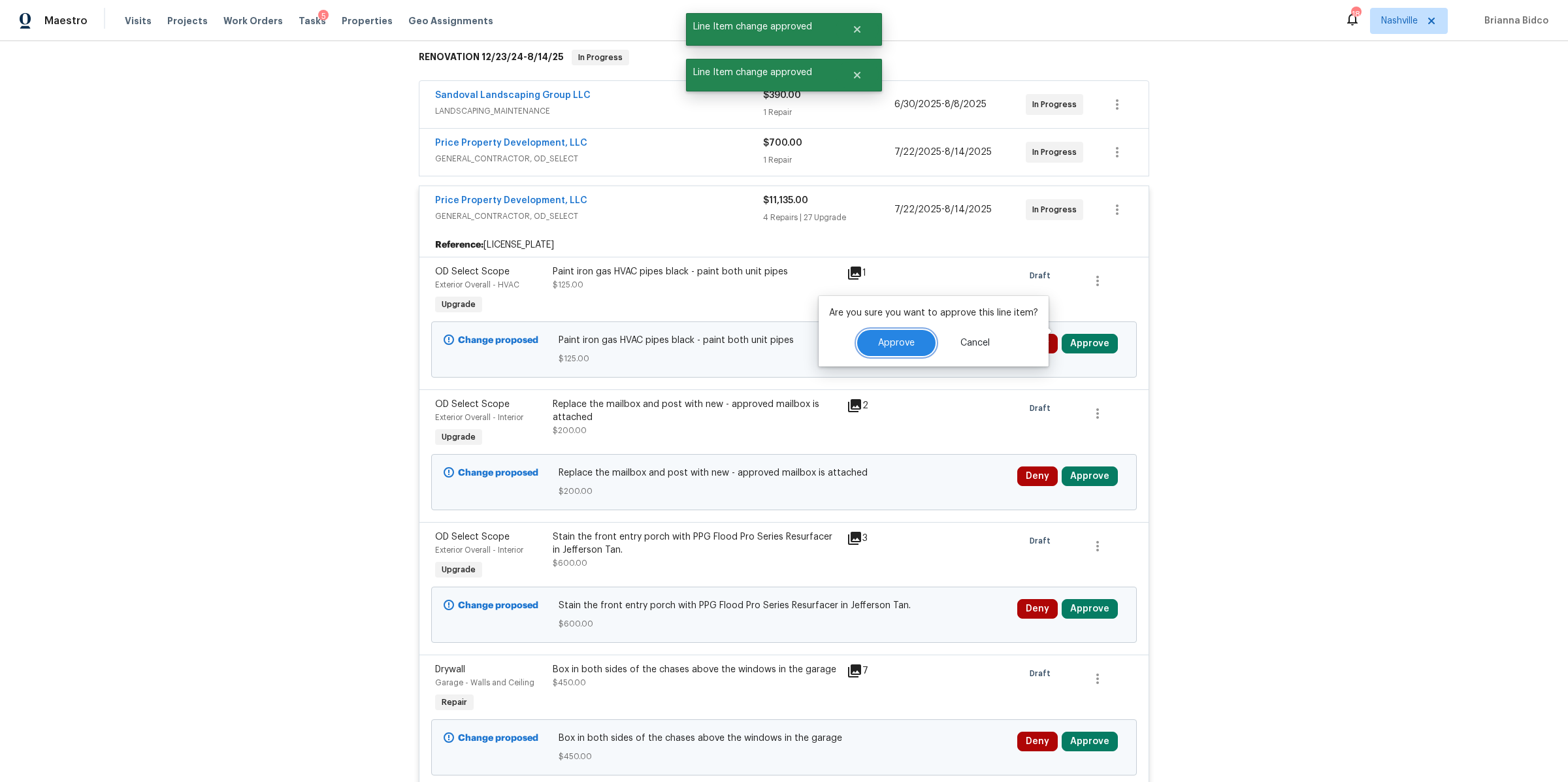 click on "Approve" at bounding box center [896, 343] 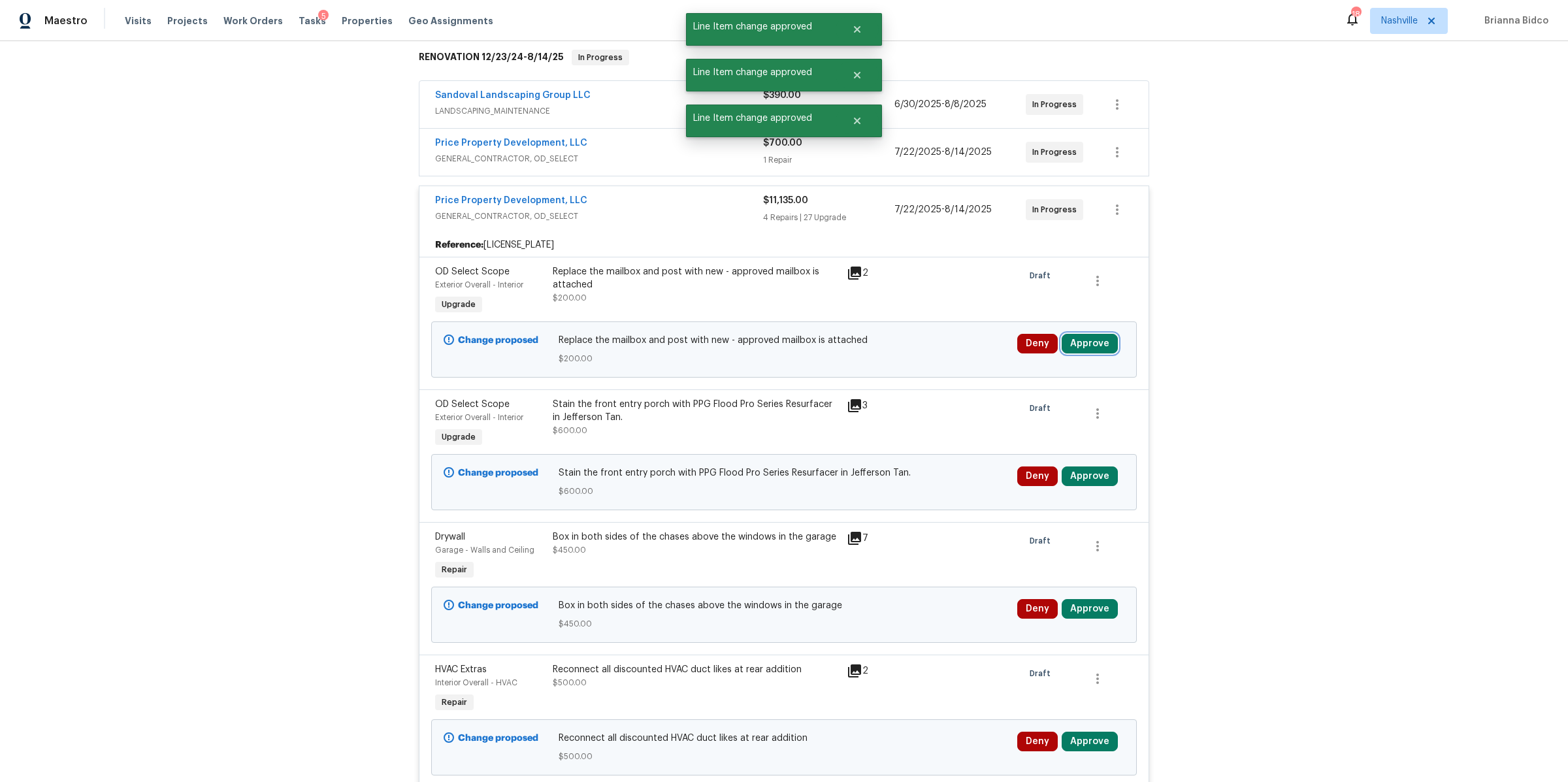 click on "Approve" at bounding box center (1090, 344) 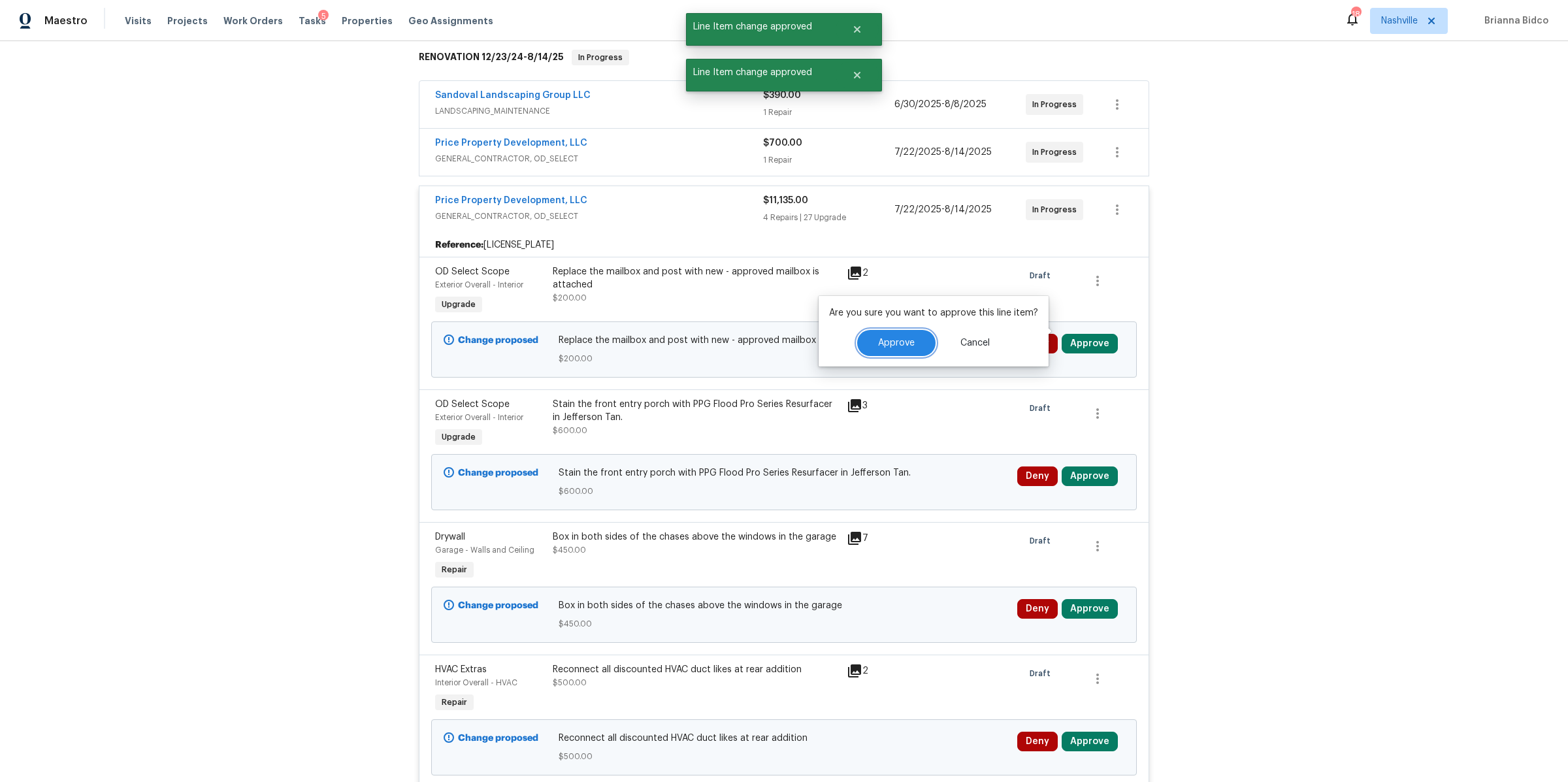 click on "Approve" at bounding box center (896, 343) 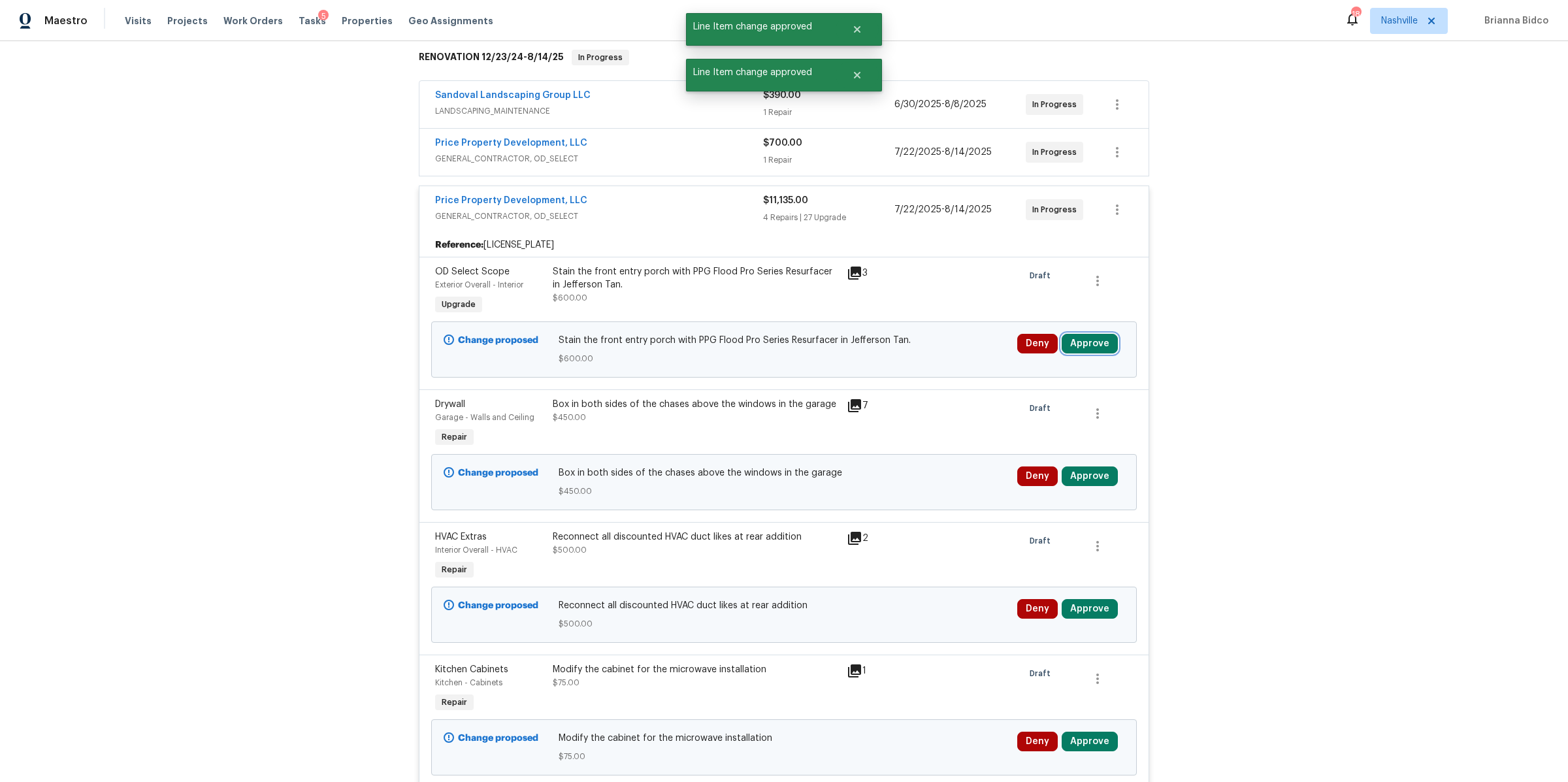 click on "Approve" at bounding box center (1090, 344) 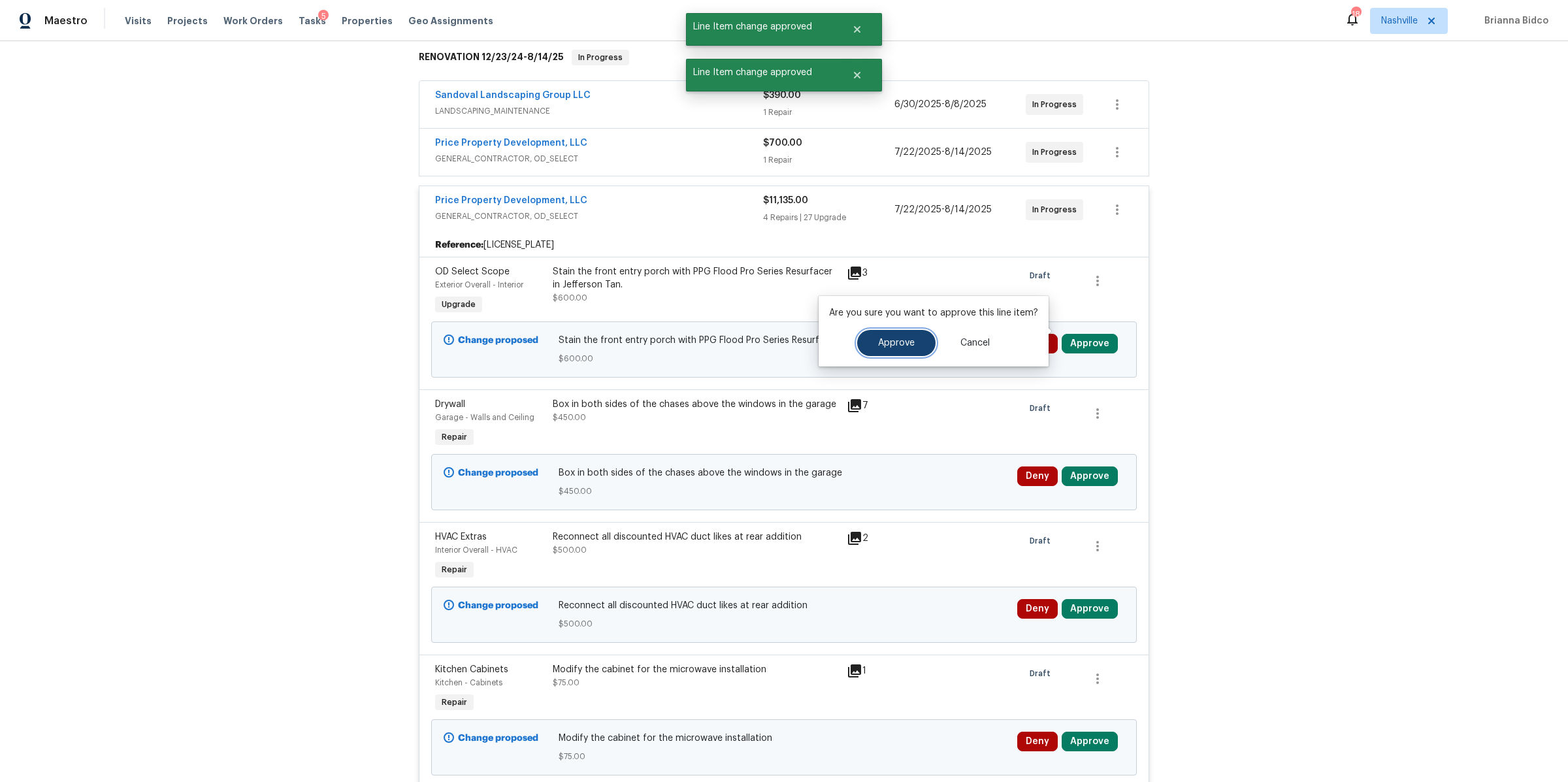 click on "Approve" at bounding box center (896, 343) 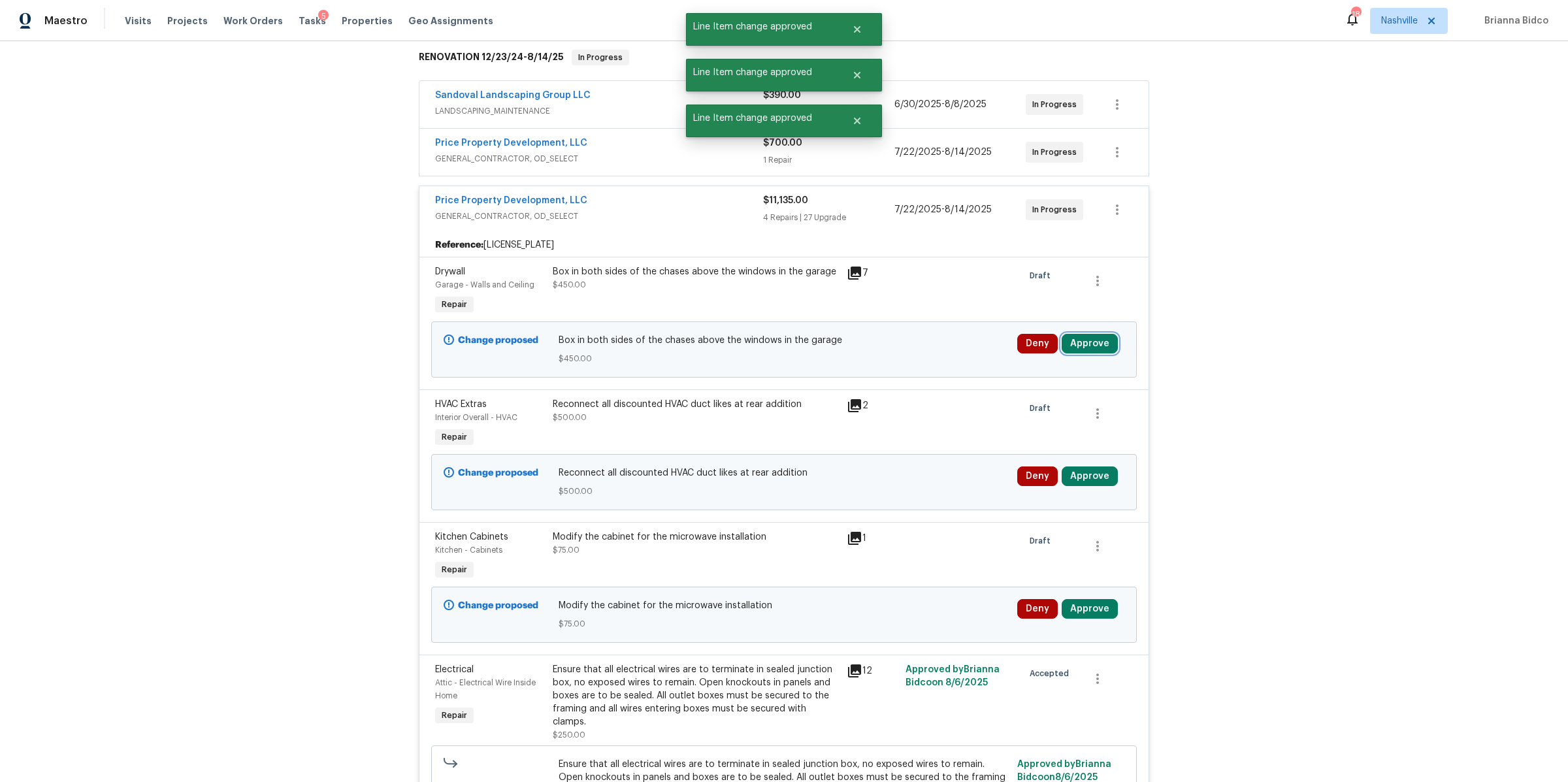 click on "Approve" at bounding box center [1090, 344] 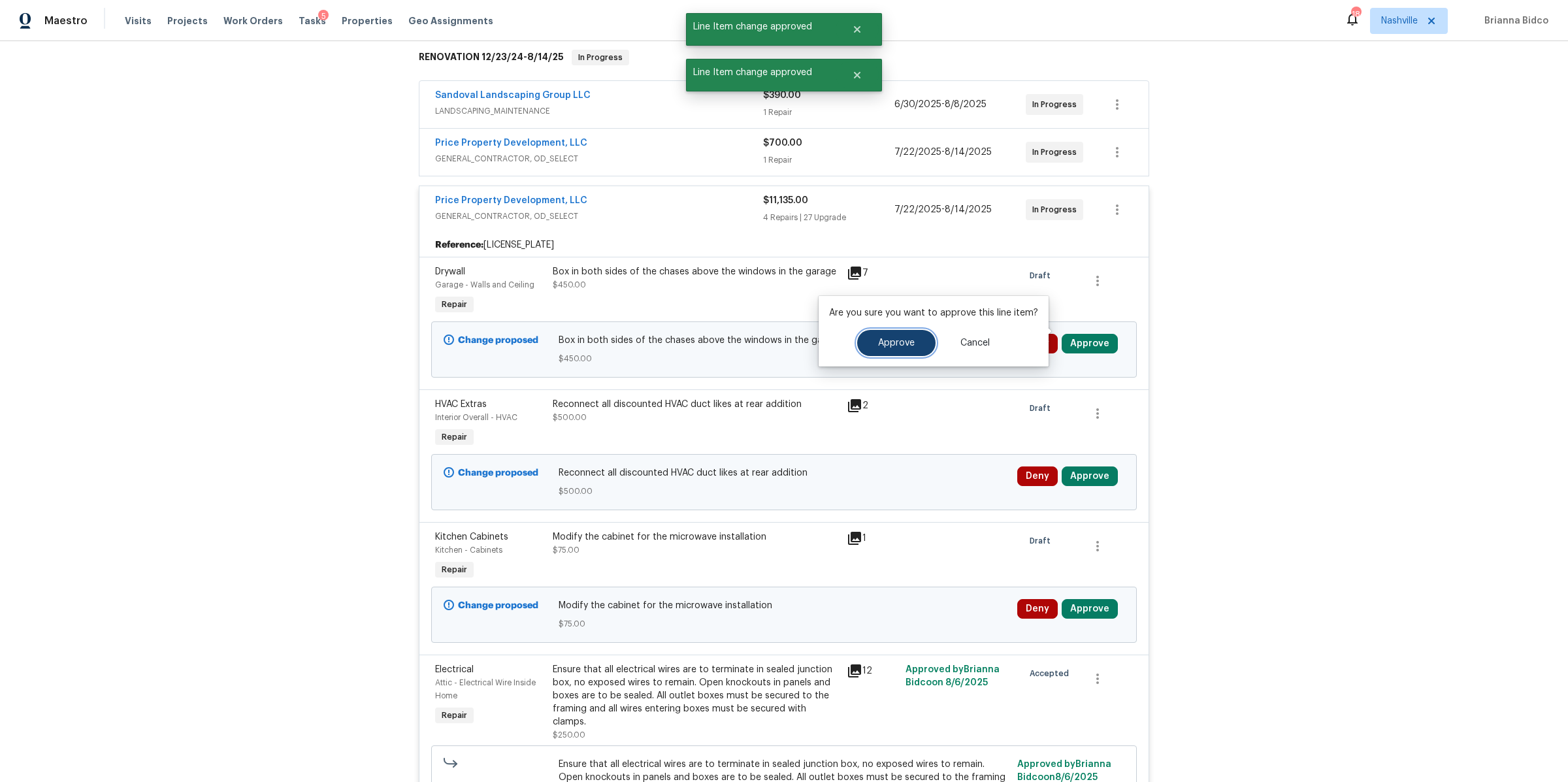 click on "Approve" at bounding box center (896, 343) 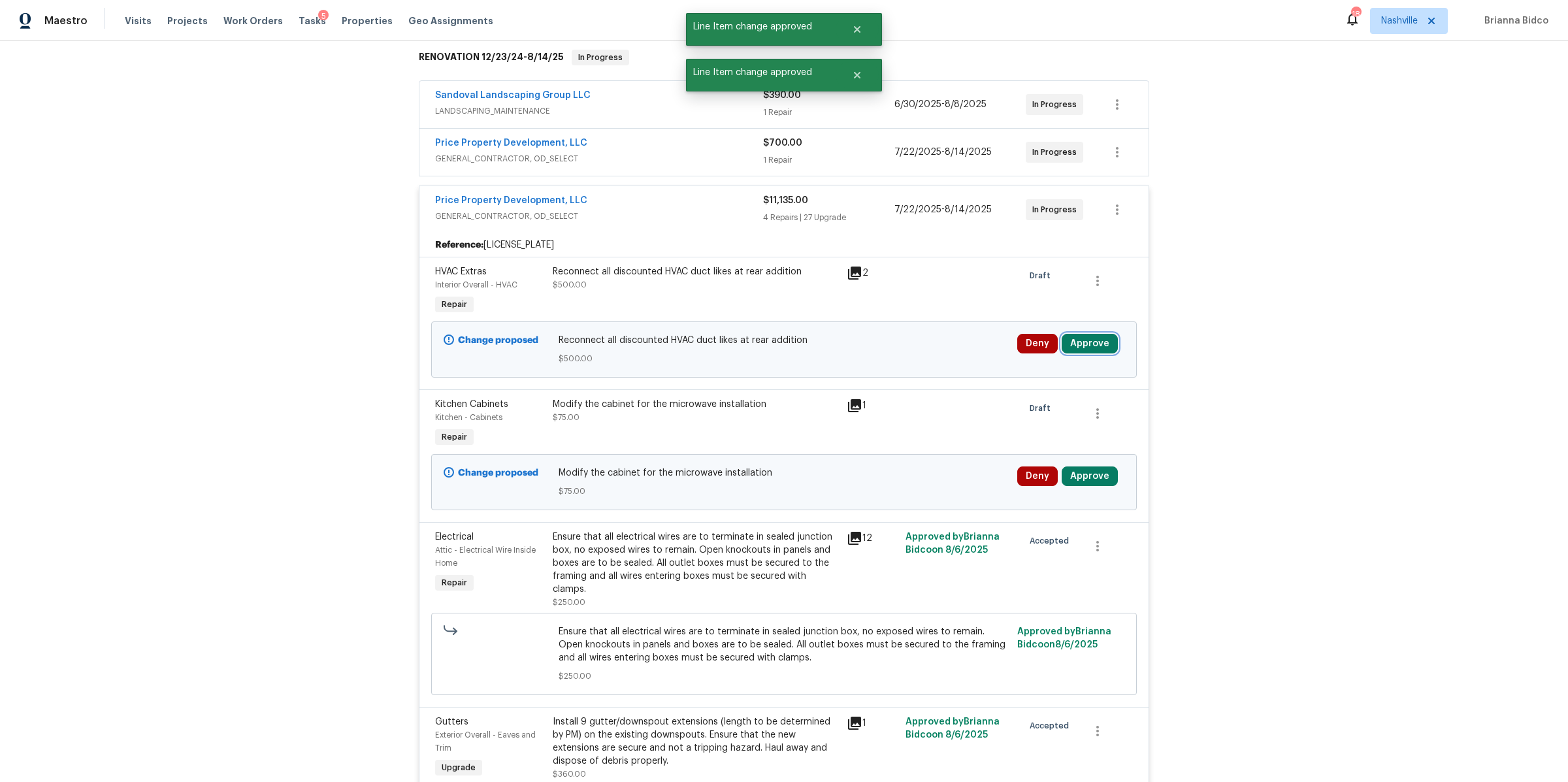 drag, startPoint x: 1072, startPoint y: 334, endPoint x: 1061, endPoint y: 336, distance: 11.18034 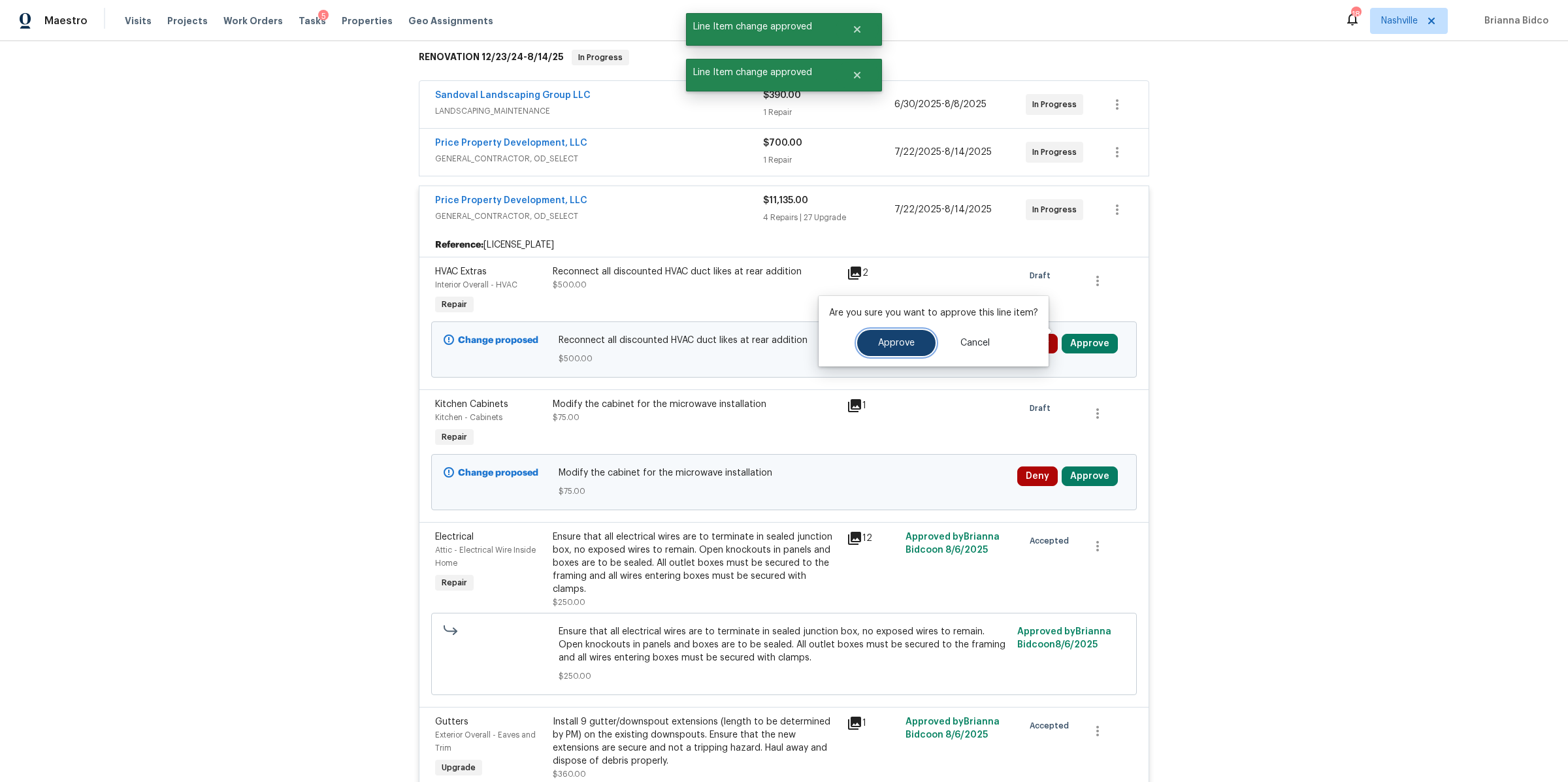 click on "Approve" at bounding box center (896, 343) 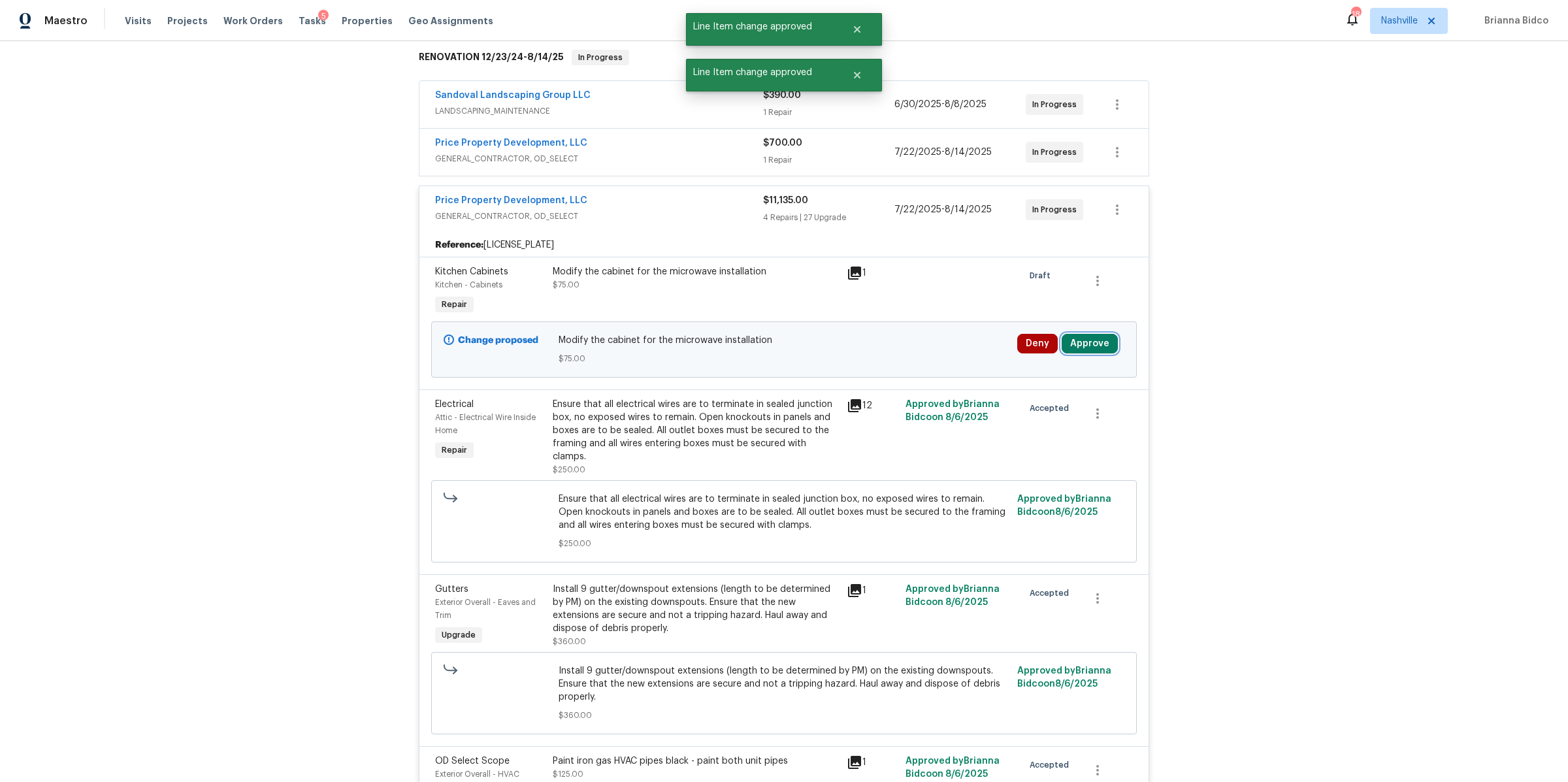 click on "Approve" at bounding box center [1090, 344] 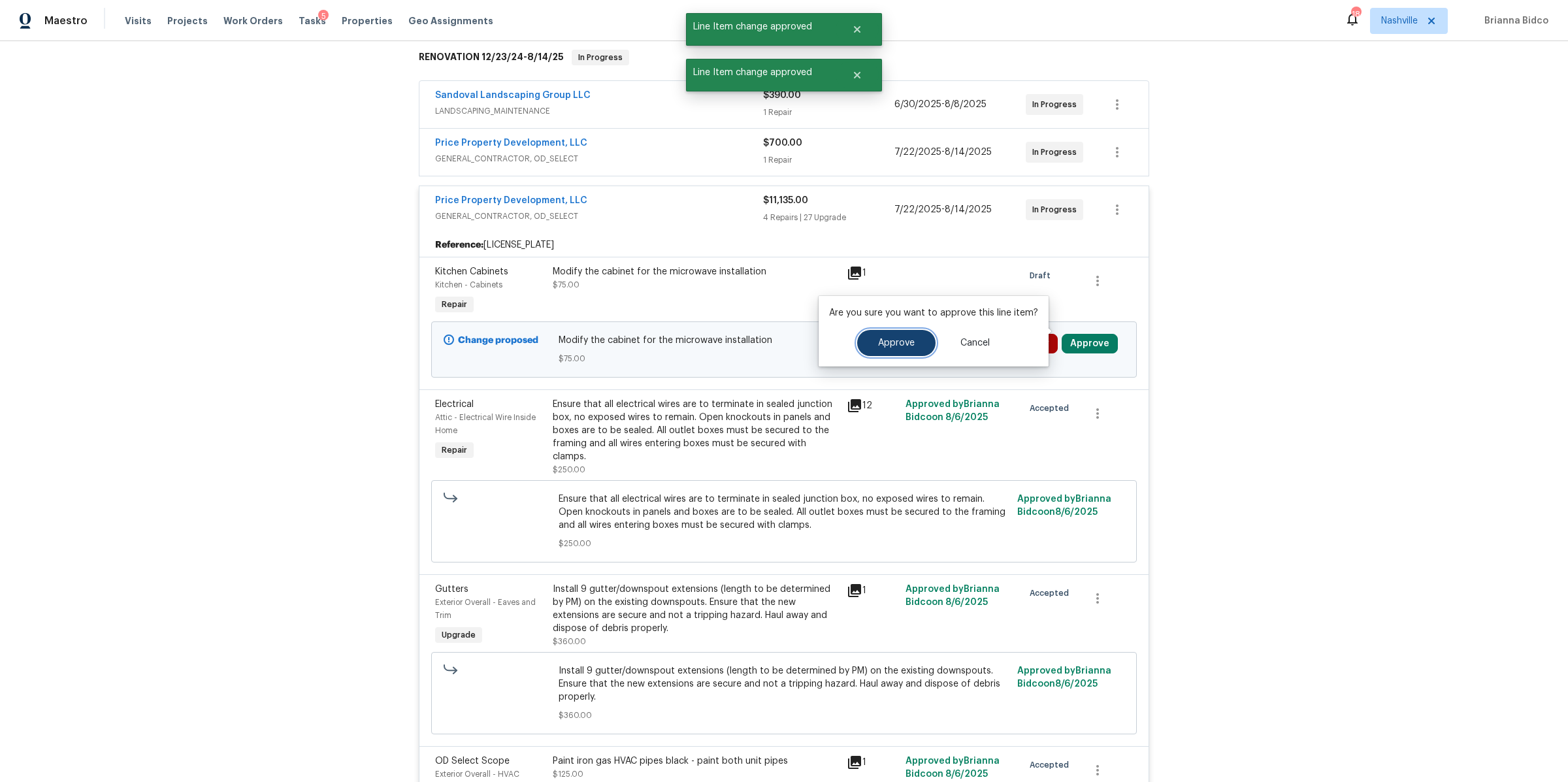 click on "Approve" at bounding box center (896, 343) 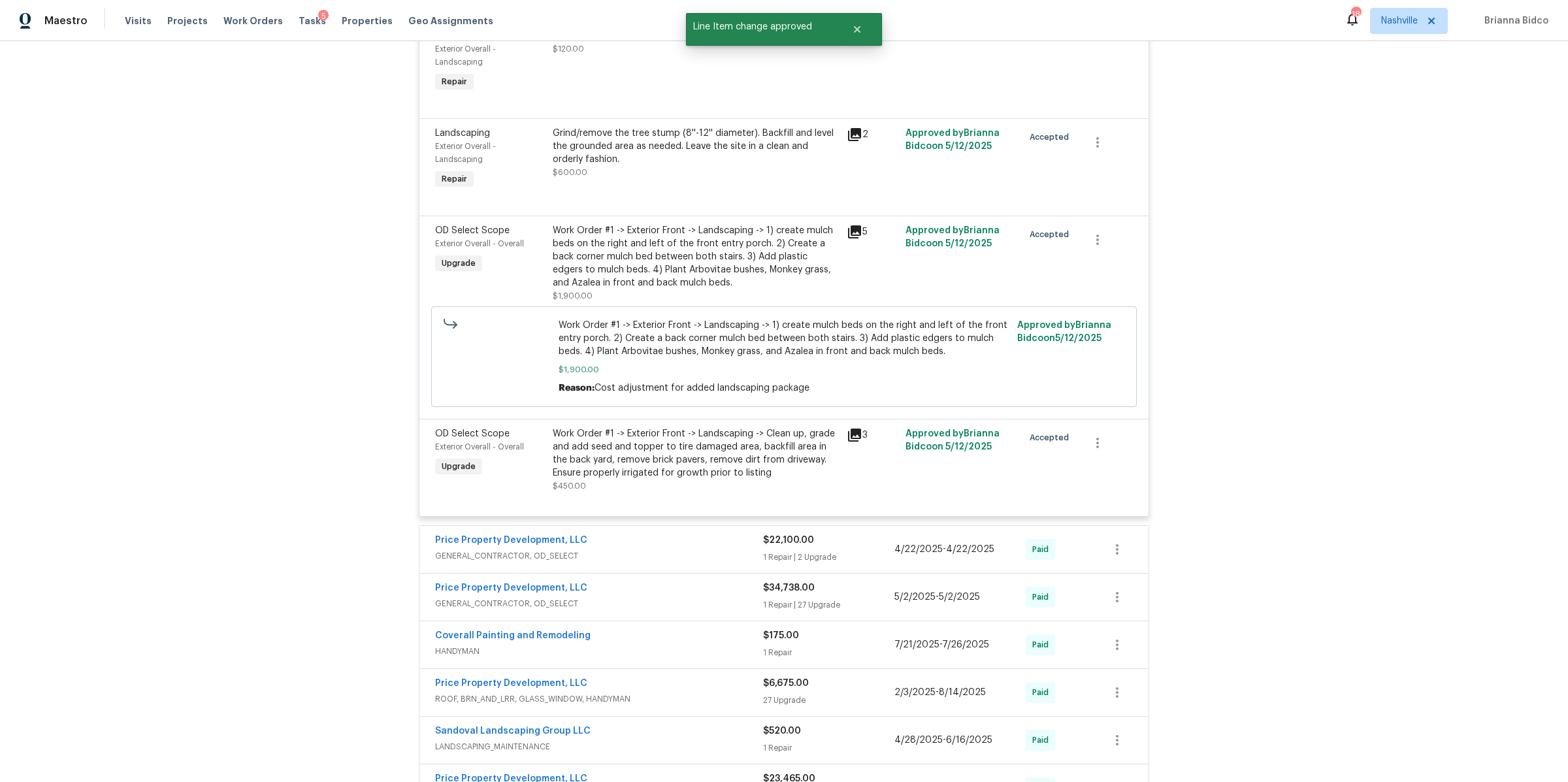 scroll, scrollTop: 3729, scrollLeft: 0, axis: vertical 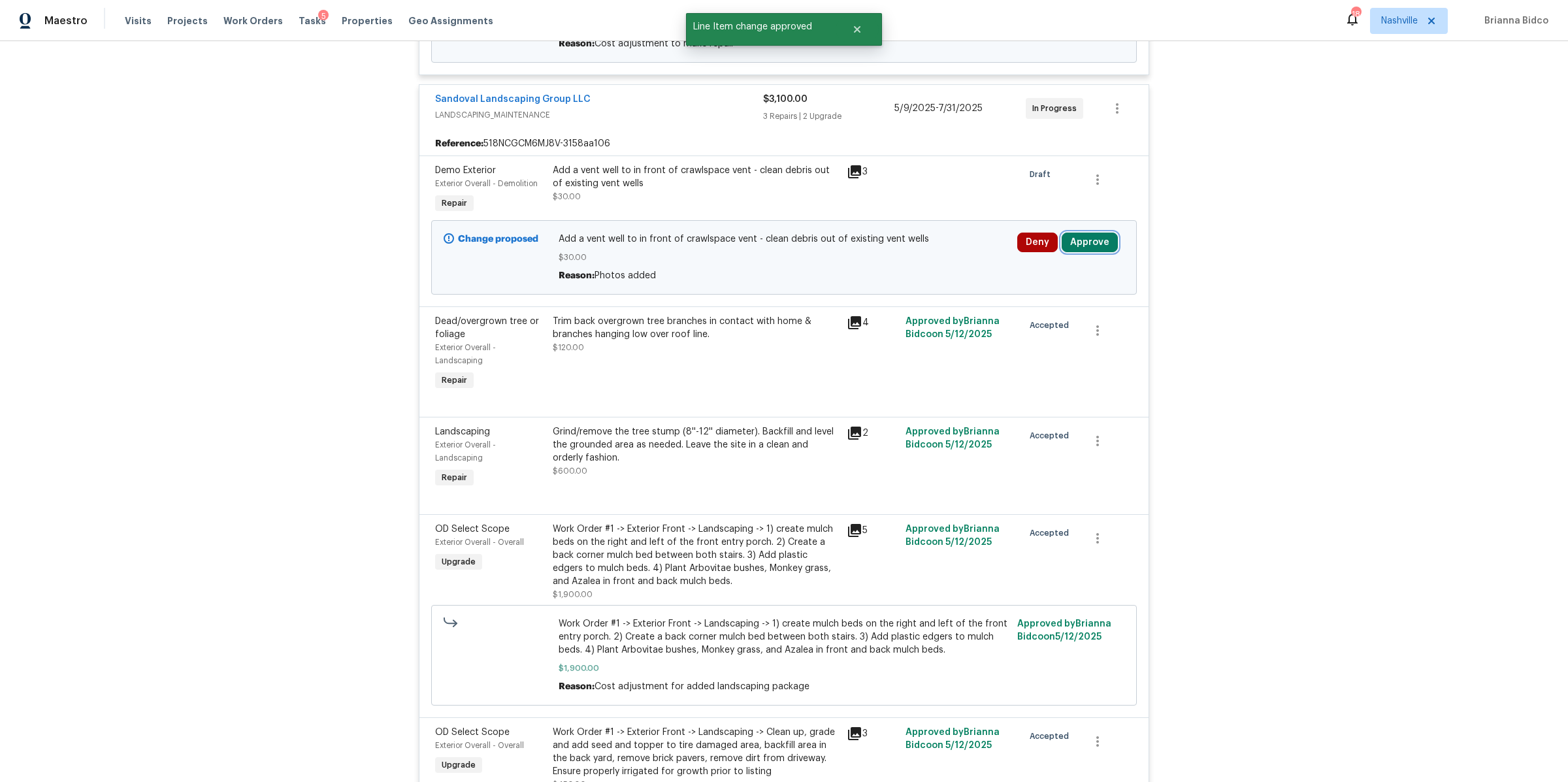 click on "Approve" at bounding box center (1090, 242) 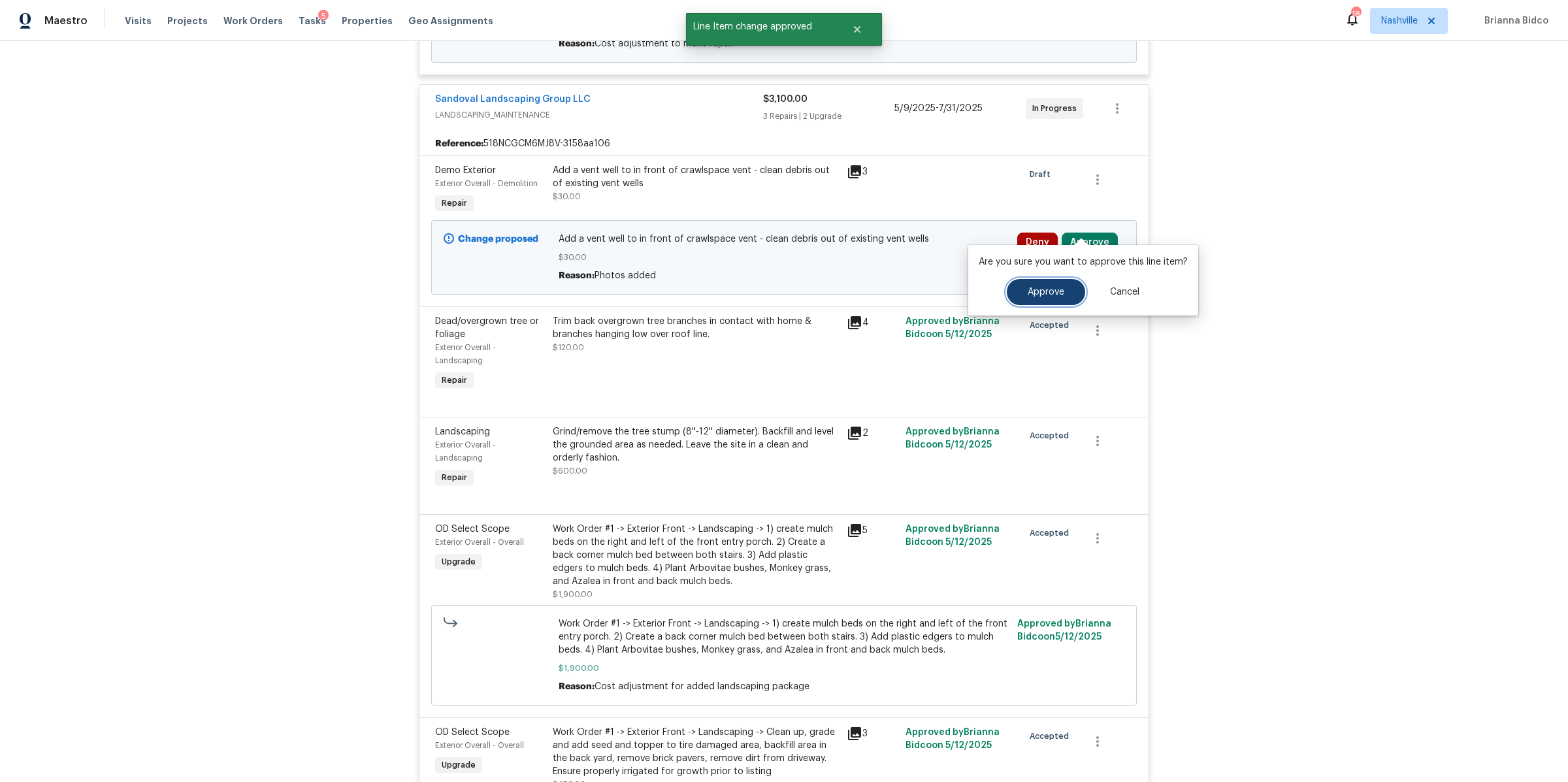 click on "Approve" at bounding box center (1046, 292) 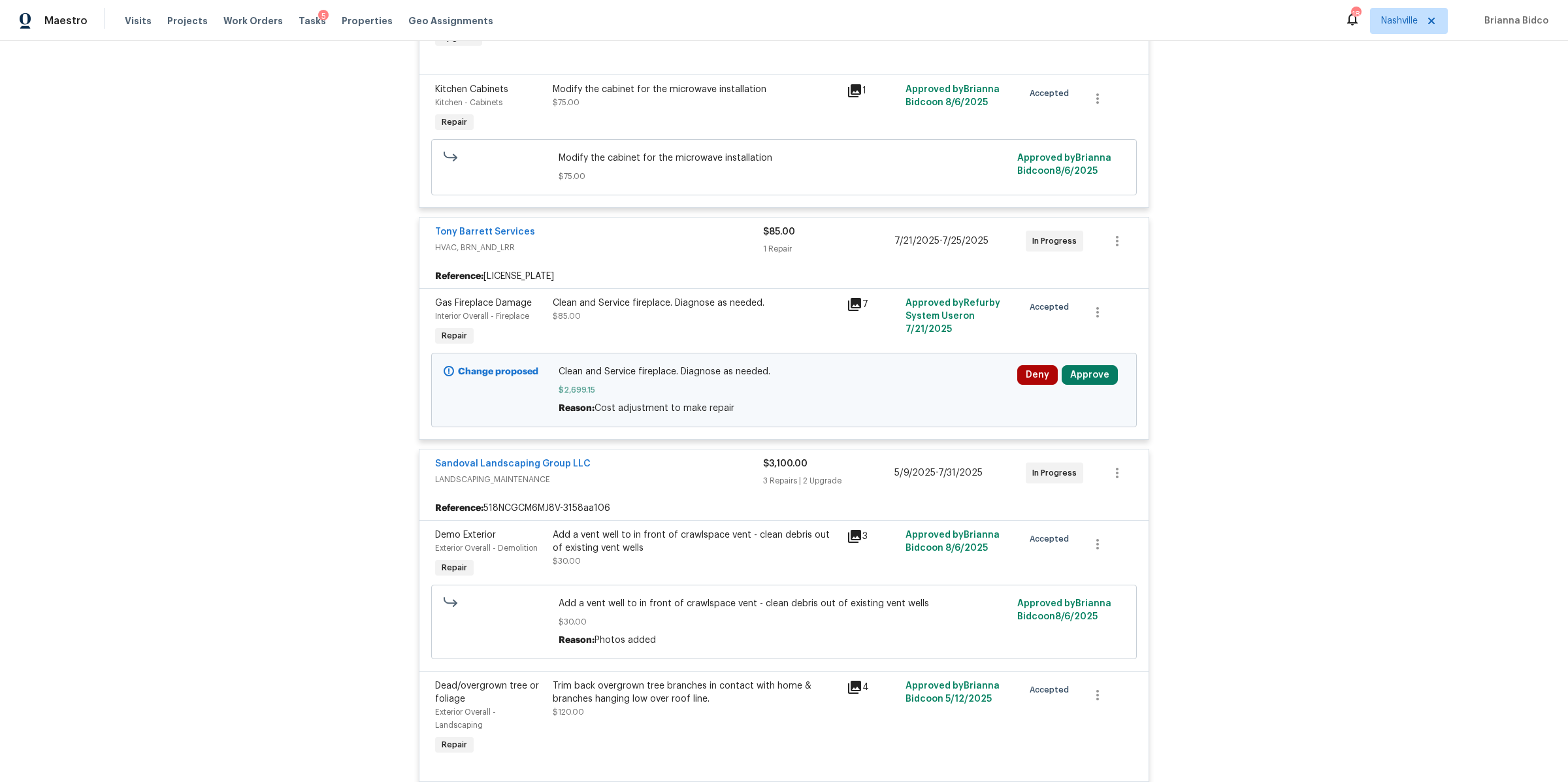 scroll, scrollTop: 3492, scrollLeft: 0, axis: vertical 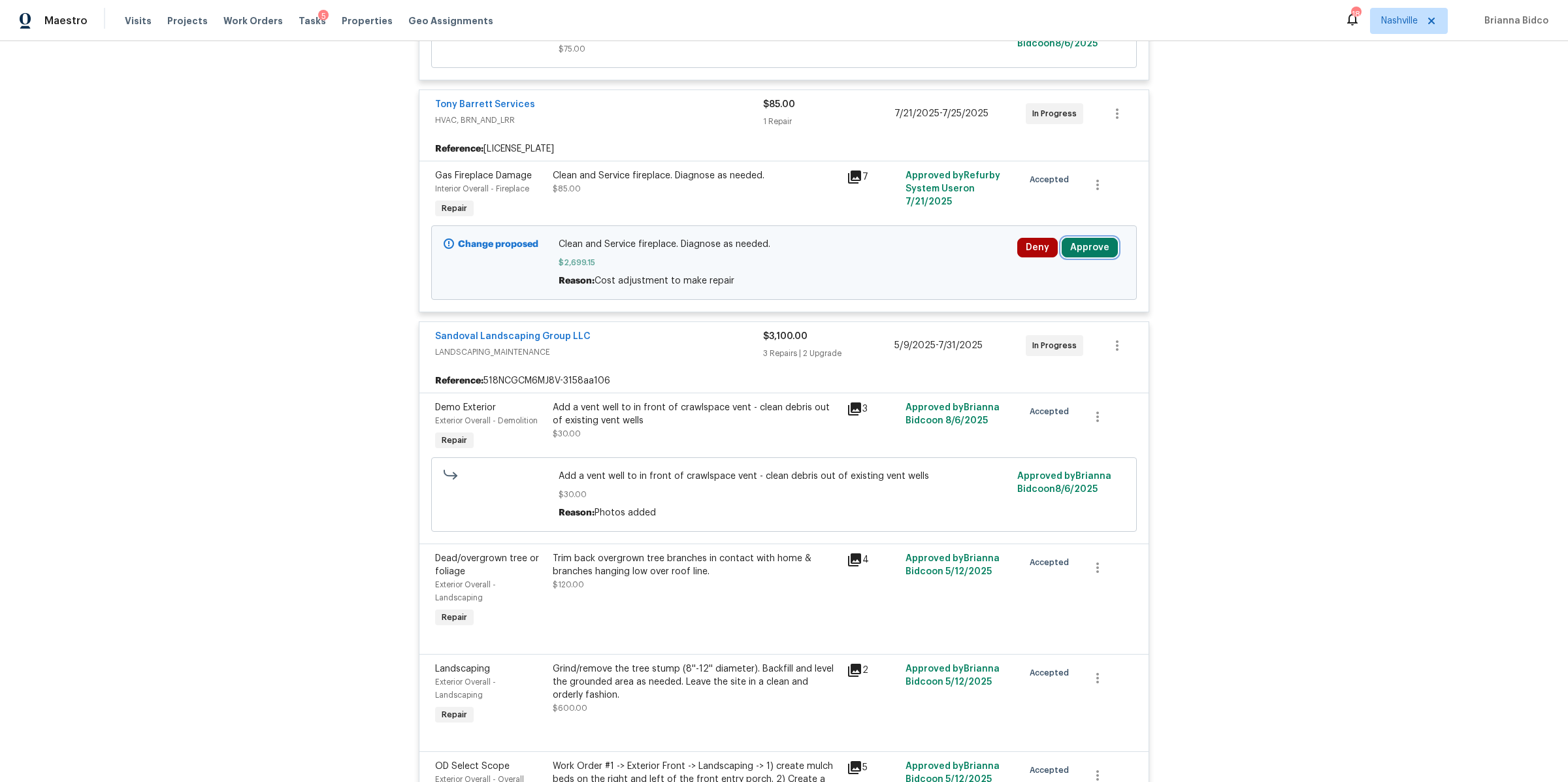 click on "Approve" at bounding box center (1090, 248) 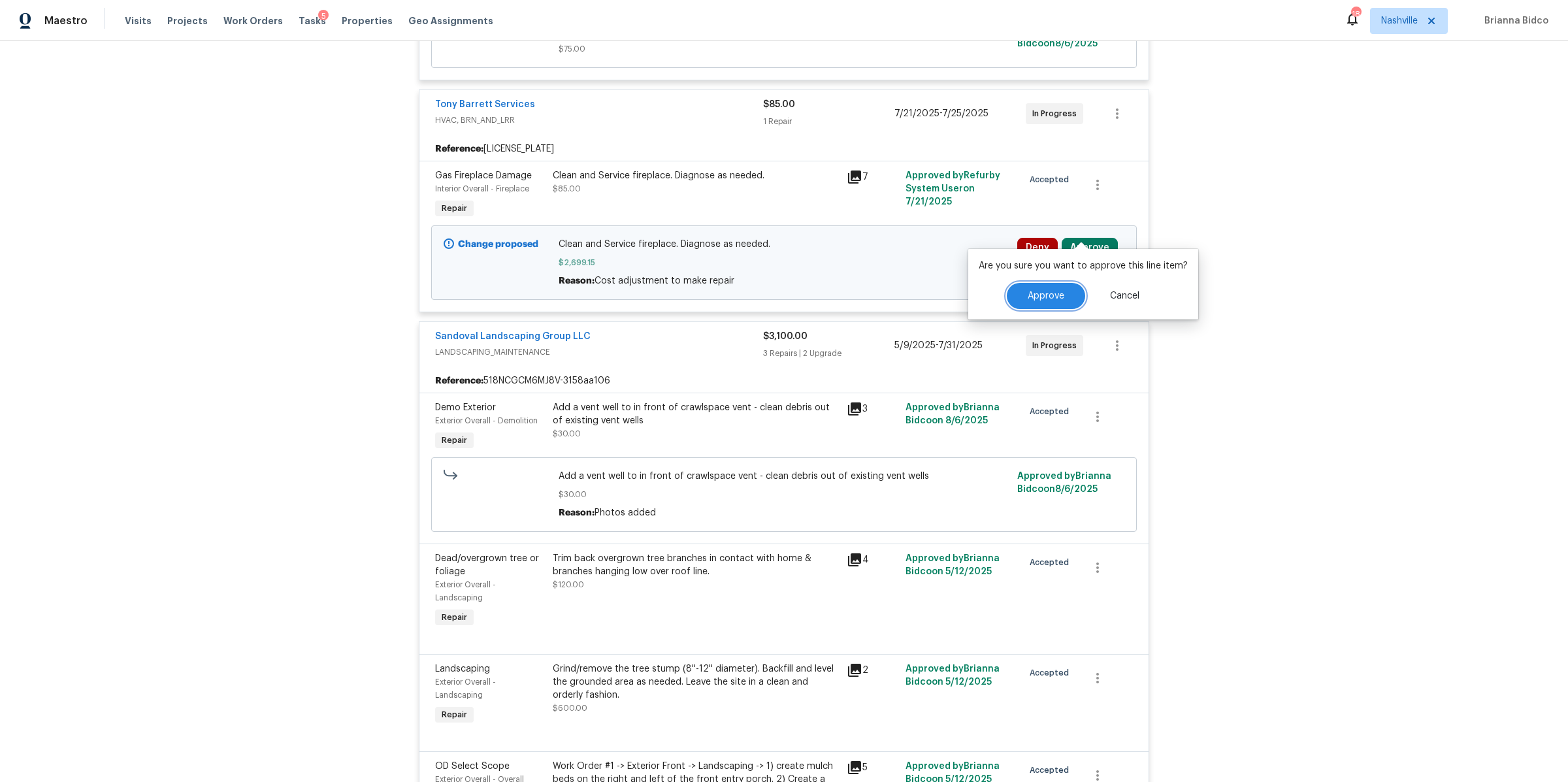 click on "Approve" at bounding box center (1046, 296) 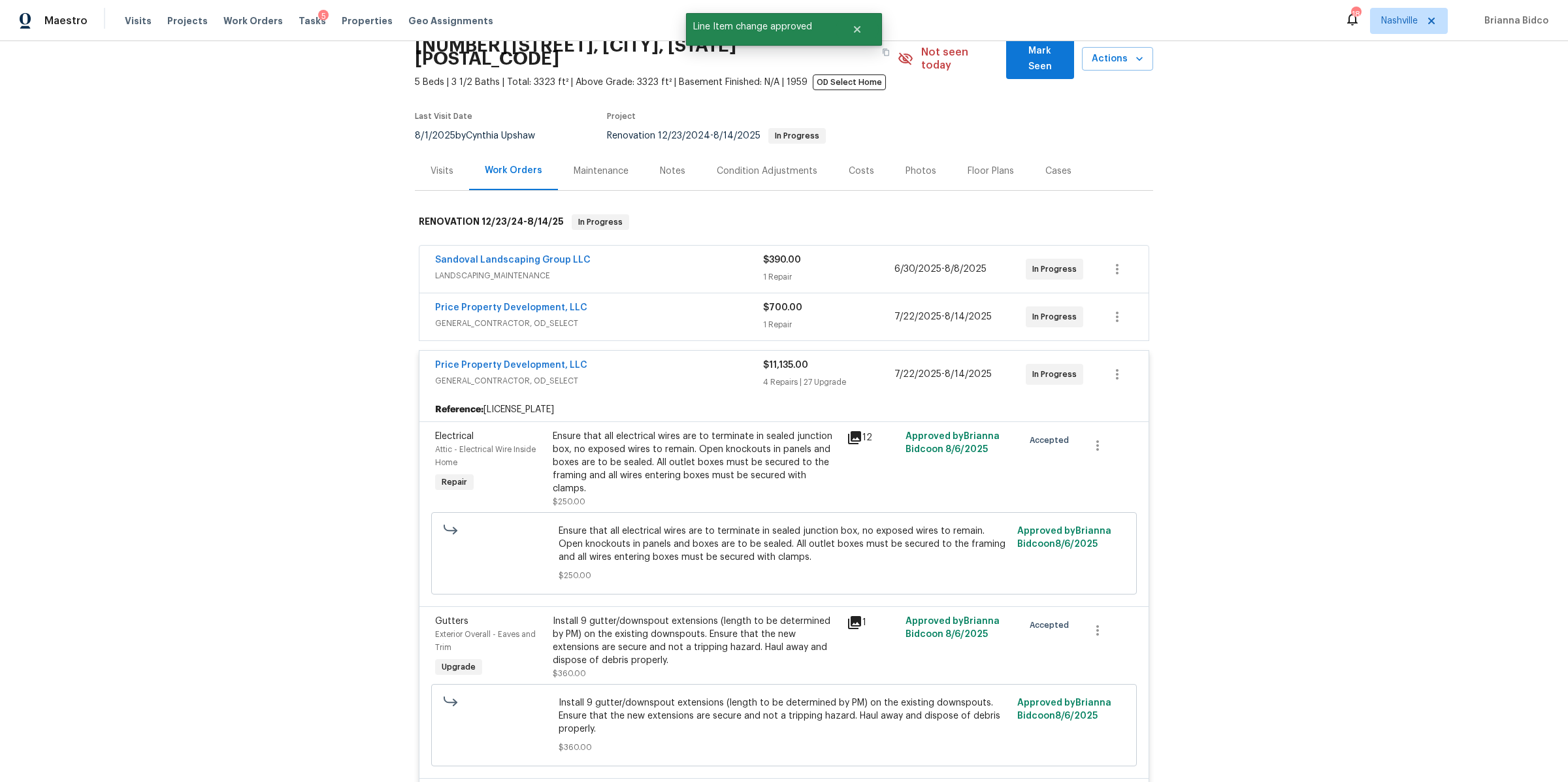 scroll, scrollTop: 0, scrollLeft: 0, axis: both 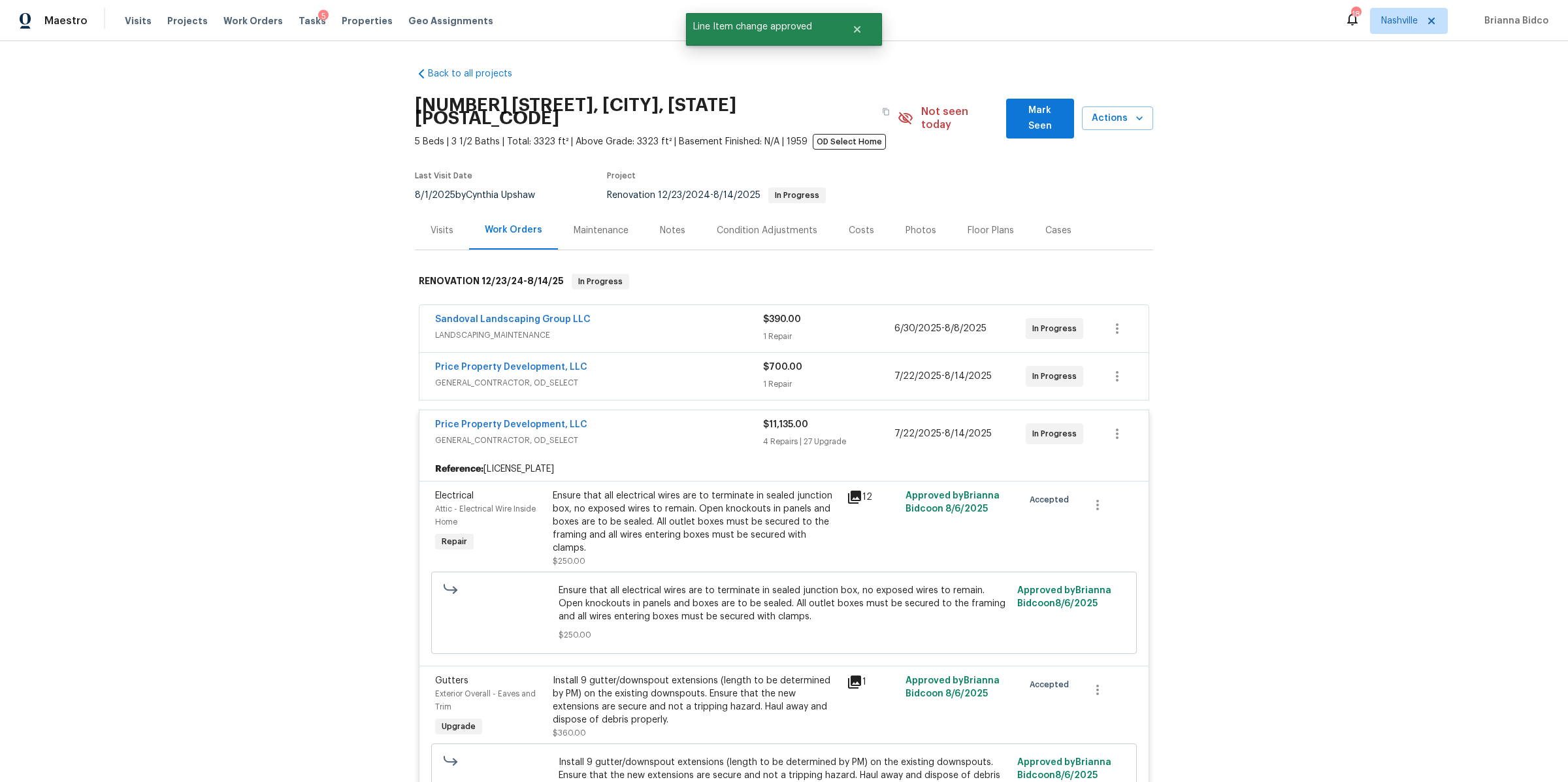 click on "Sandoval Landscaping Group LLC" at bounding box center [599, 321] 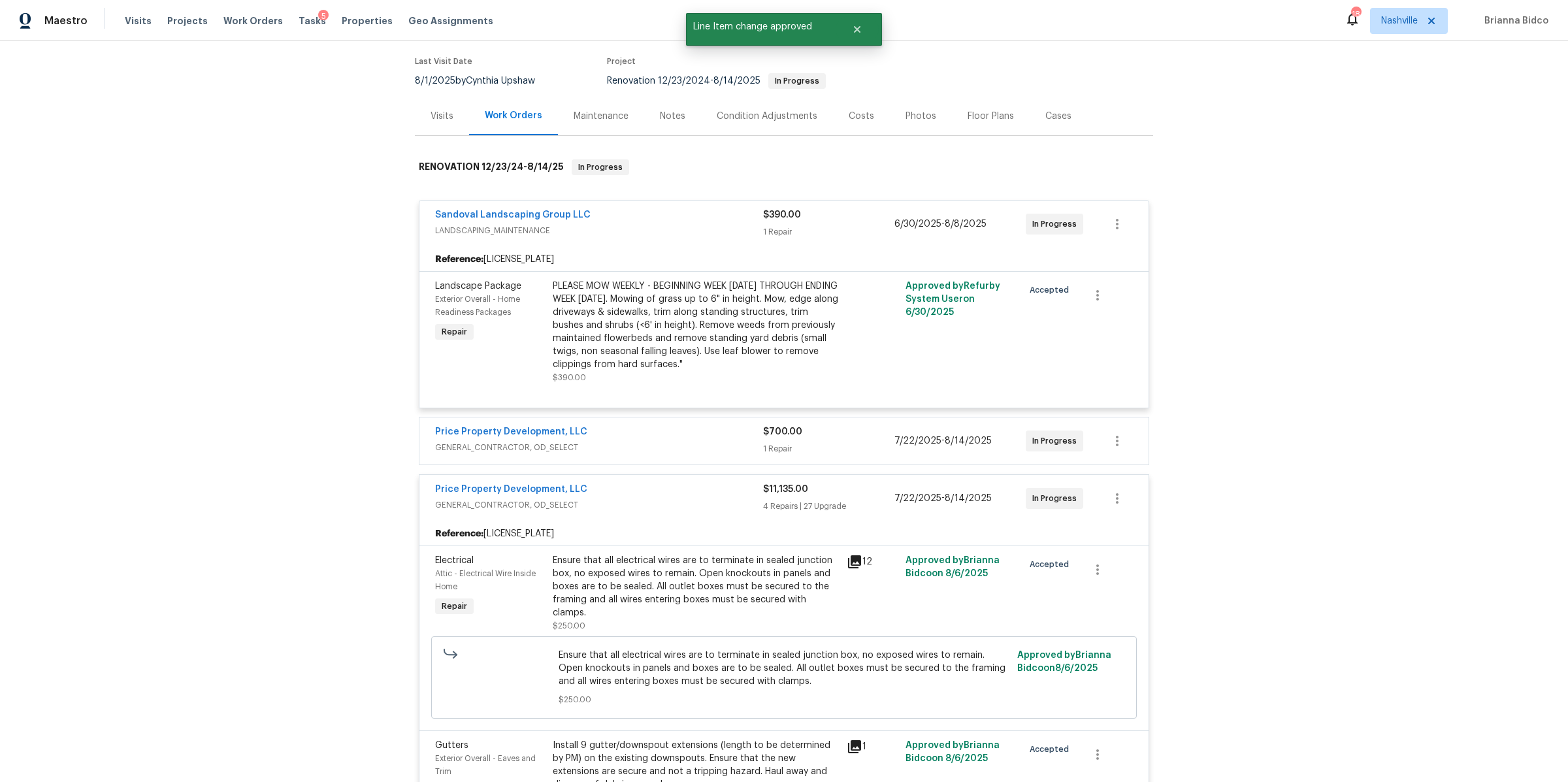 scroll, scrollTop: 144, scrollLeft: 0, axis: vertical 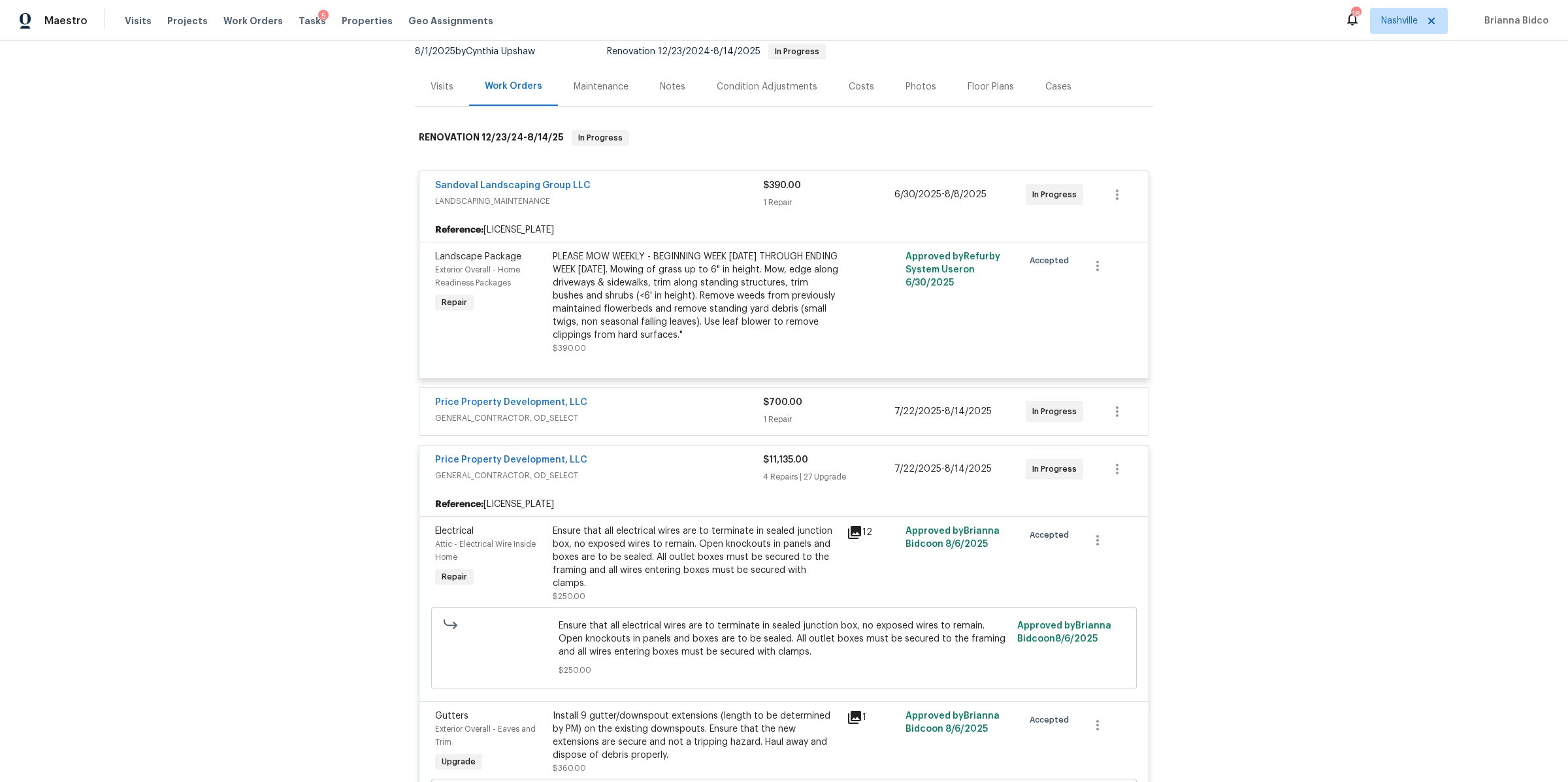 click on "Price Property Development, LLC" at bounding box center [599, 404] 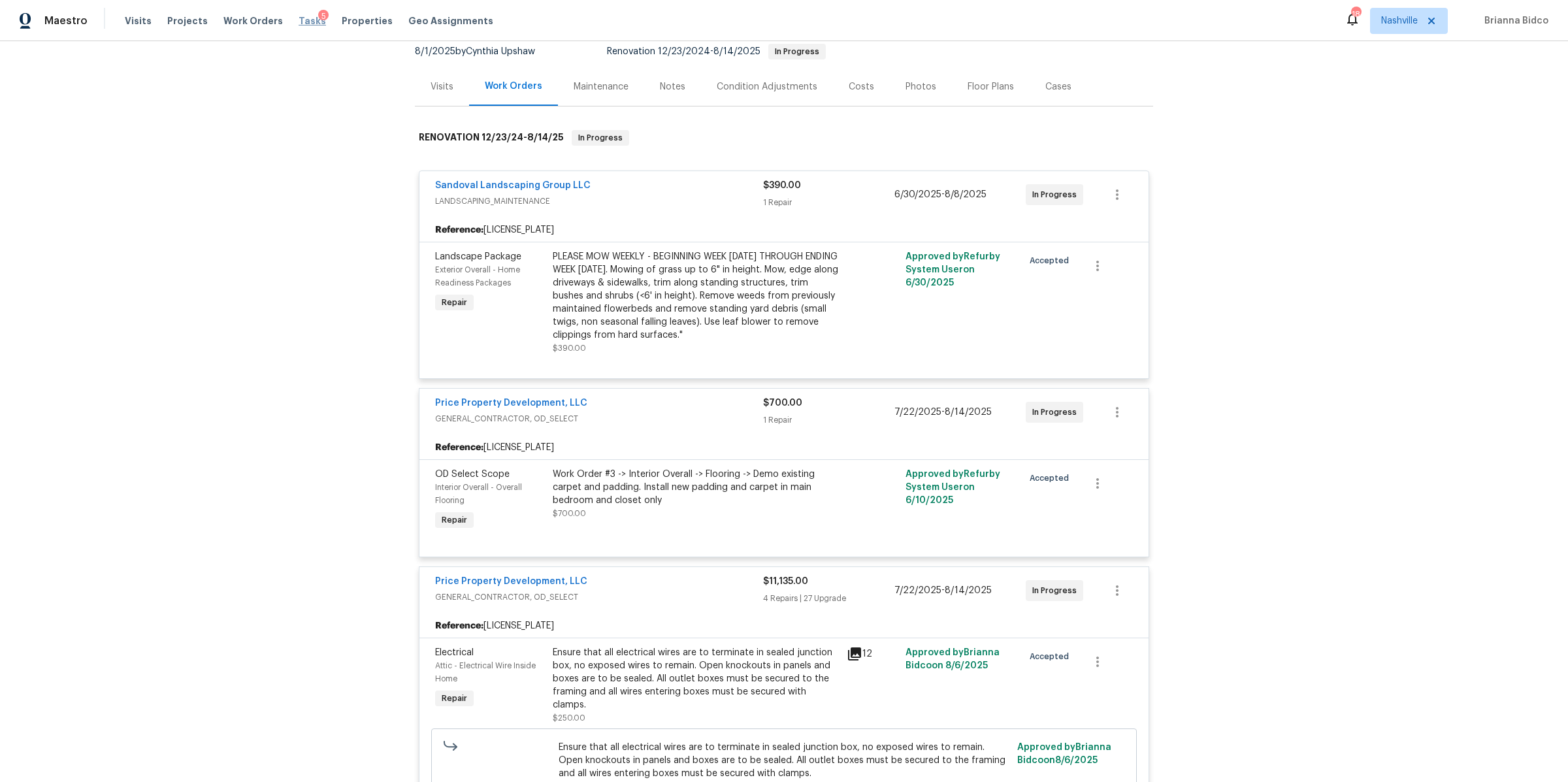 click on "Tasks" at bounding box center [312, 21] 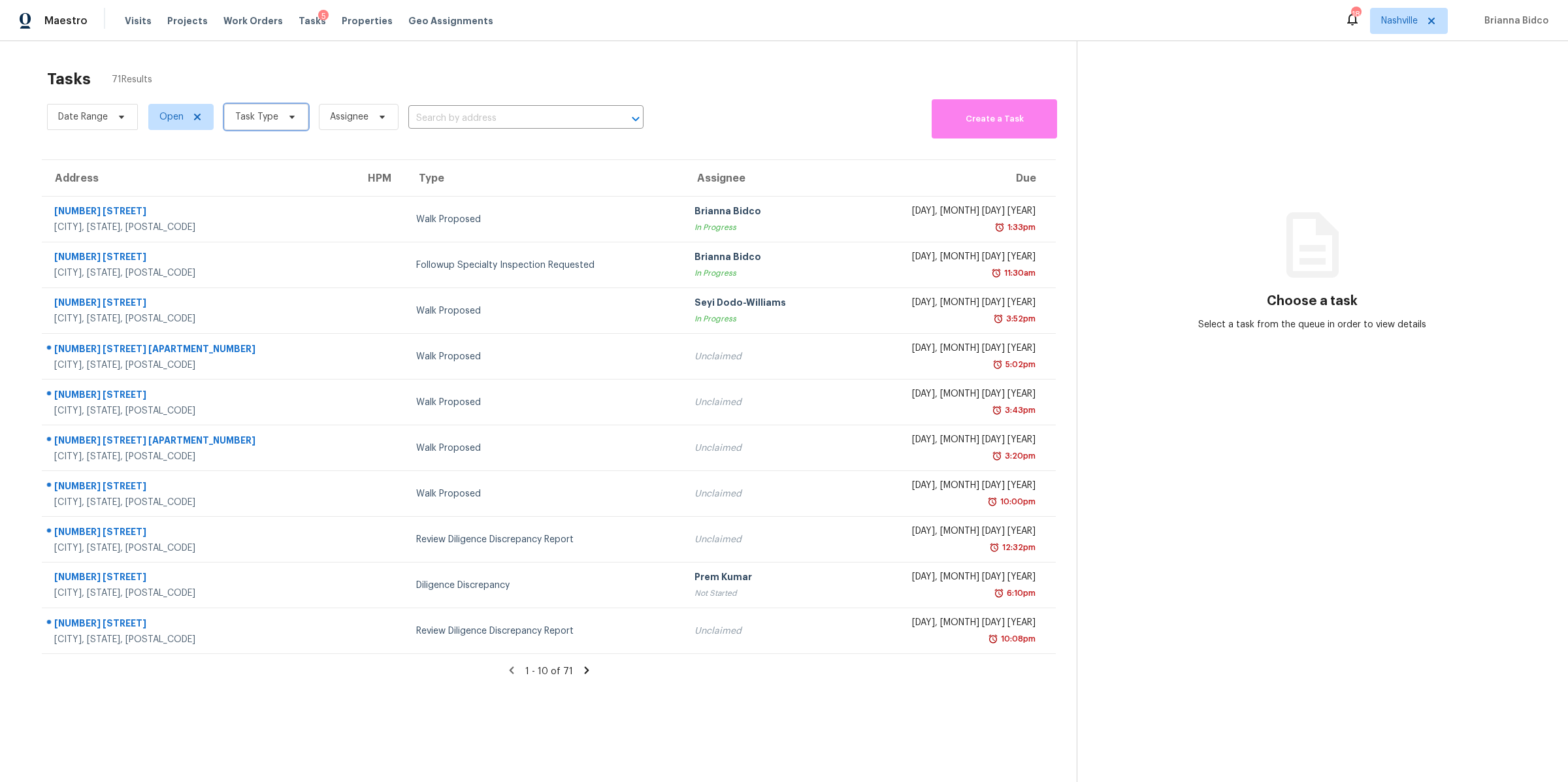 click on "Task Type" at bounding box center [257, 117] 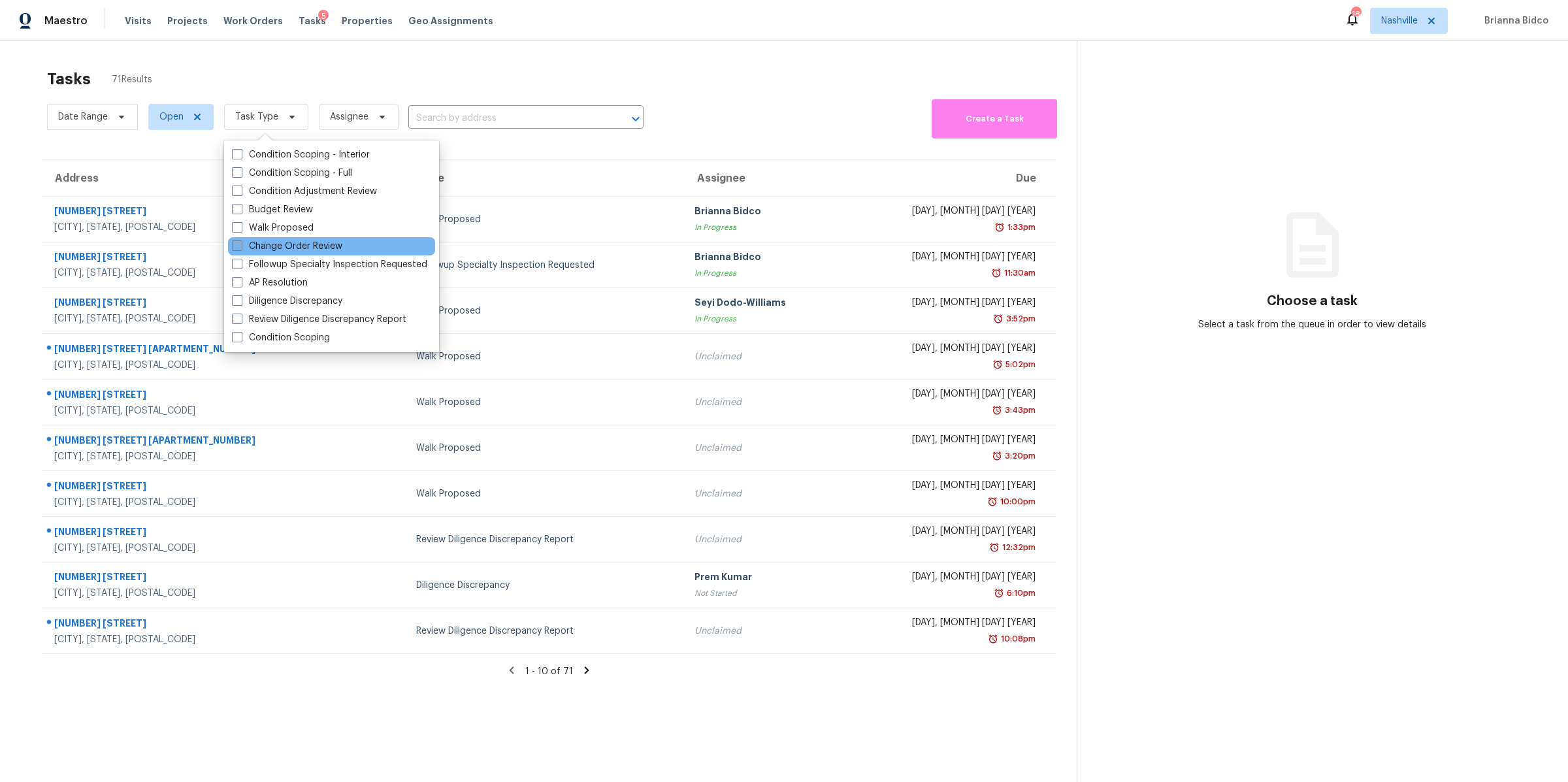 click on "Change Order Review" at bounding box center (287, 246) 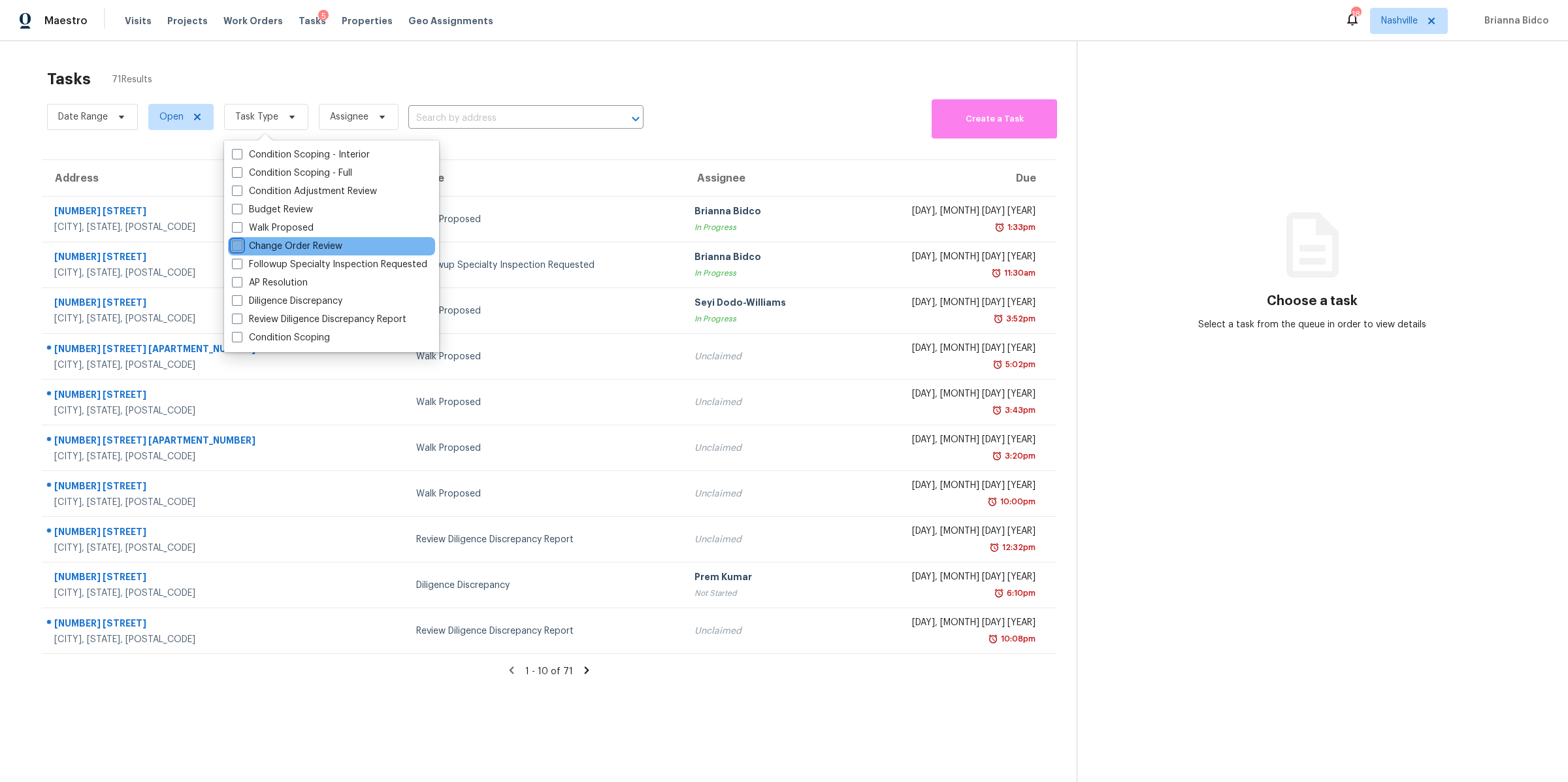 click on "Change Order Review" at bounding box center (236, 244) 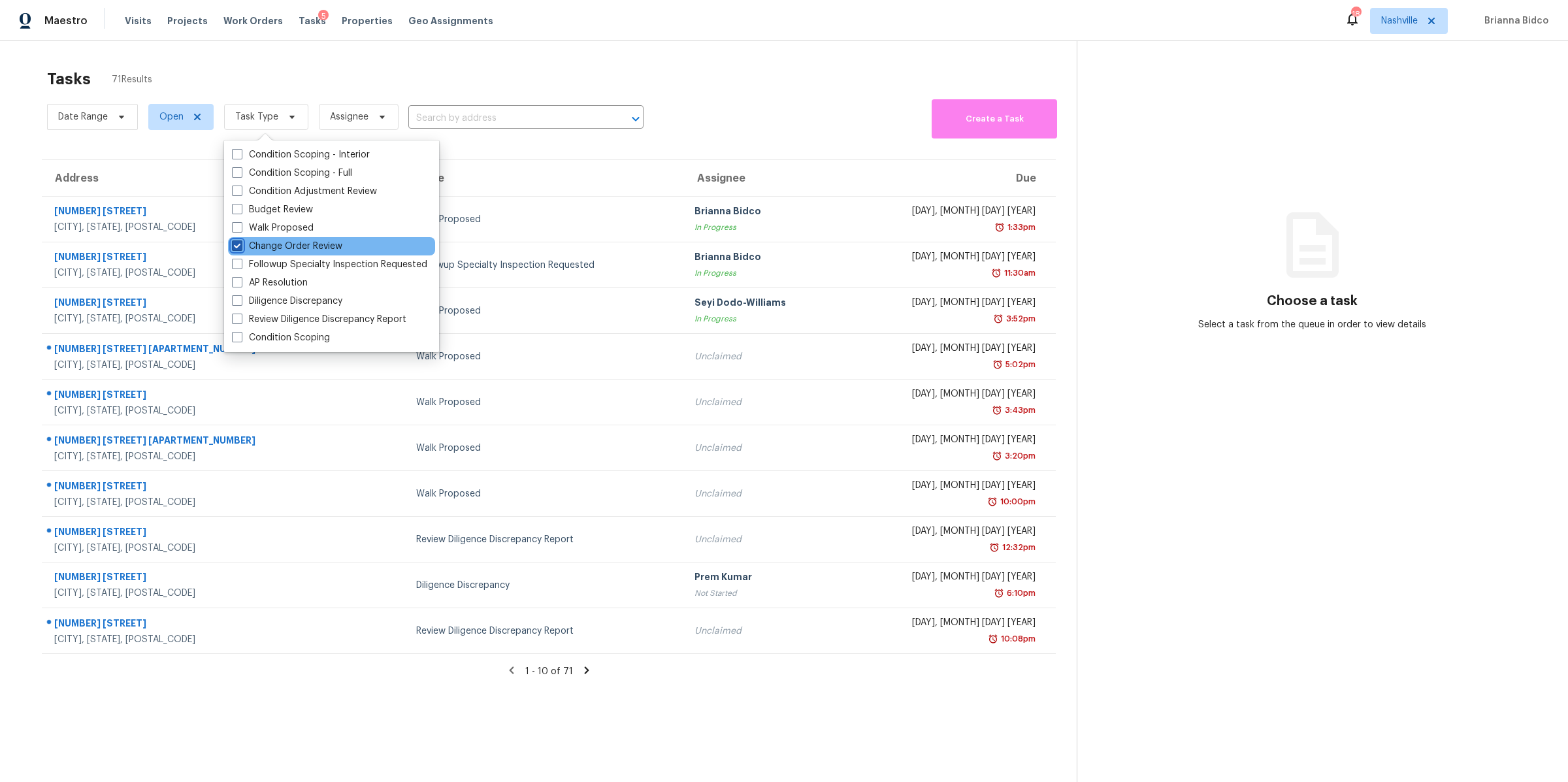 checkbox on "true" 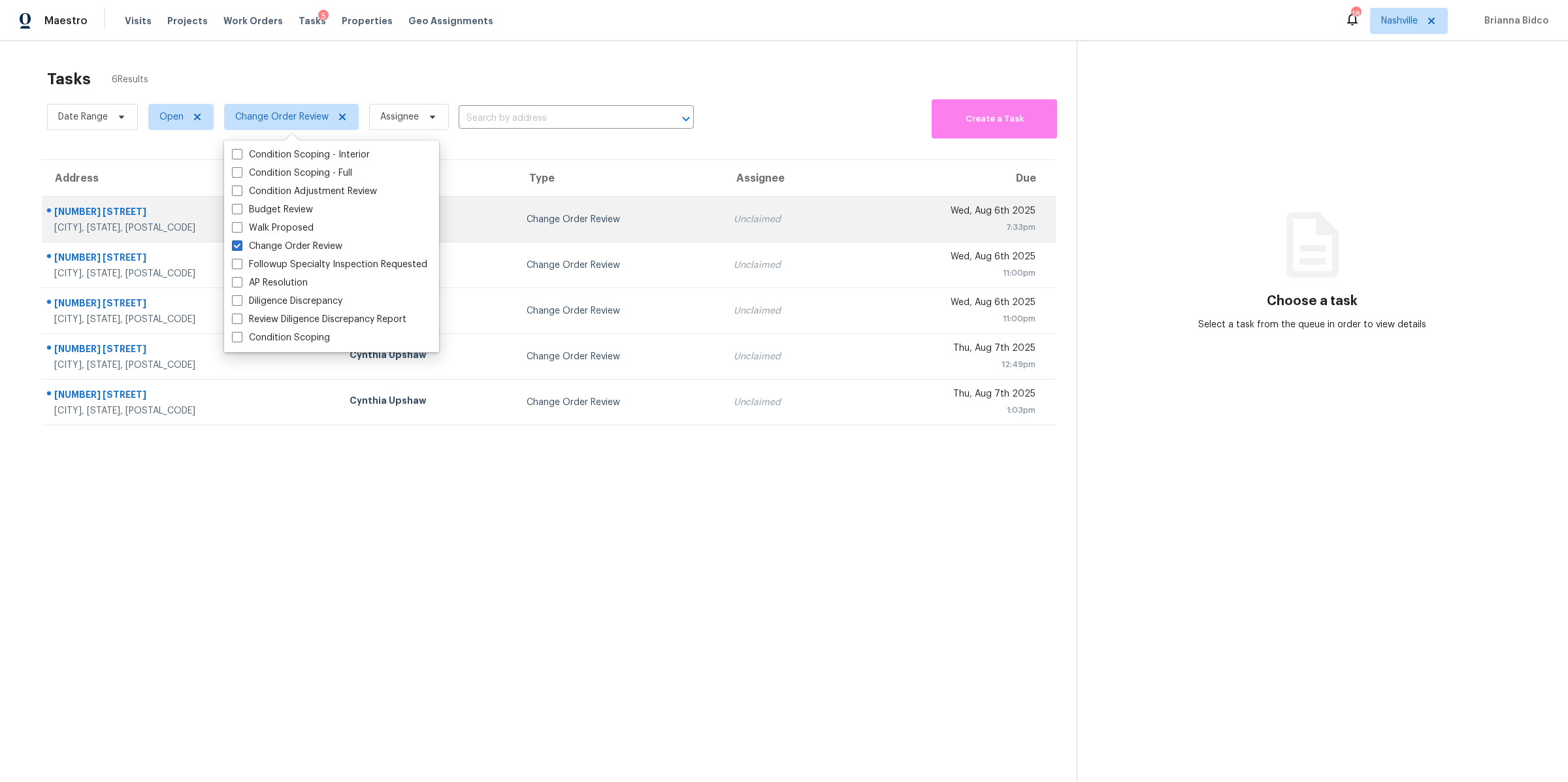 click on "[NUMBER] [STREET]" at bounding box center (191, 213) 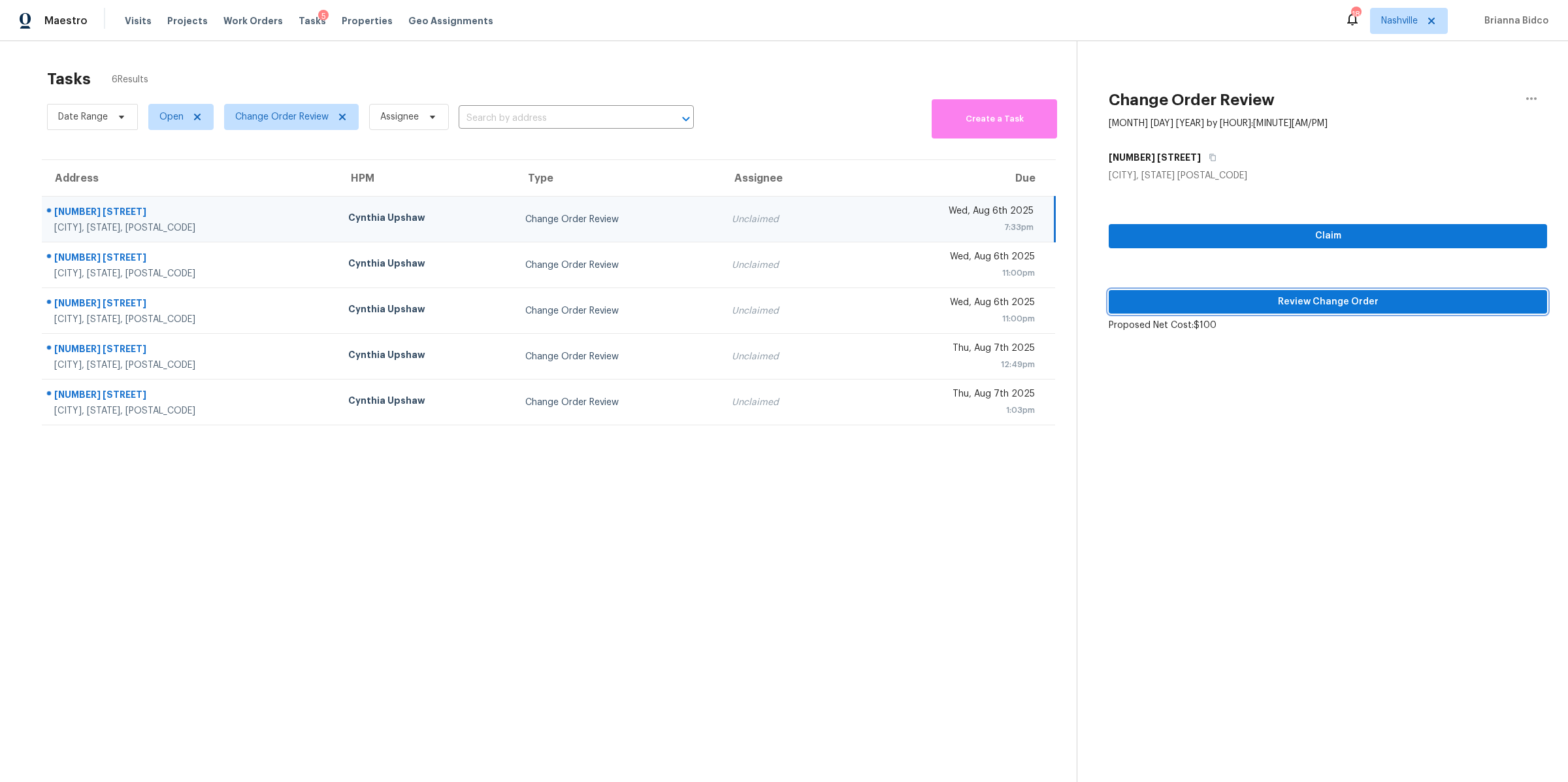click on "Review Change Order" at bounding box center [1328, 302] 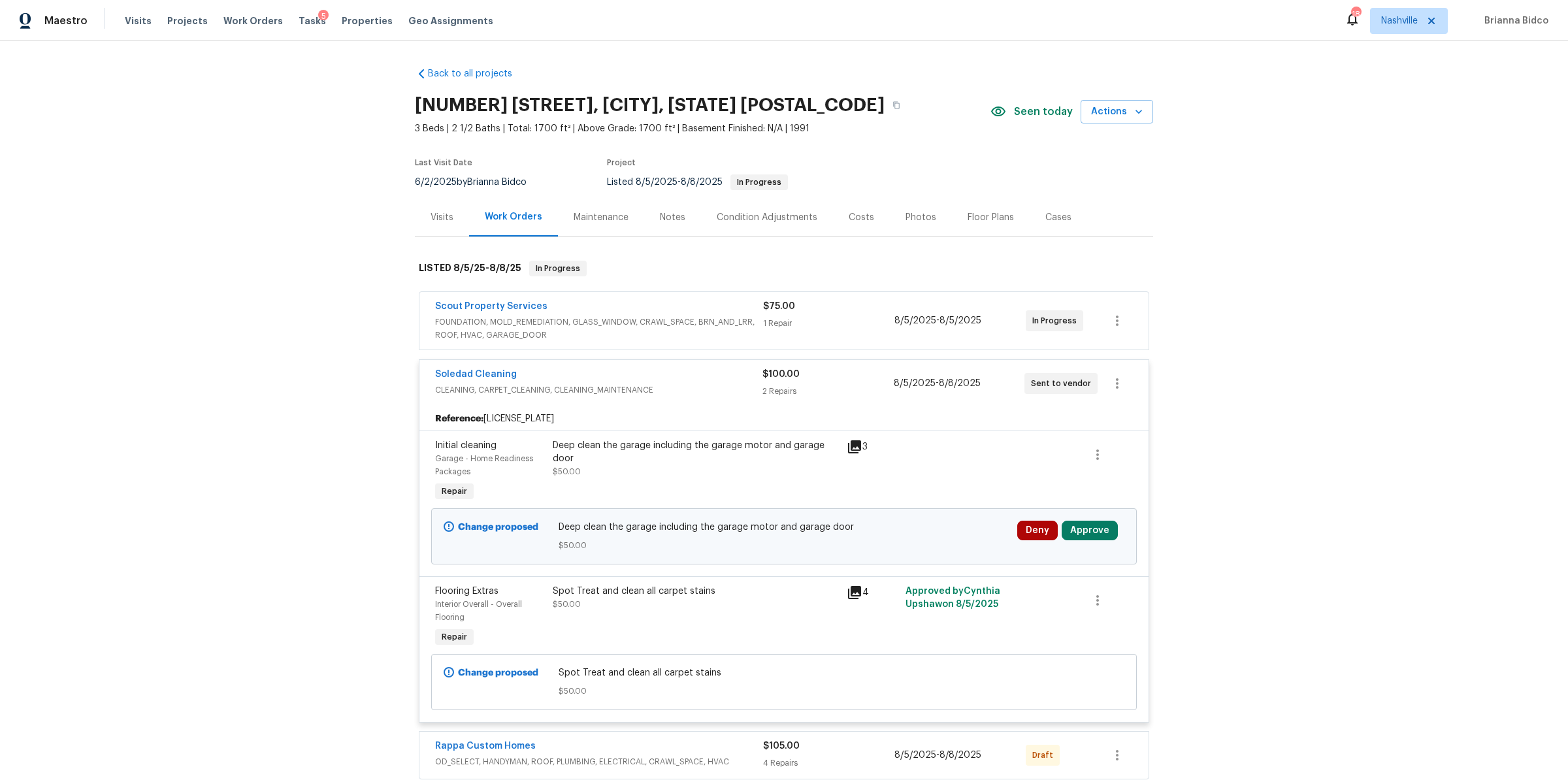 click on "FOUNDATION, MOLD_REMEDIATION, GLASS_WINDOW, CRAWL_SPACE, BRN_AND_LRR, ROOF, HVAC, GARAGE_DOOR" at bounding box center (599, 329) 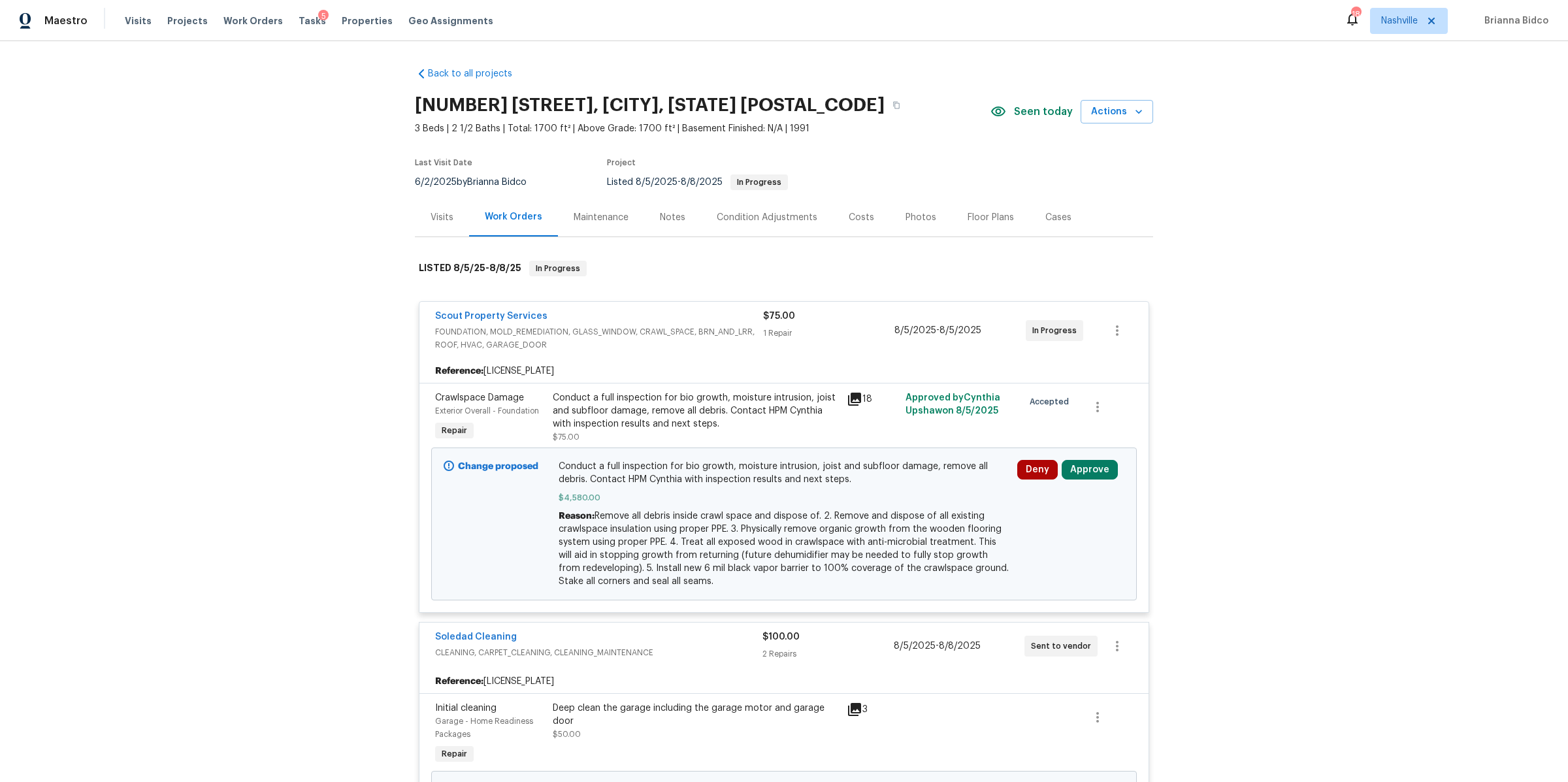 click on "Conduct a full inspection for bio growth, moisture intrusion, joist and subfloor damage, remove all debris. Contact HPM Cynthia with inspection results and next steps." at bounding box center [696, 411] 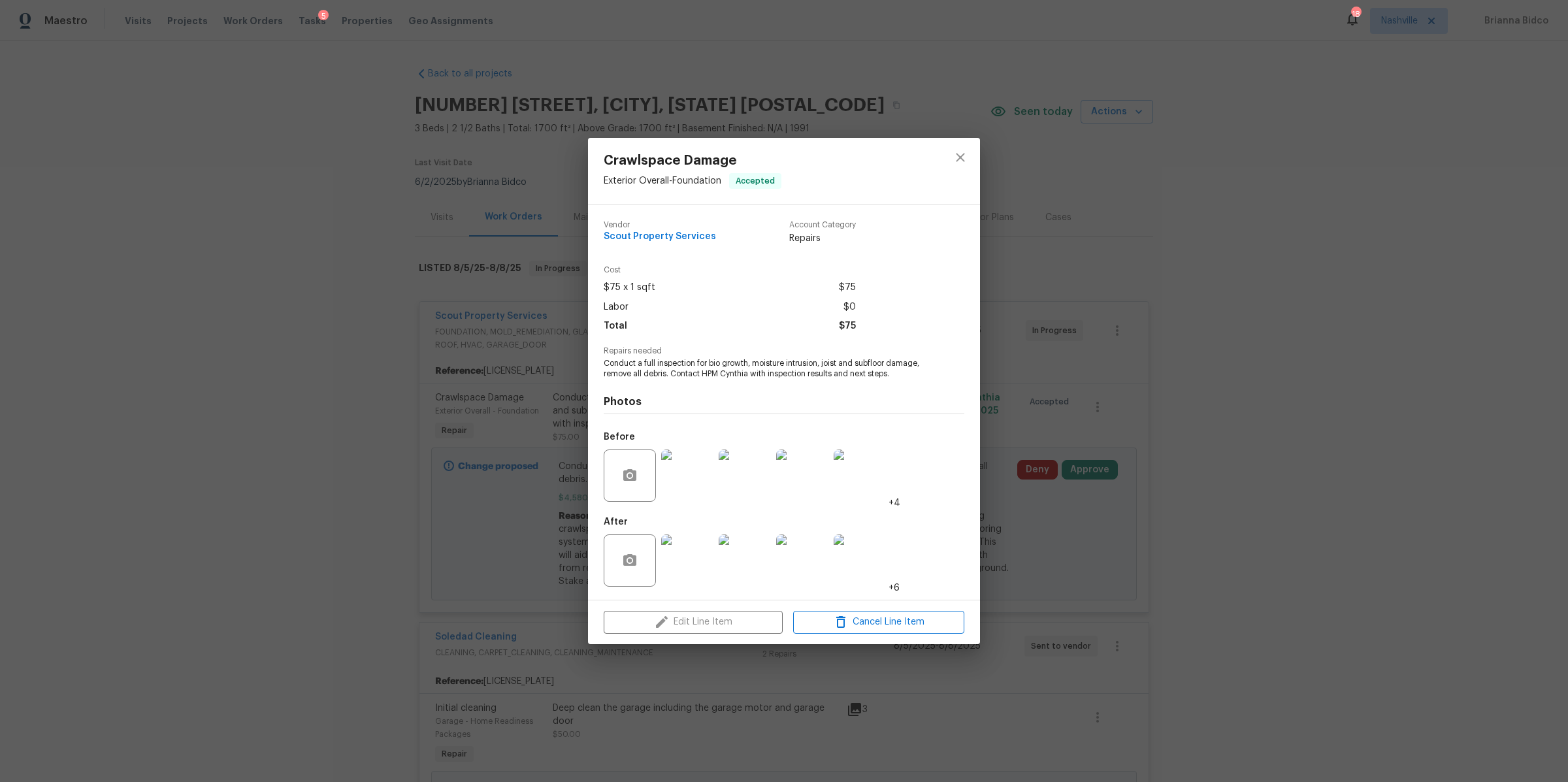 click at bounding box center [687, 476] 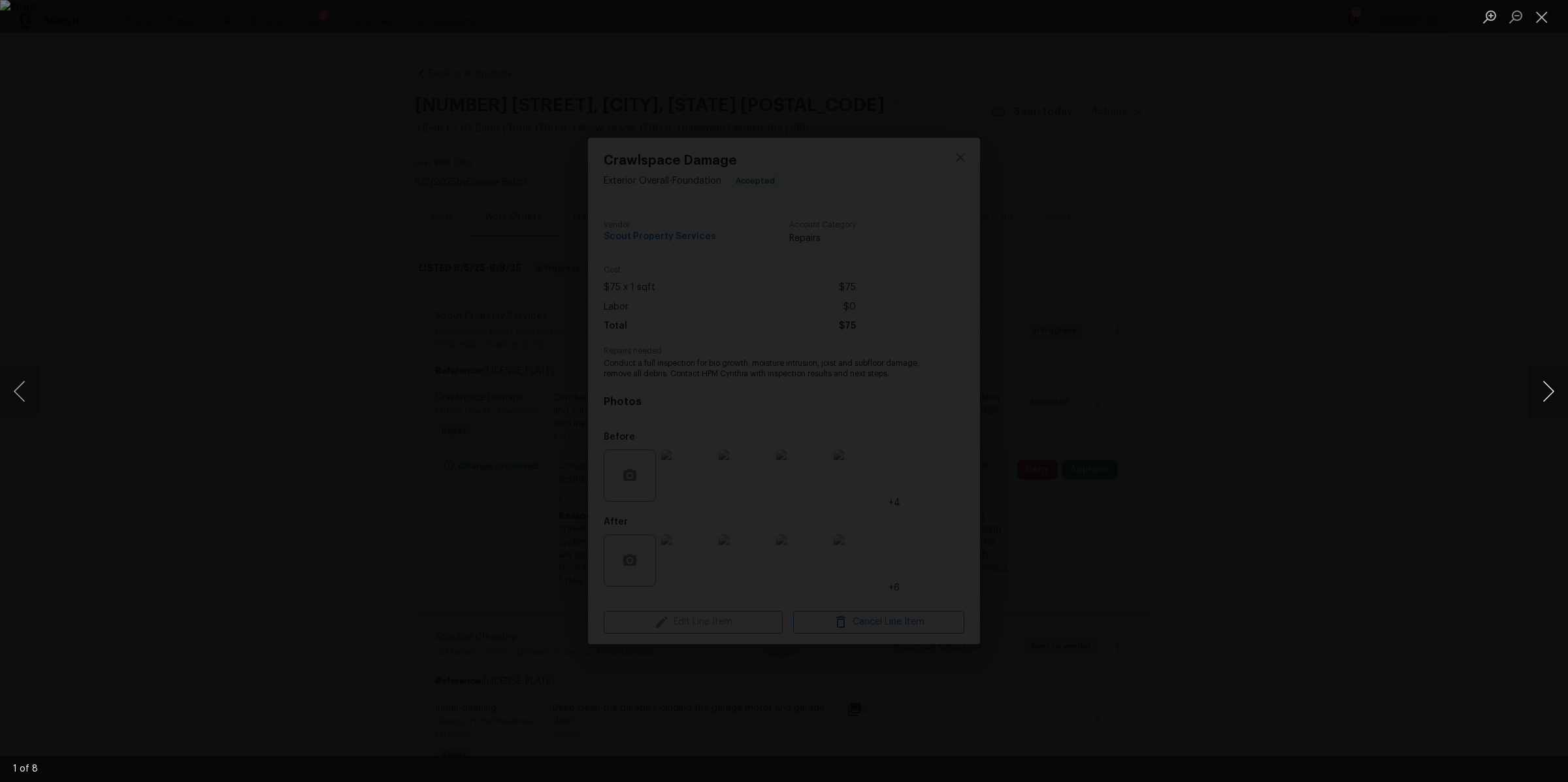 click at bounding box center (1548, 391) 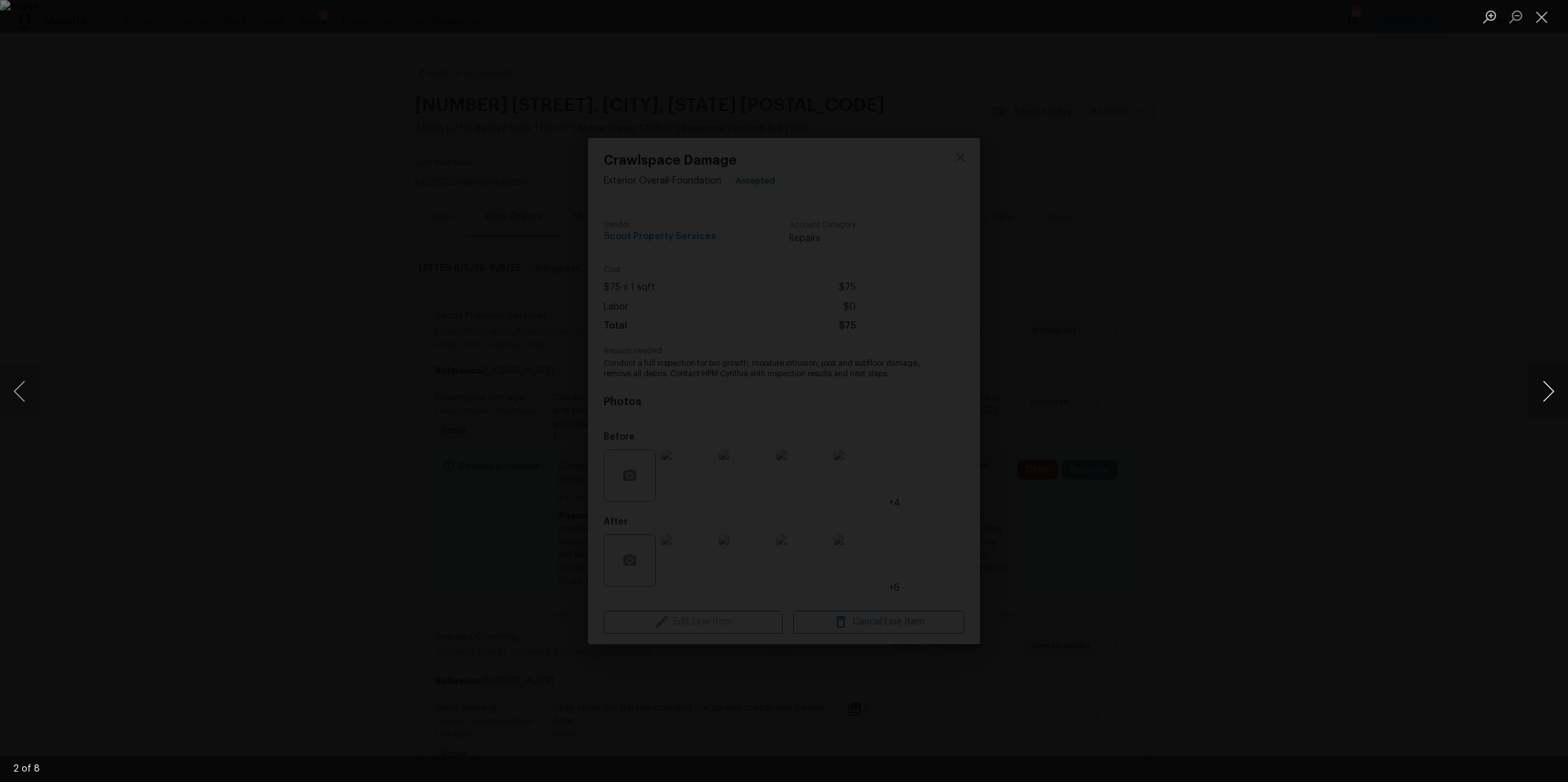 click at bounding box center (1548, 391) 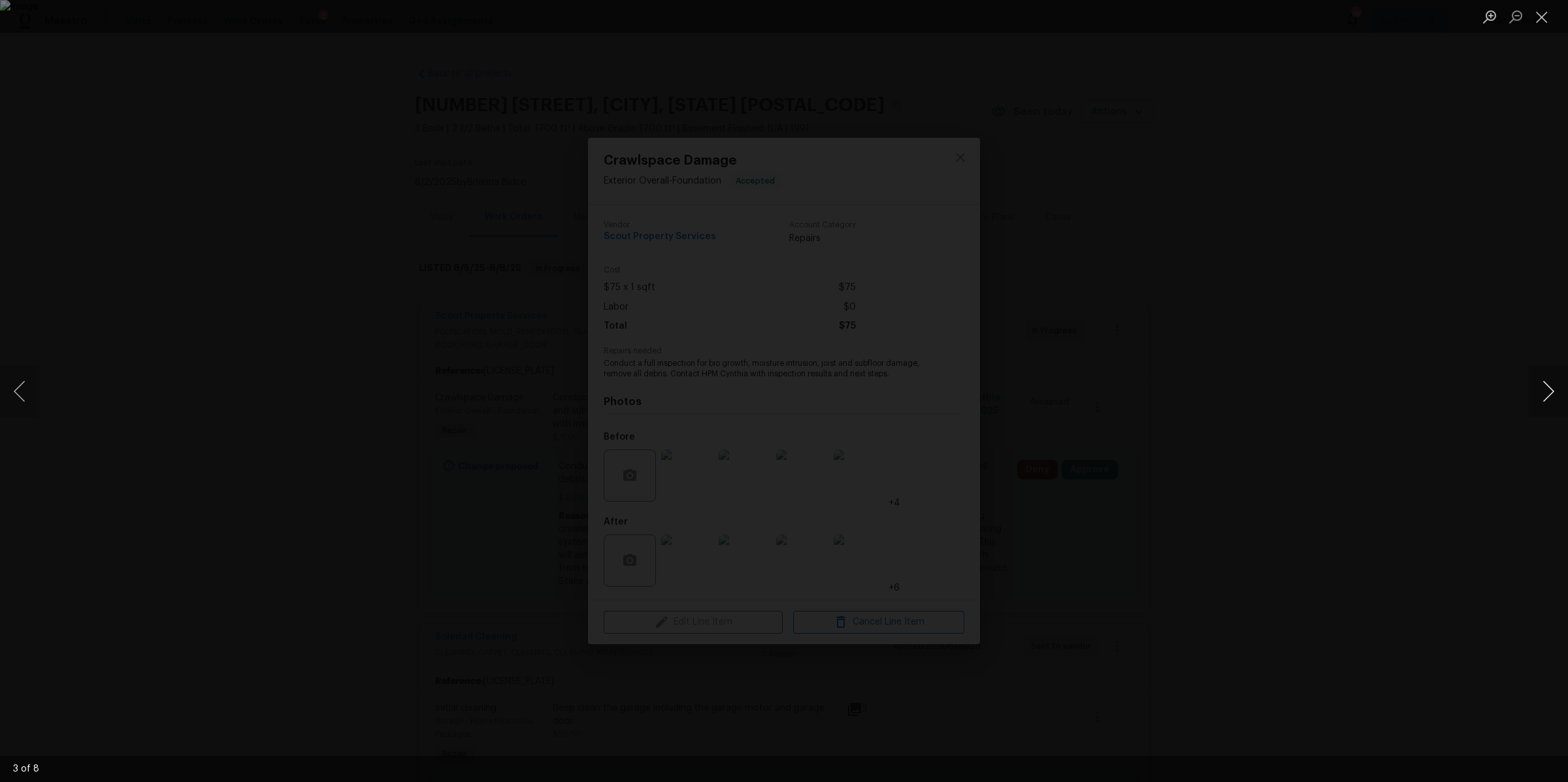 click at bounding box center [1548, 391] 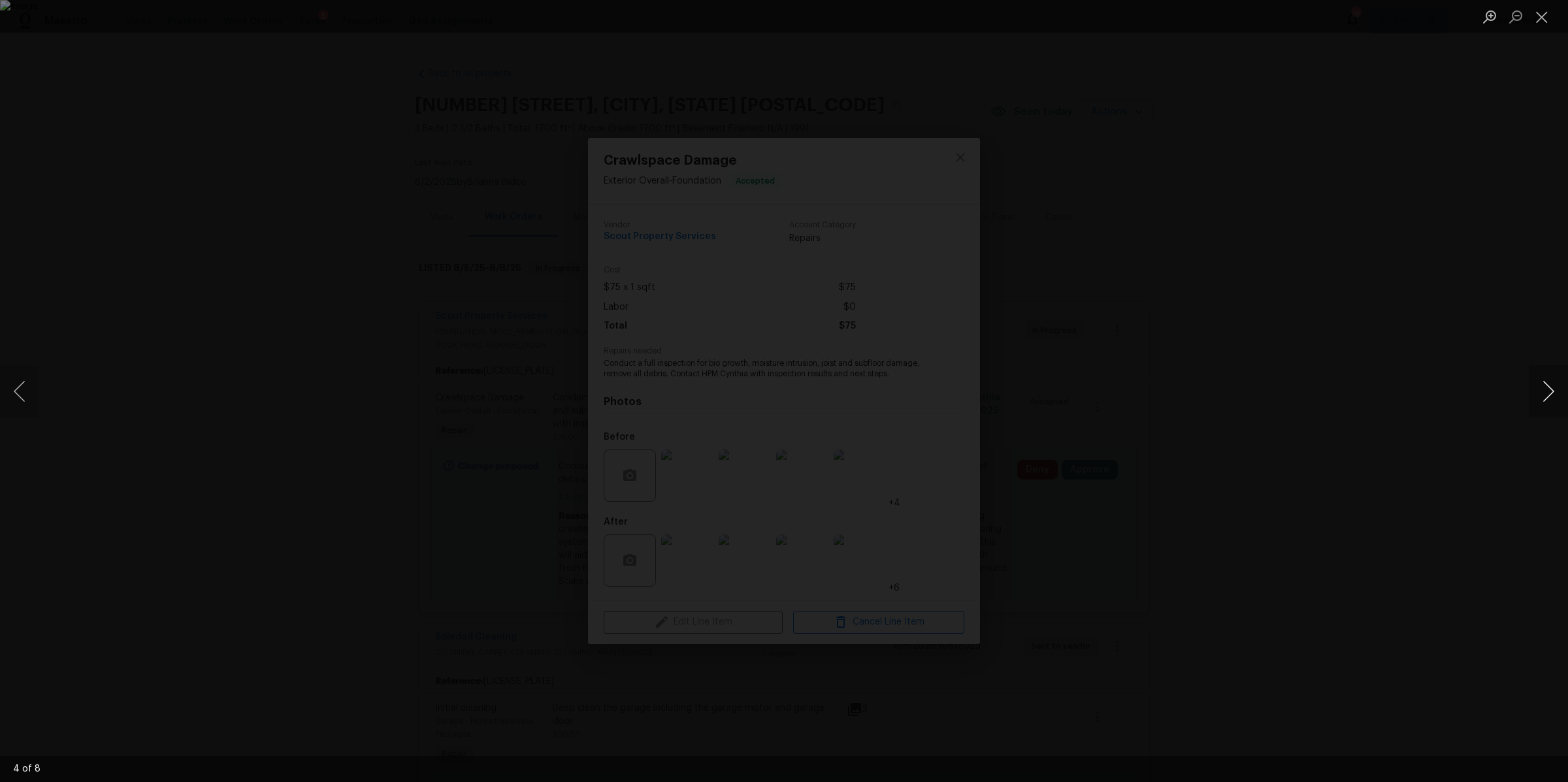 click at bounding box center [1548, 391] 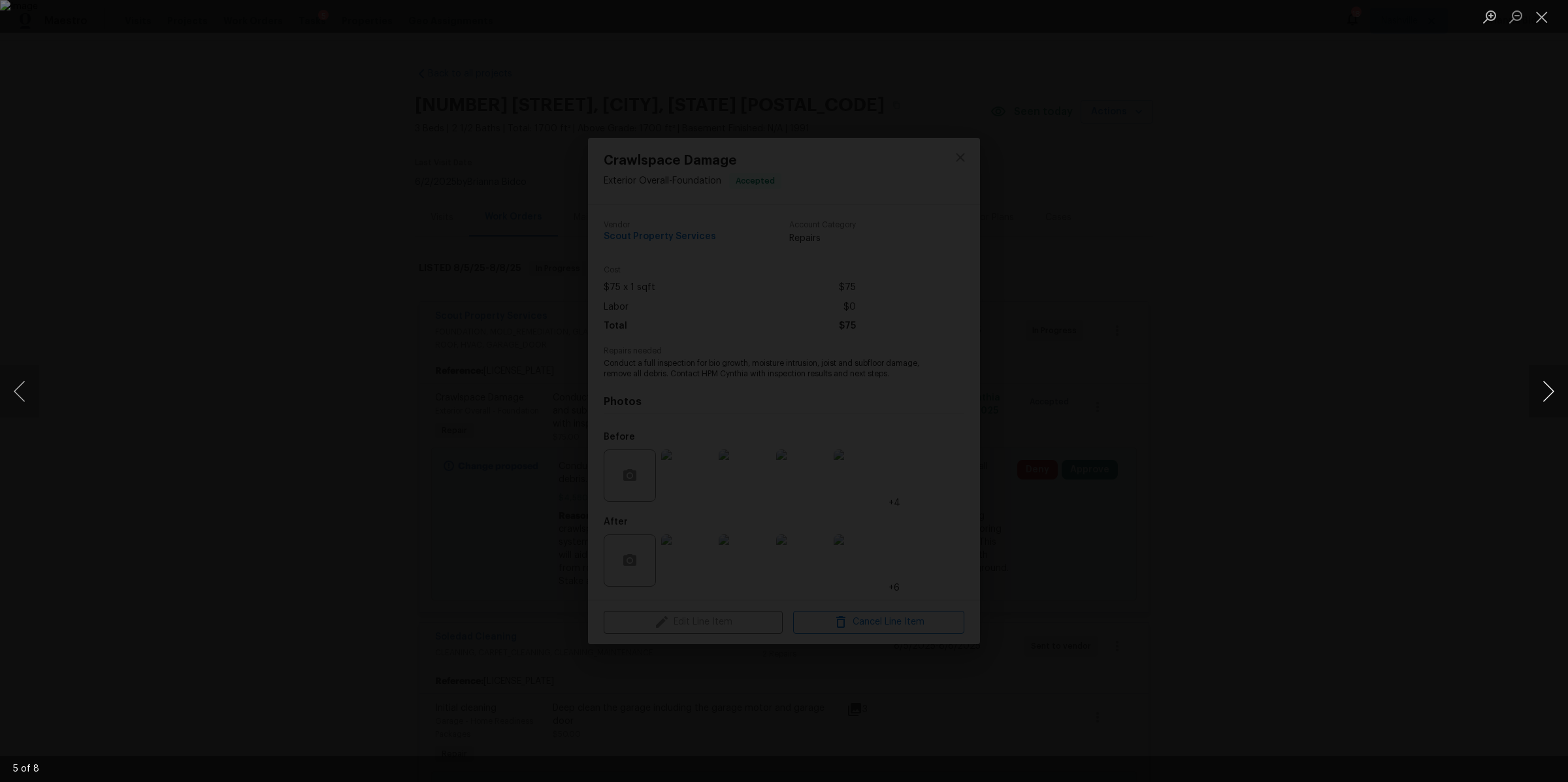 click at bounding box center [1548, 391] 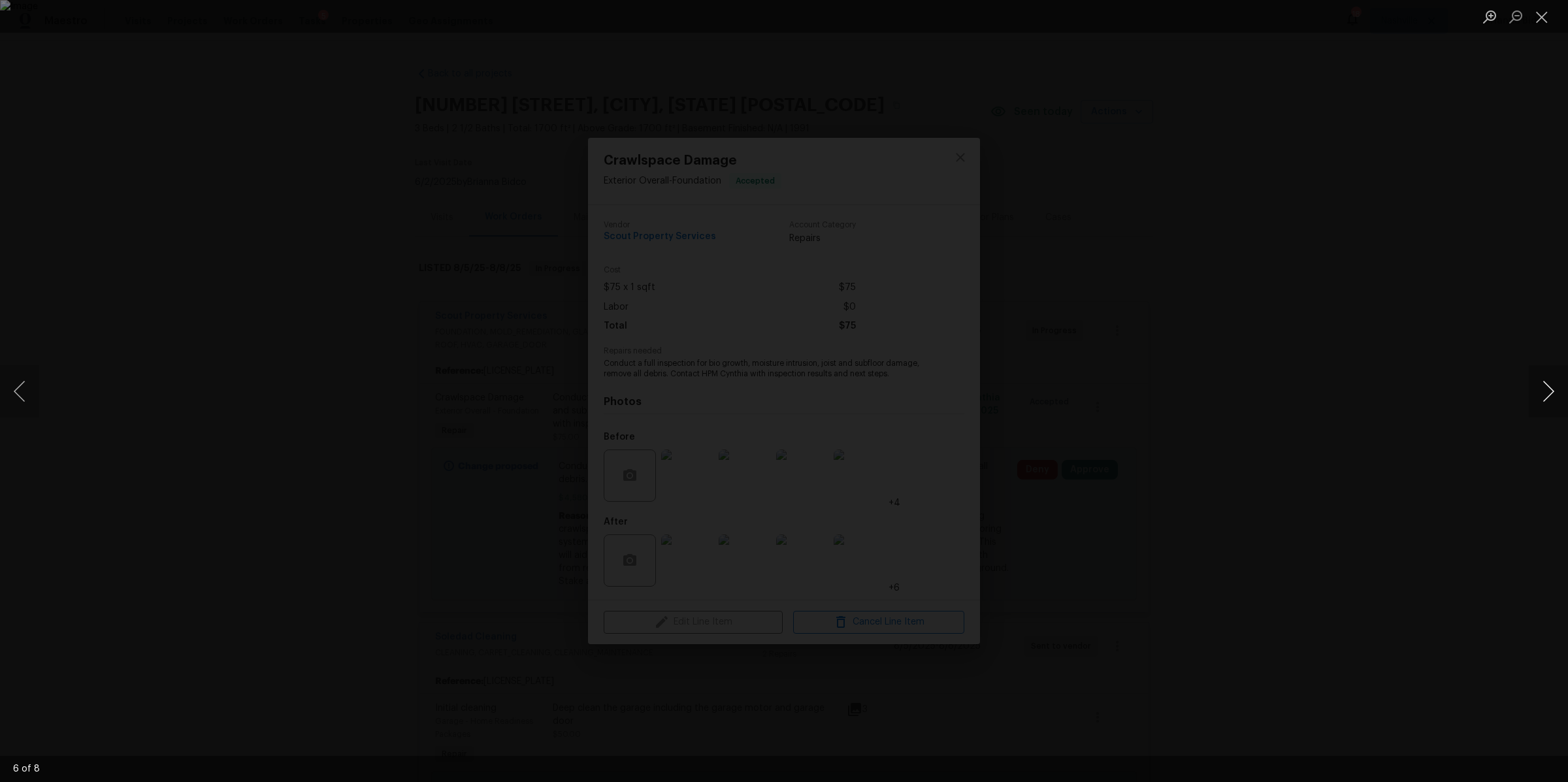 click at bounding box center [1548, 391] 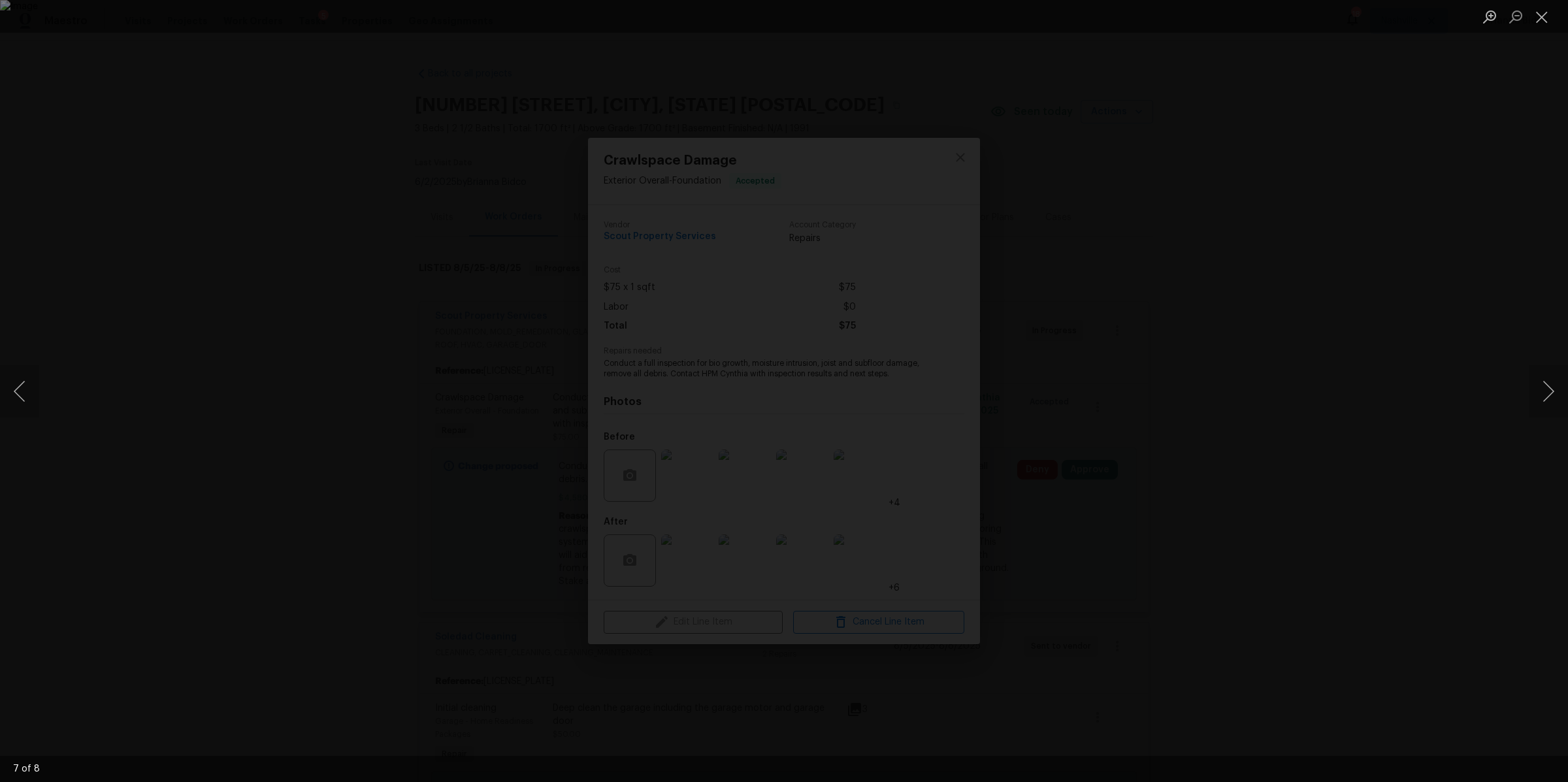 click at bounding box center (784, 391) 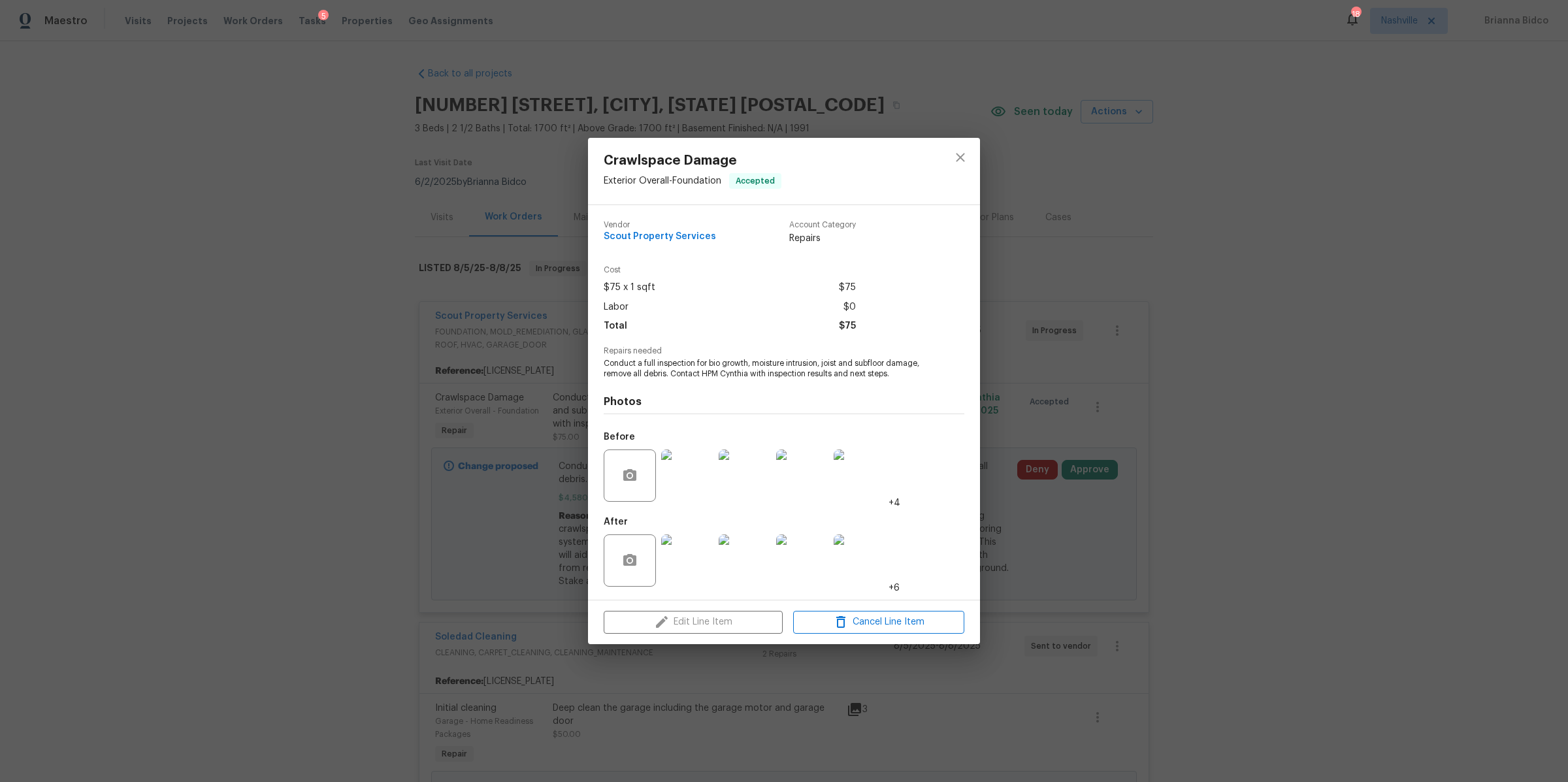 click at bounding box center [687, 561] 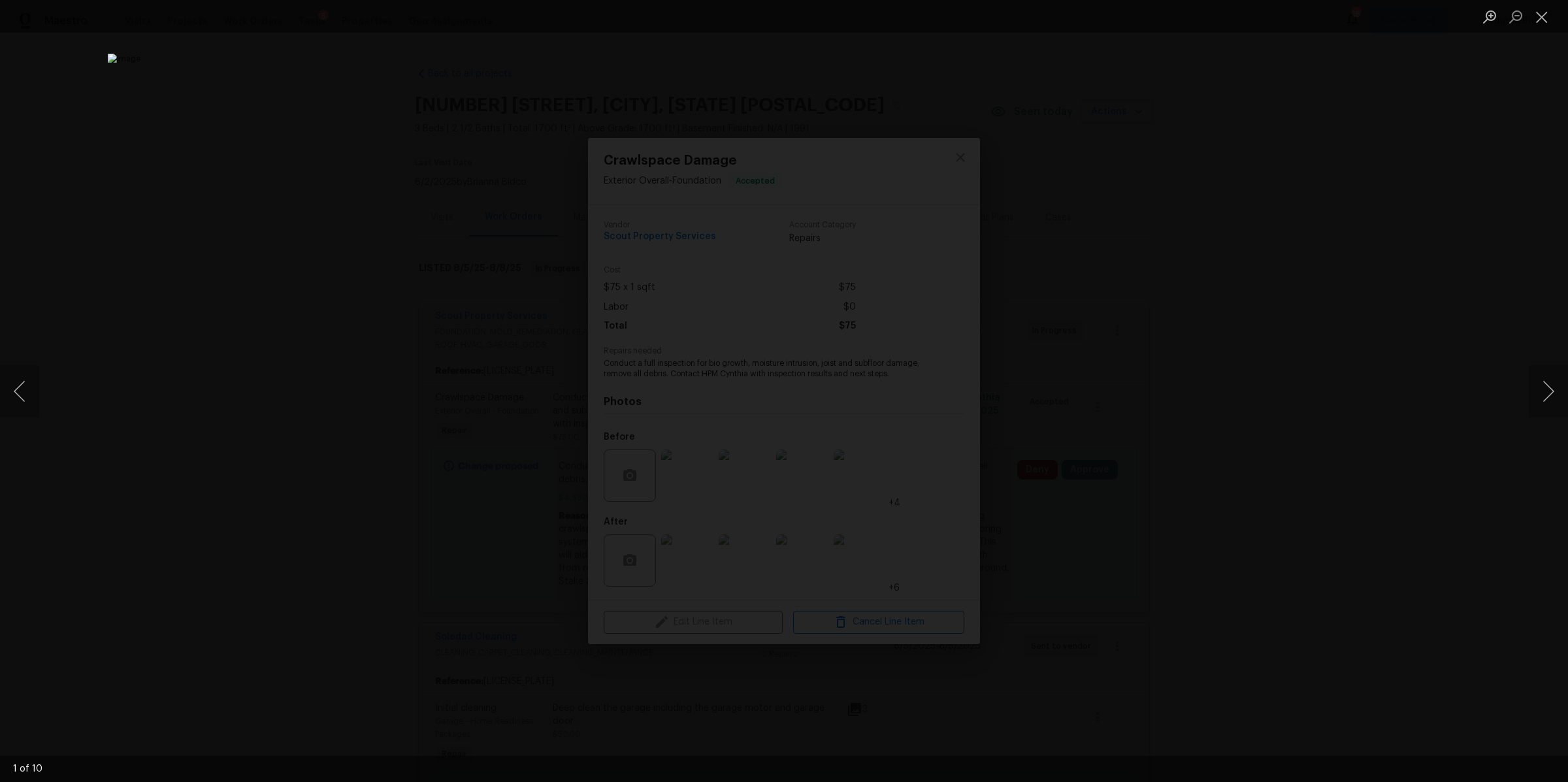 click at bounding box center (784, 391) 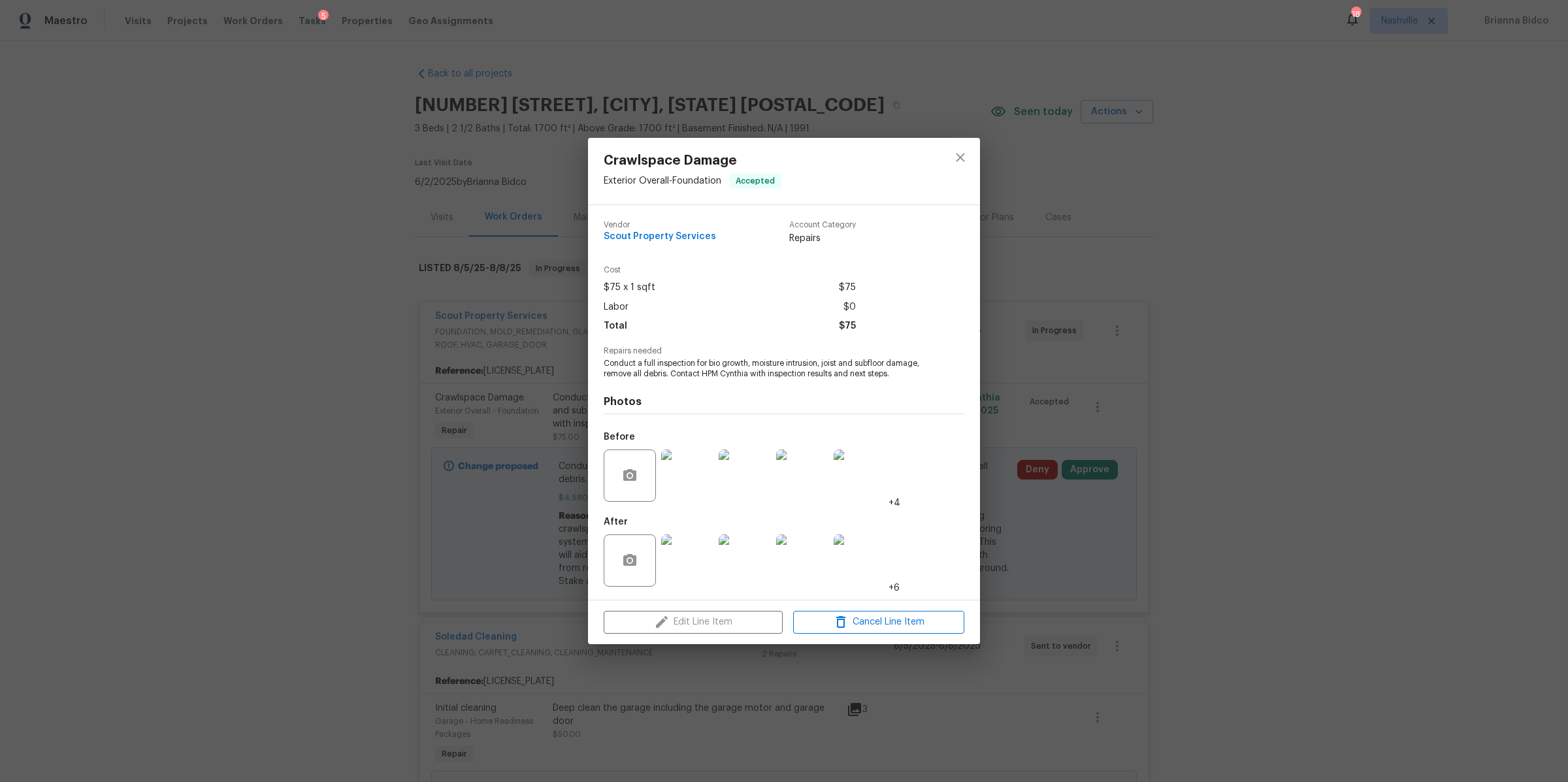 click at bounding box center [687, 561] 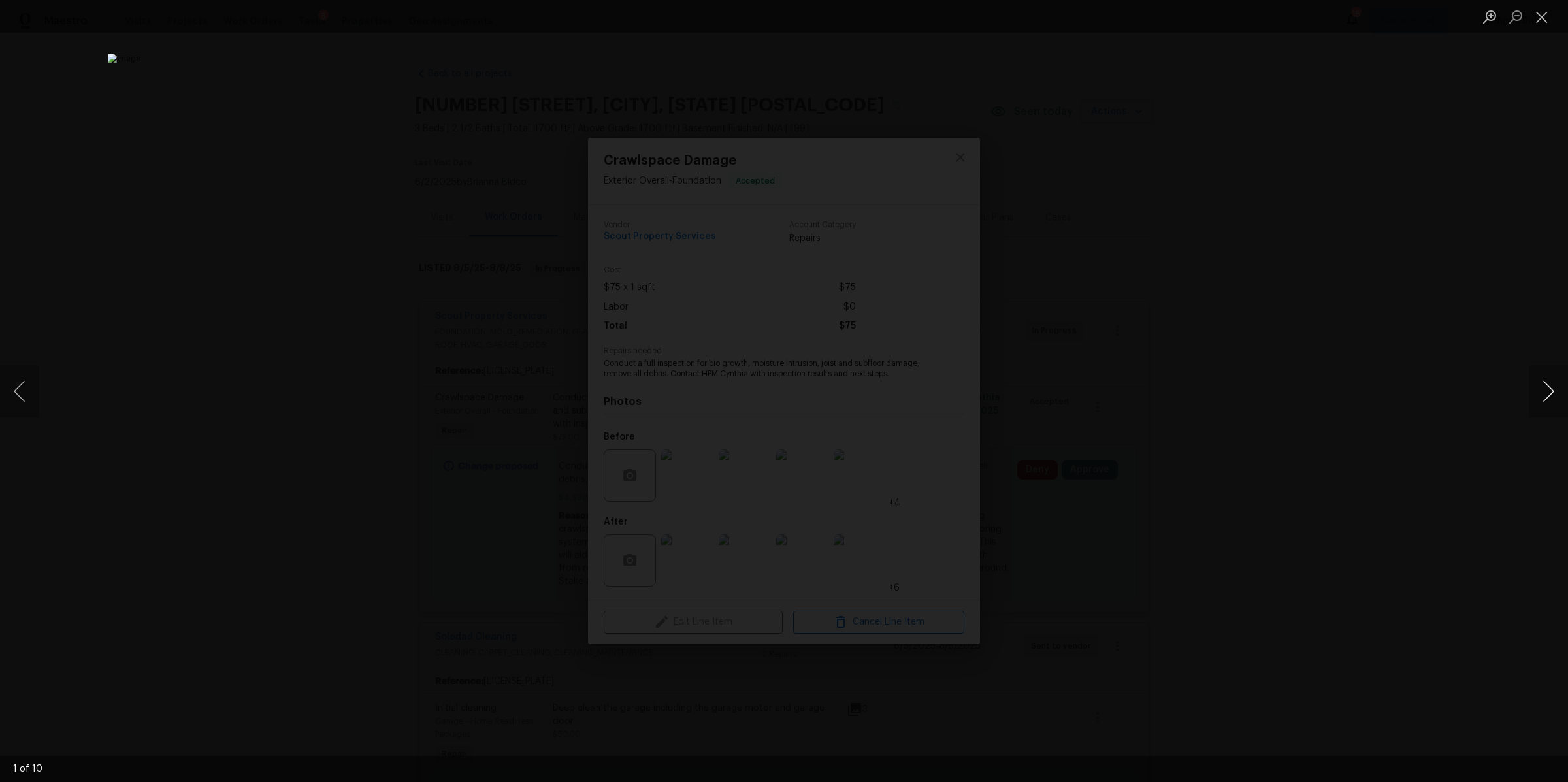 click at bounding box center [1548, 391] 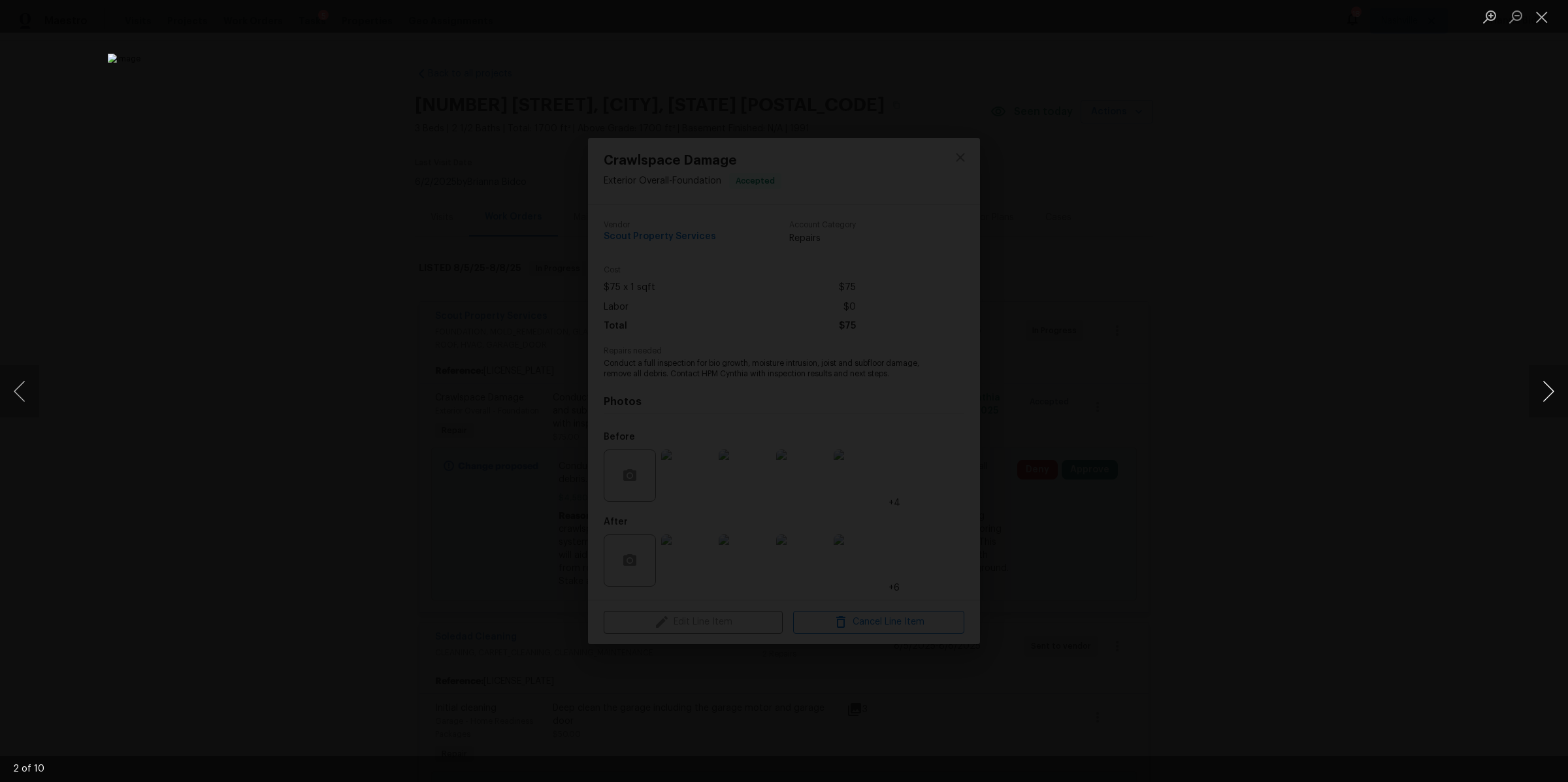 click at bounding box center (1548, 391) 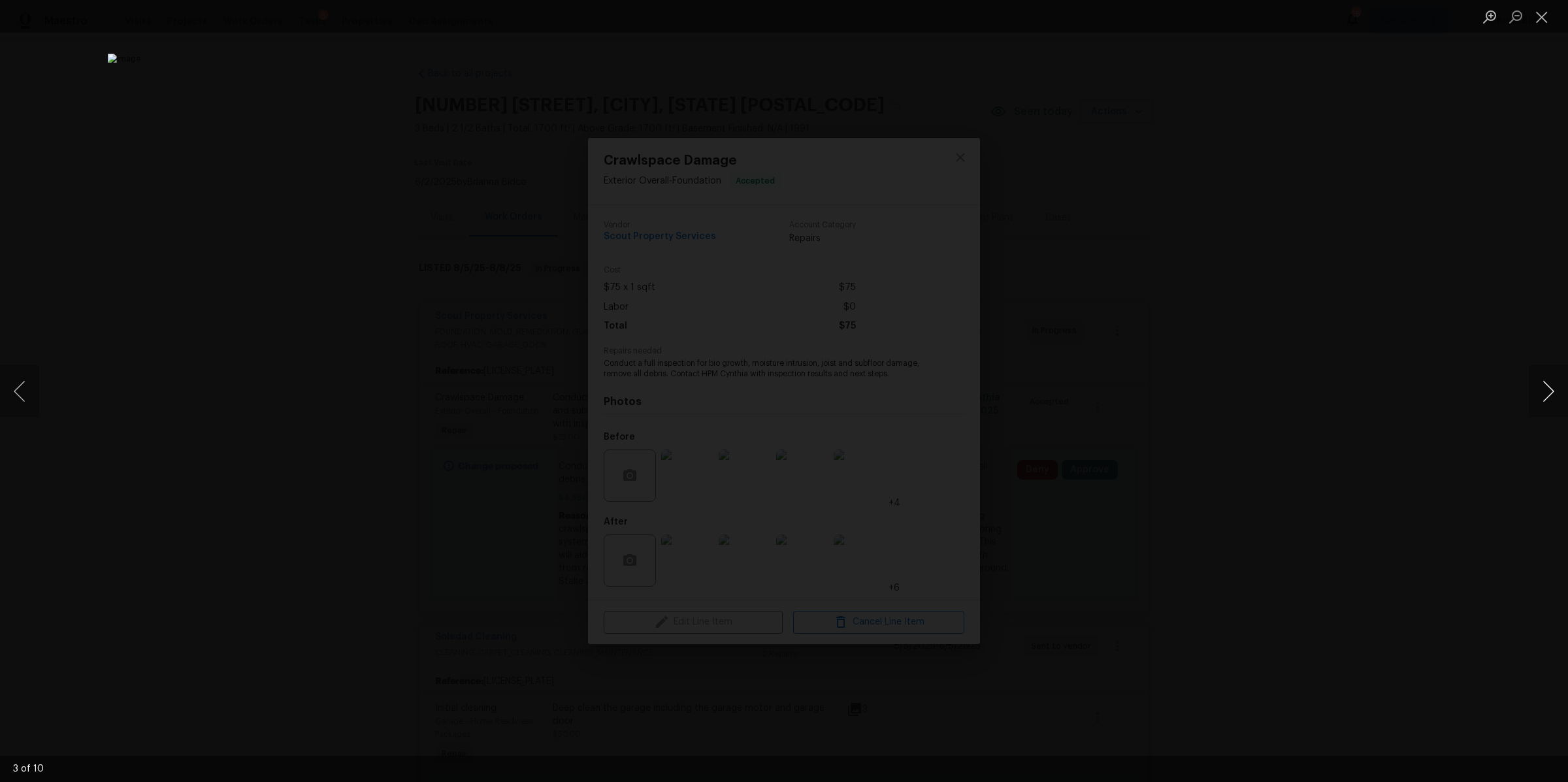 click at bounding box center (1548, 391) 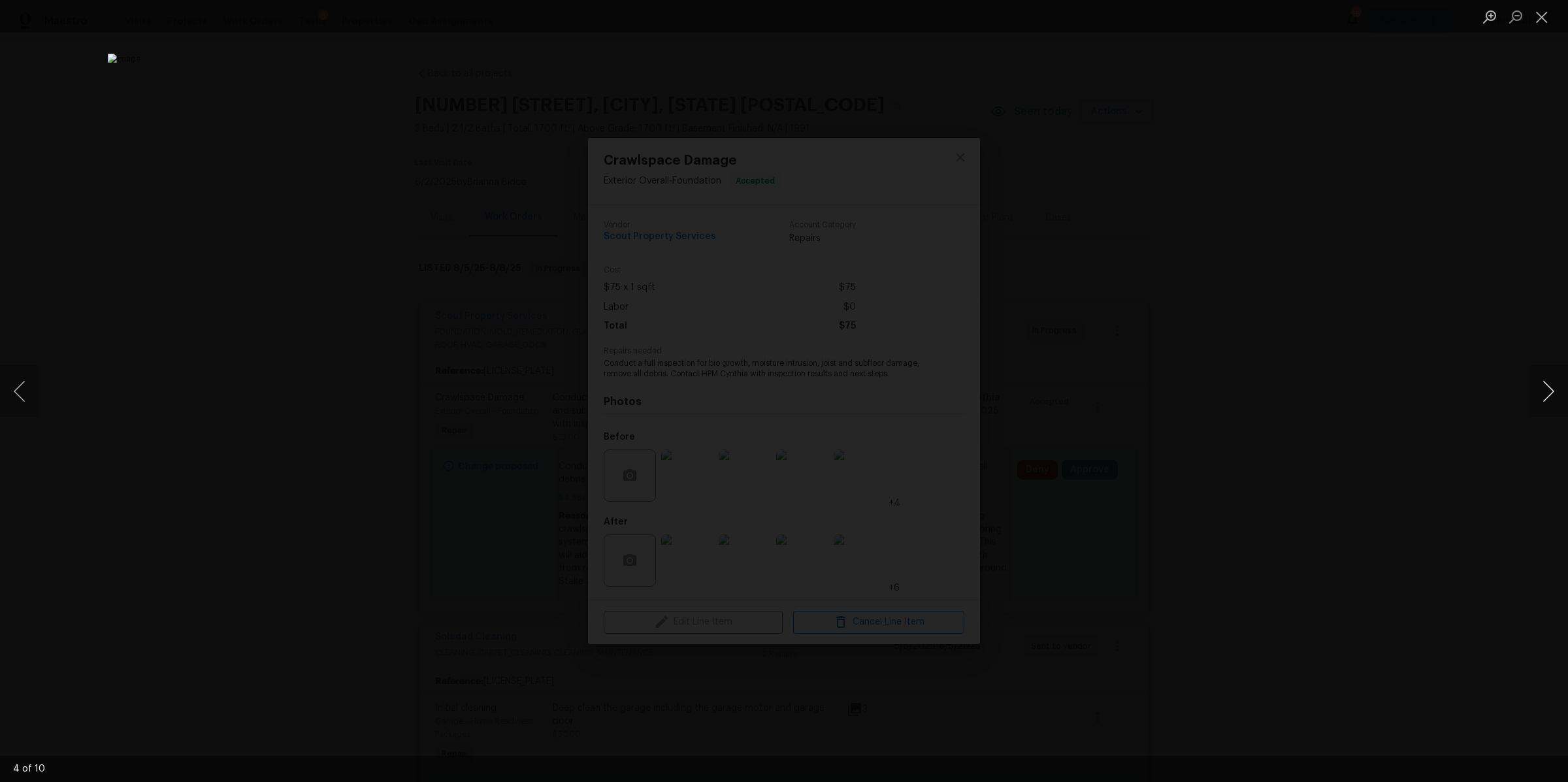 click at bounding box center (1548, 391) 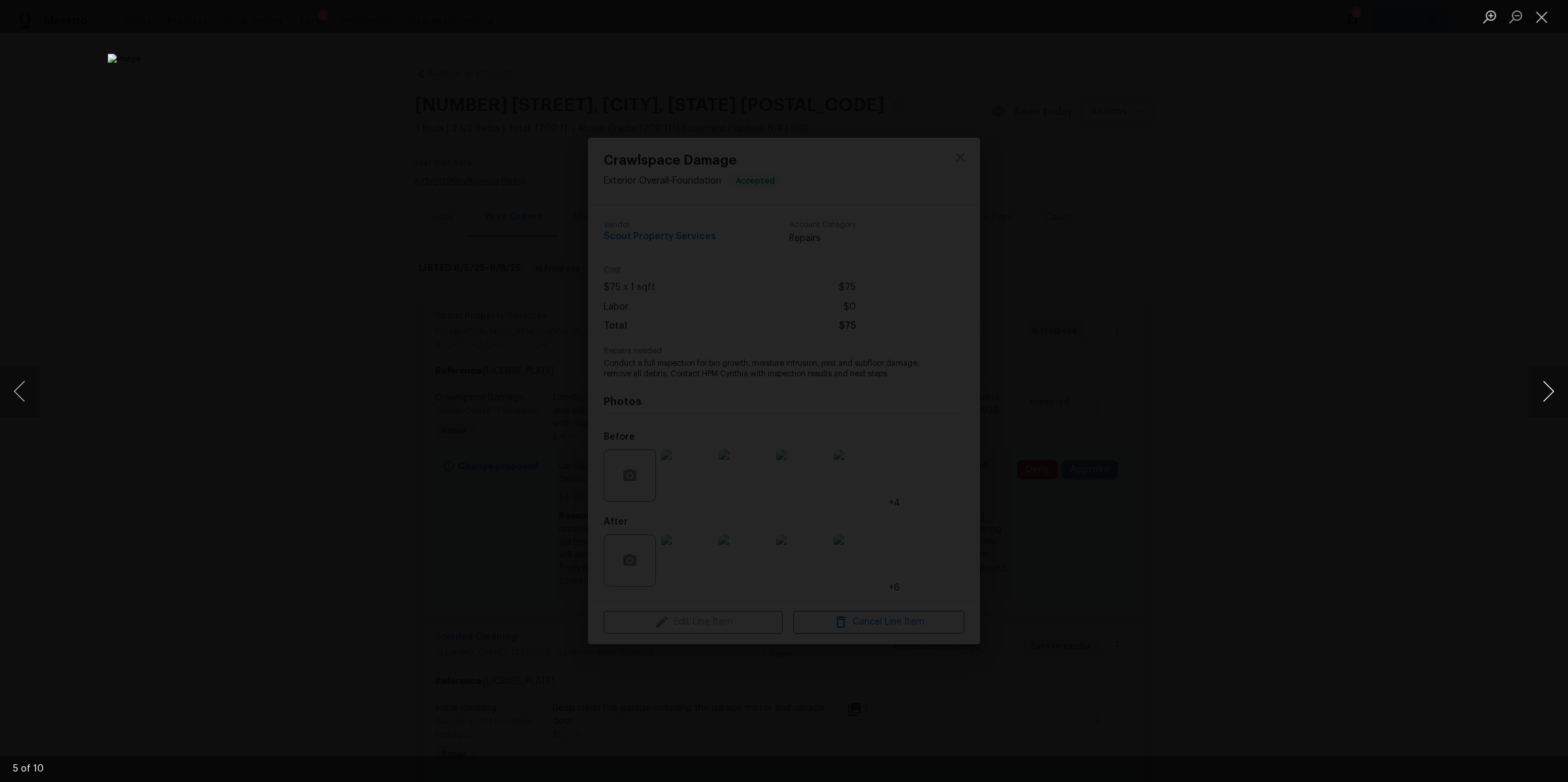 click at bounding box center [1548, 391] 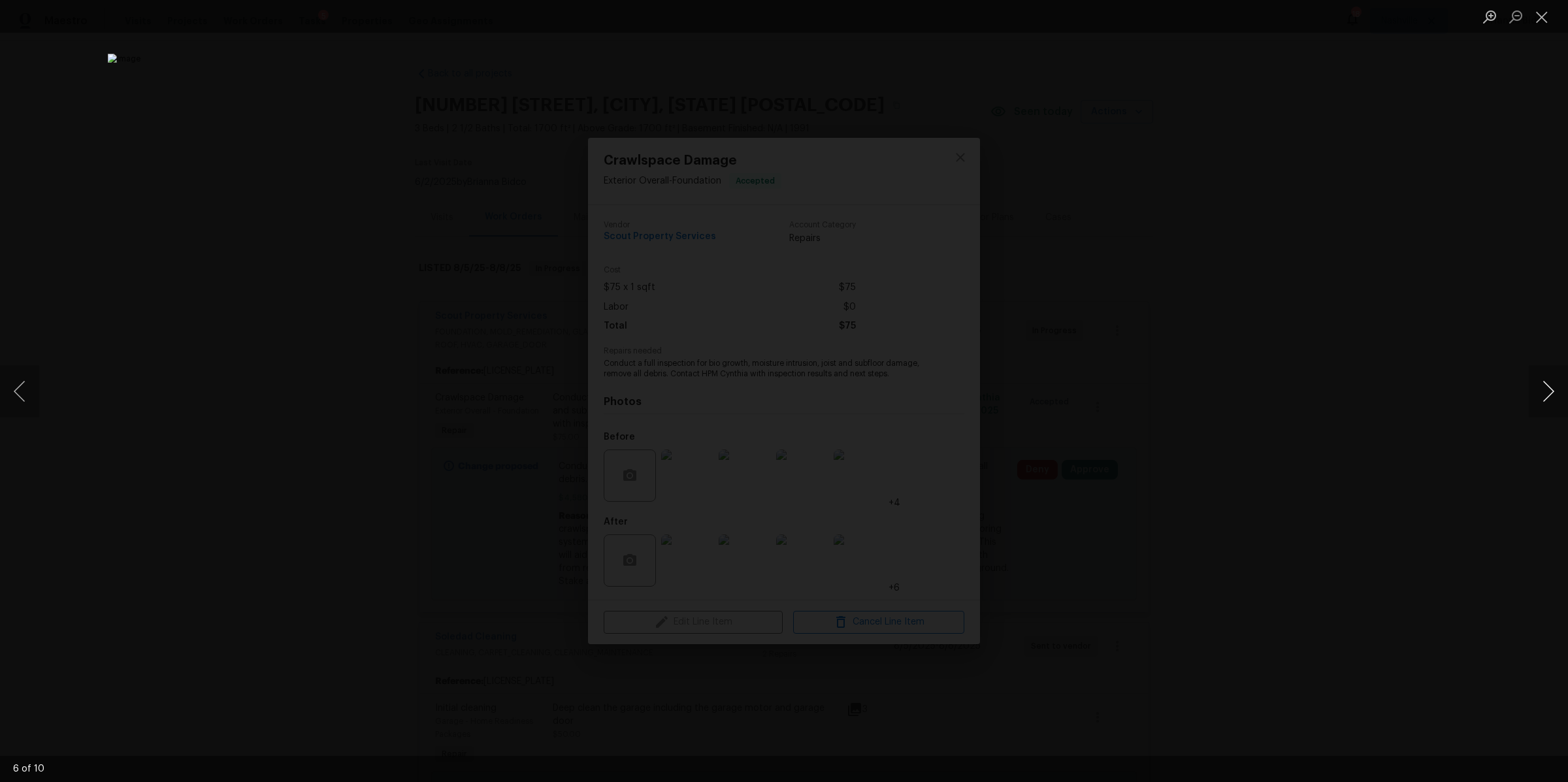 click at bounding box center [1548, 391] 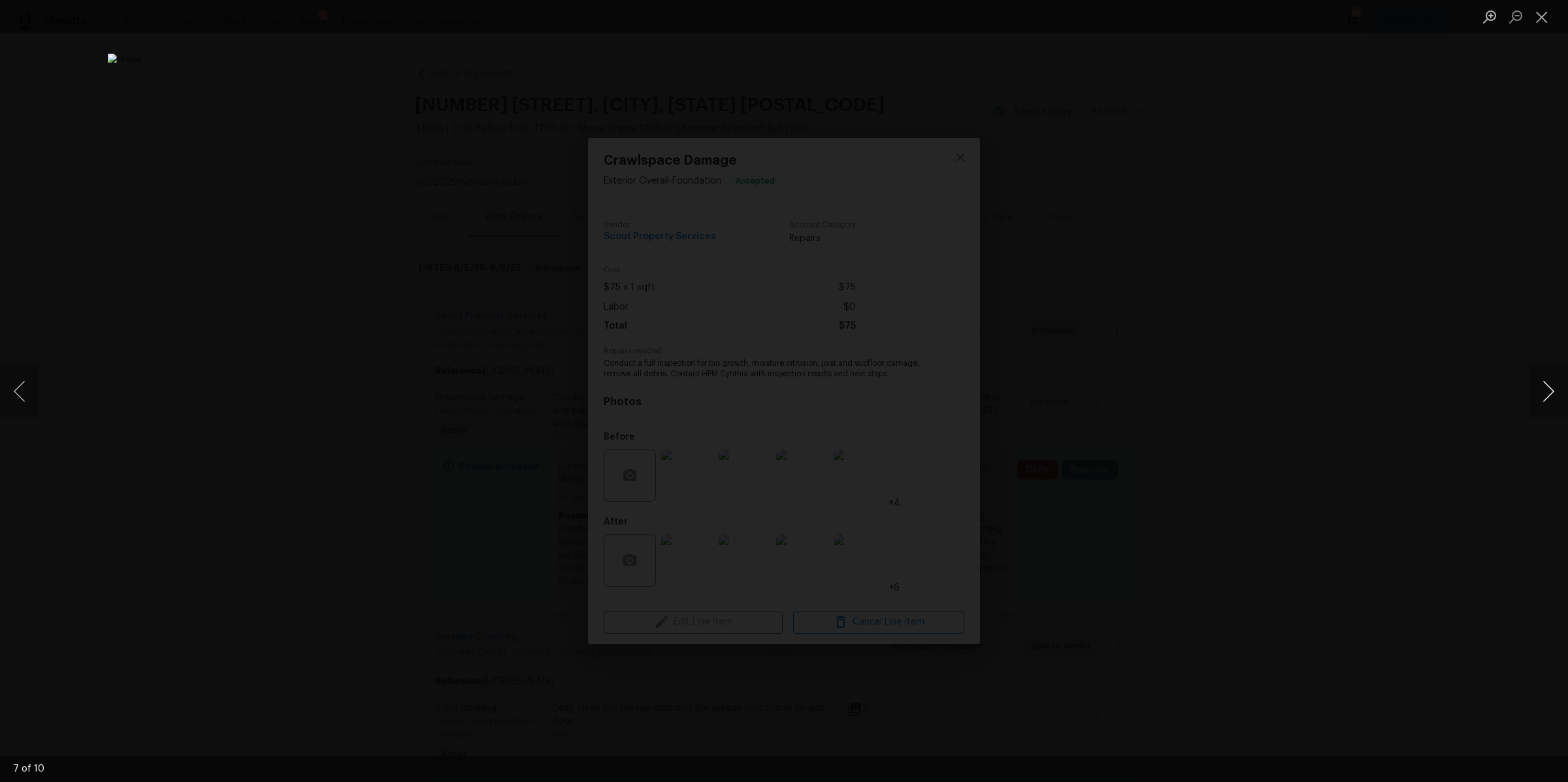 click at bounding box center [1548, 391] 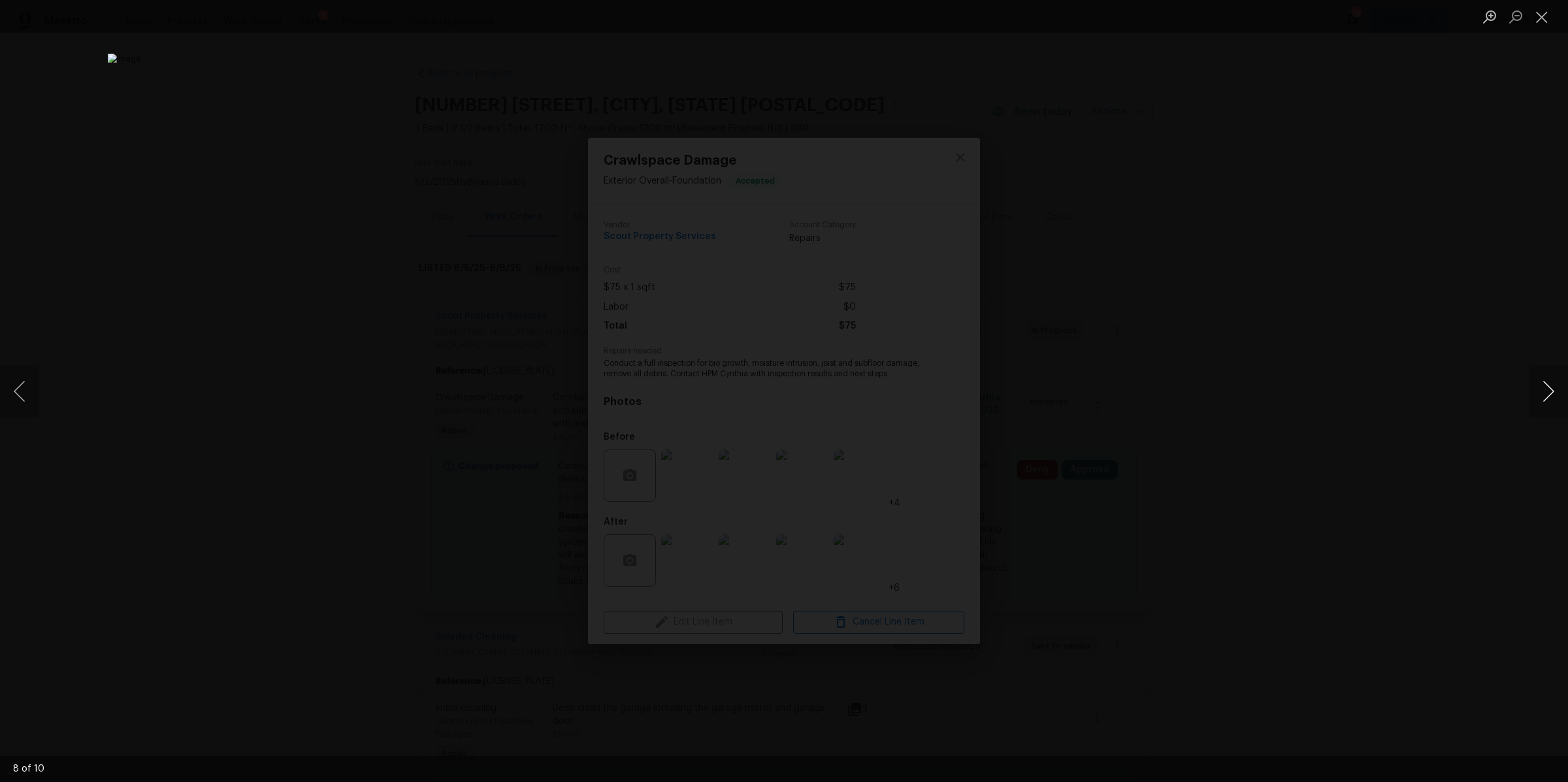 click at bounding box center (1548, 391) 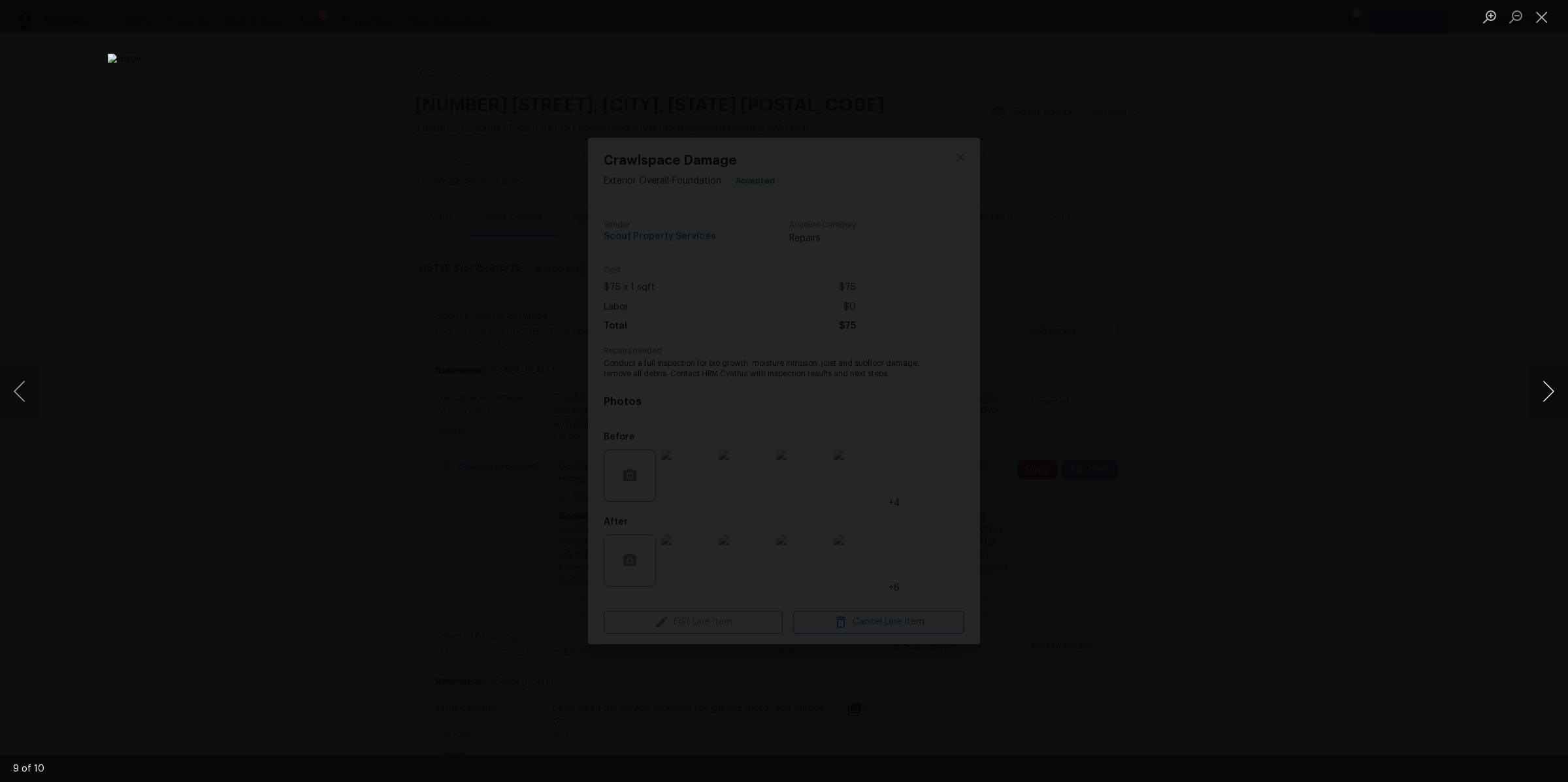 click at bounding box center [1548, 391] 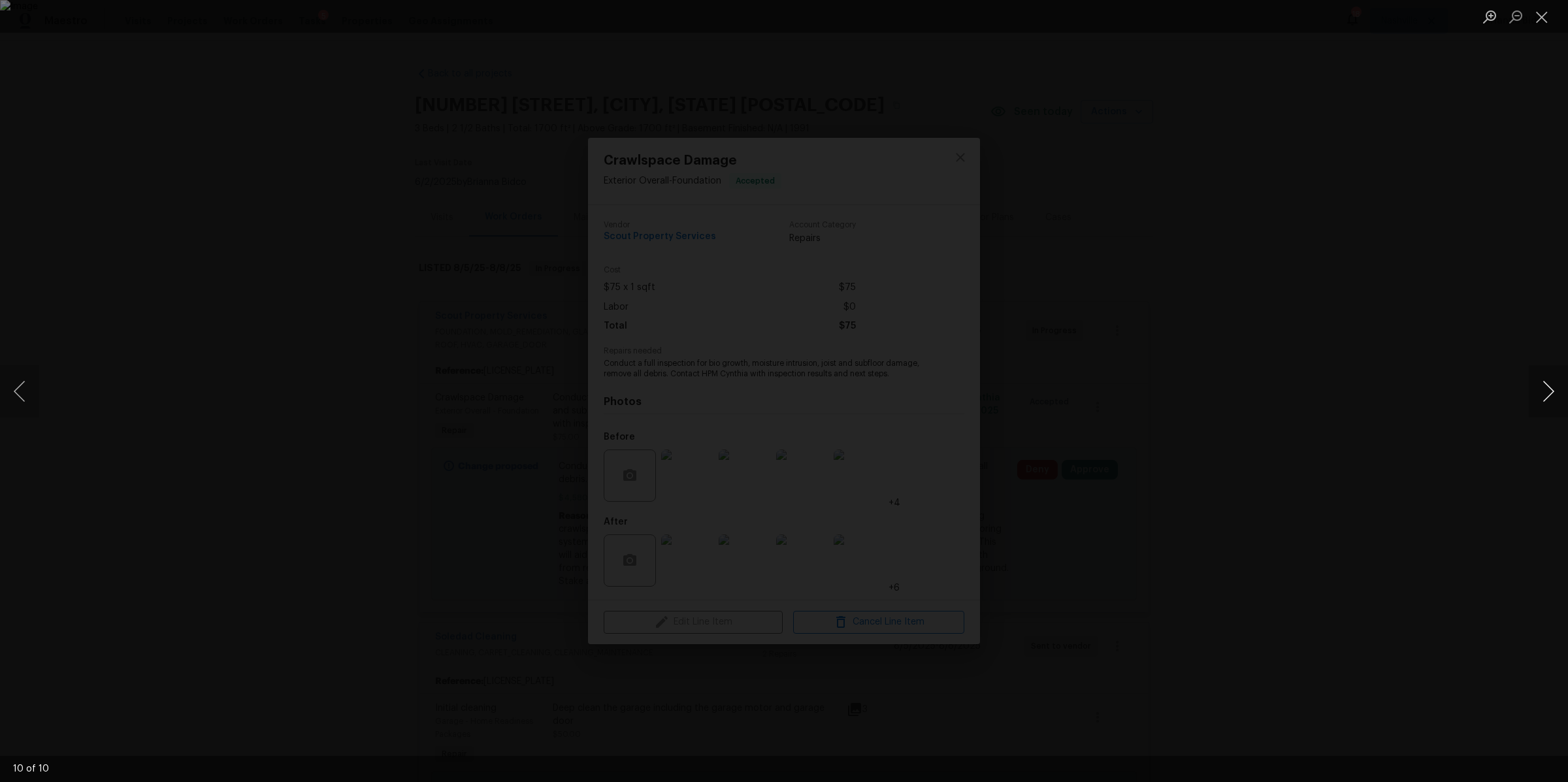 click at bounding box center (1548, 391) 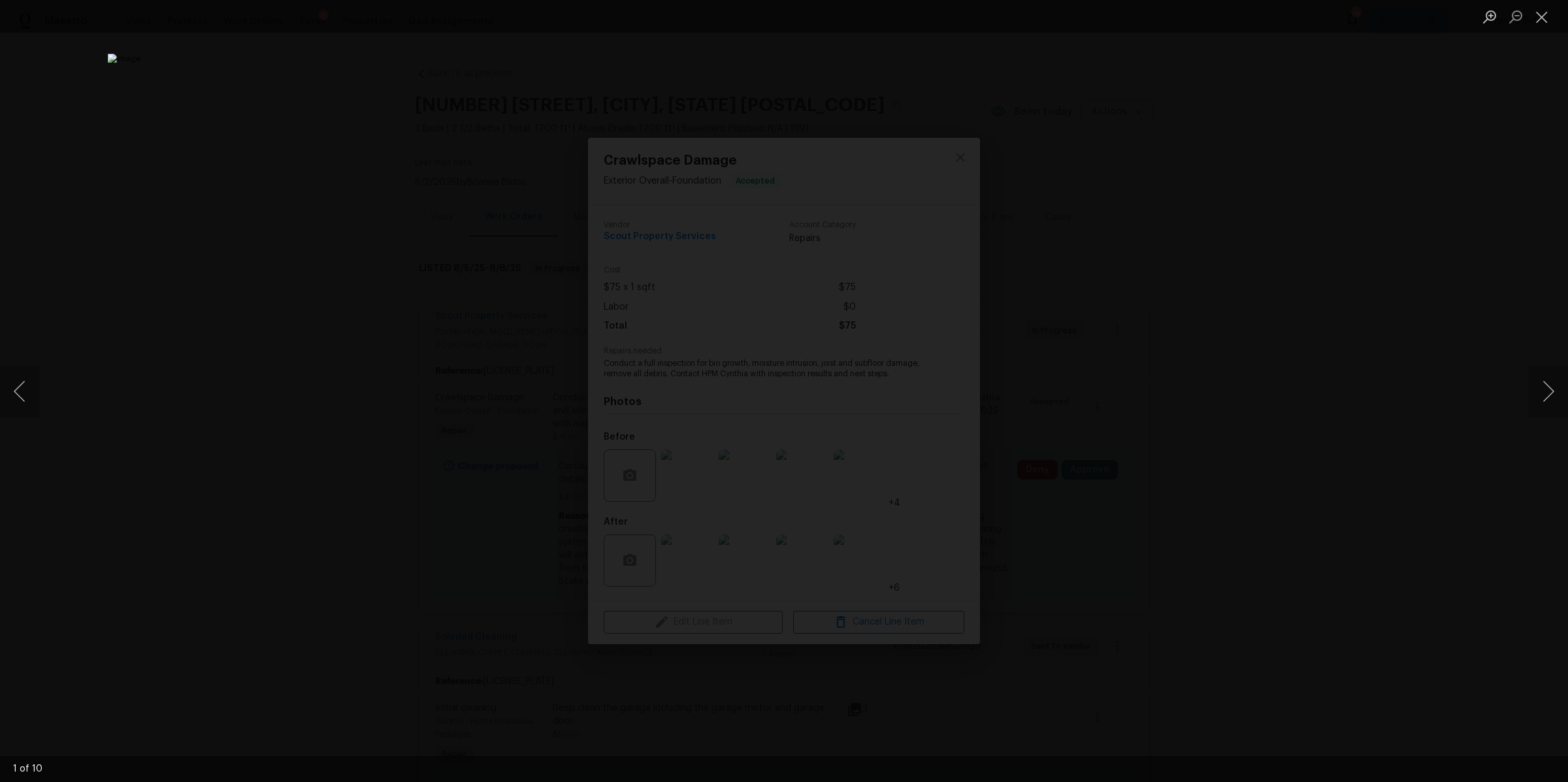 click at bounding box center [784, 391] 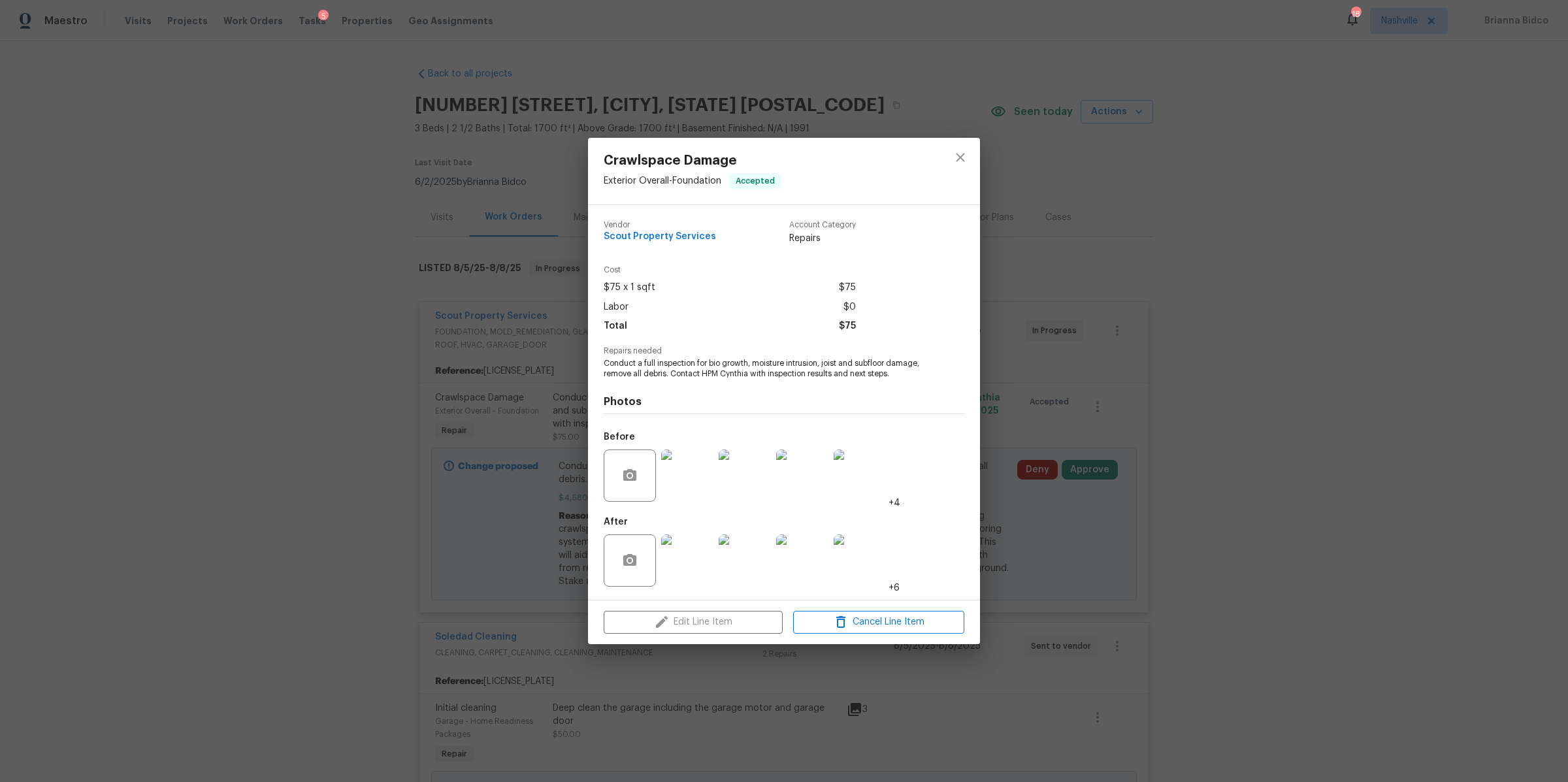drag, startPoint x: 1252, startPoint y: 462, endPoint x: 1201, endPoint y: 511, distance: 70.72482 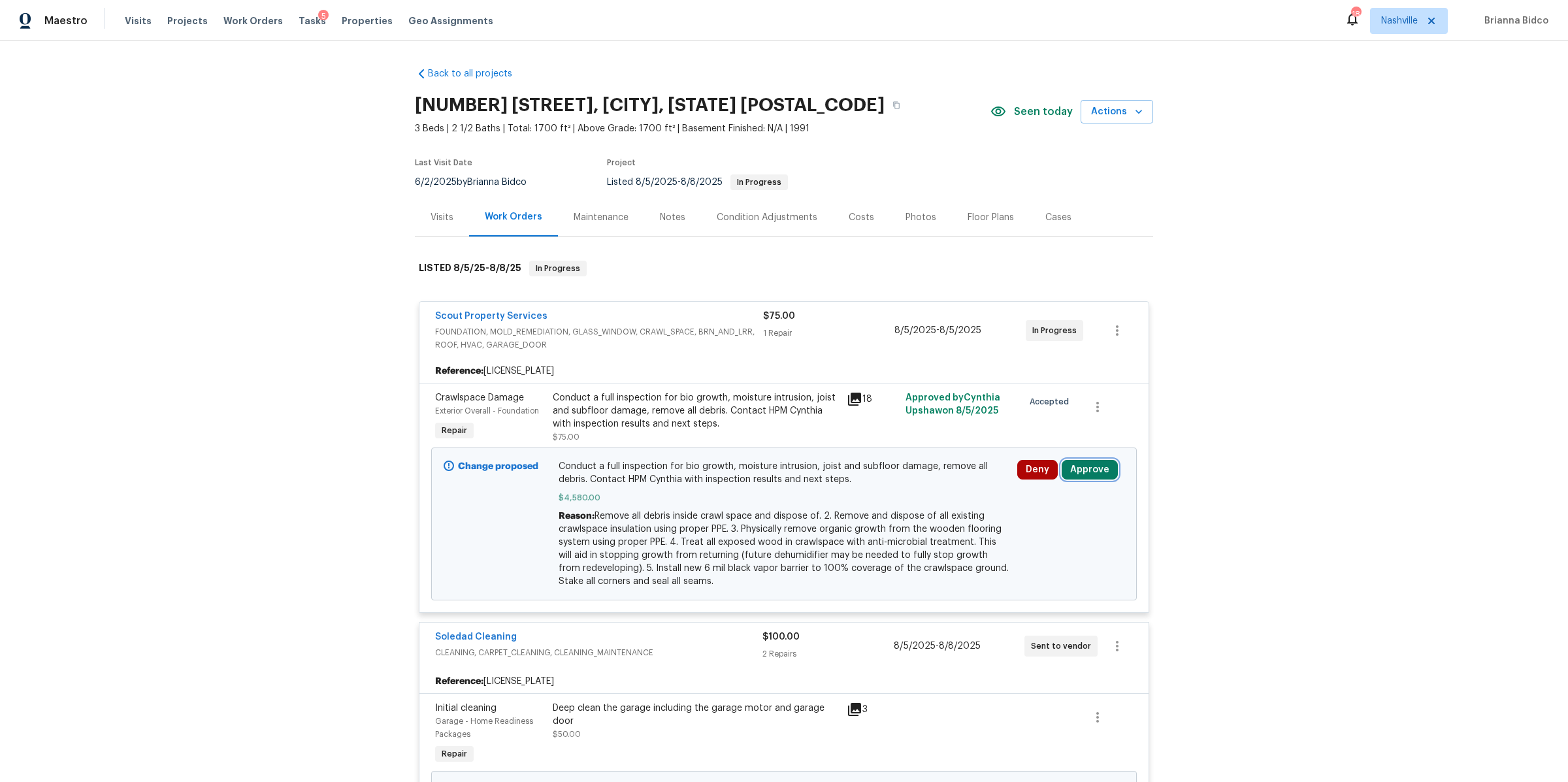 click on "Approve" at bounding box center [1090, 470] 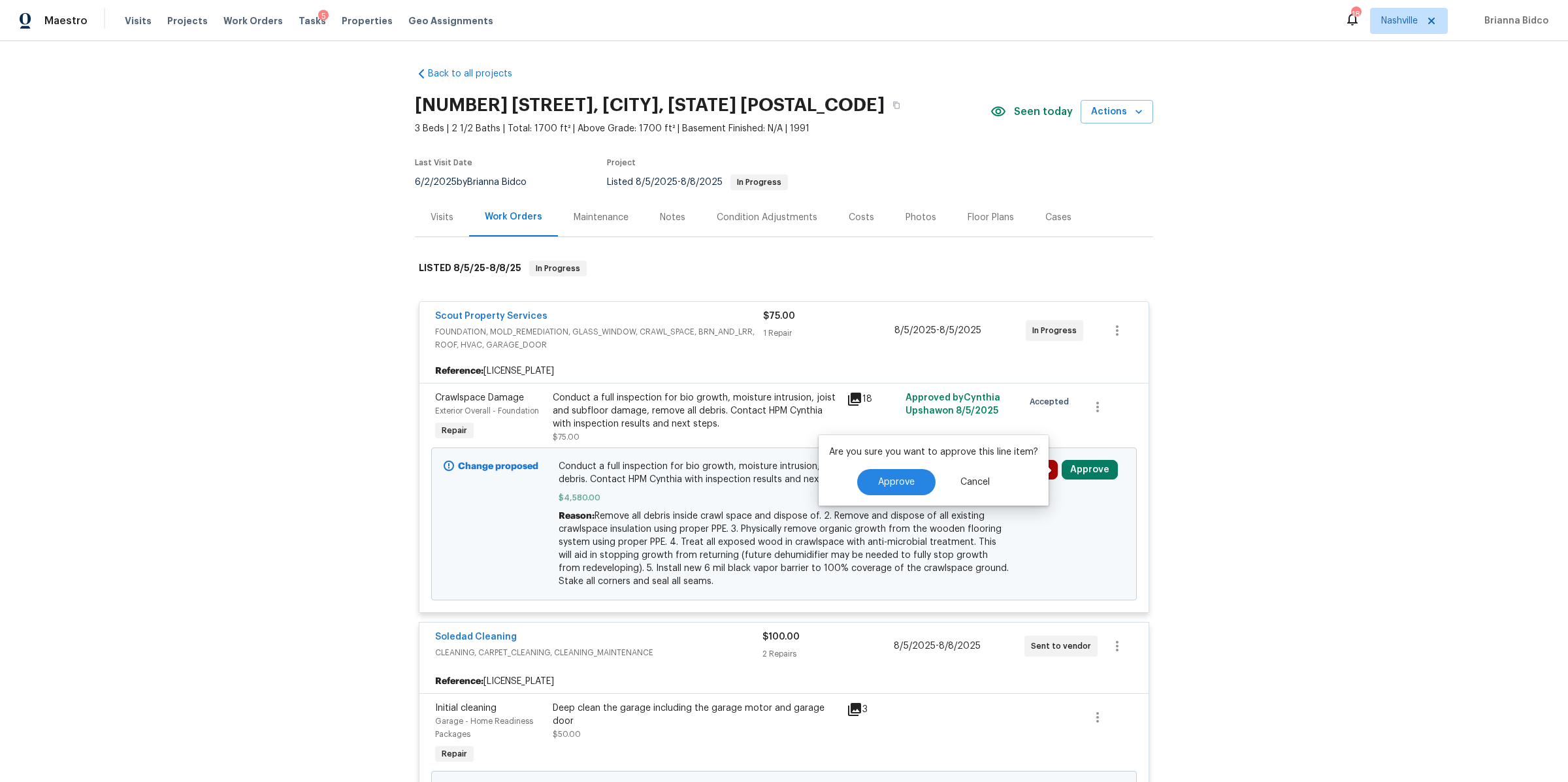 click on "Approve Cancel" at bounding box center [934, 482] 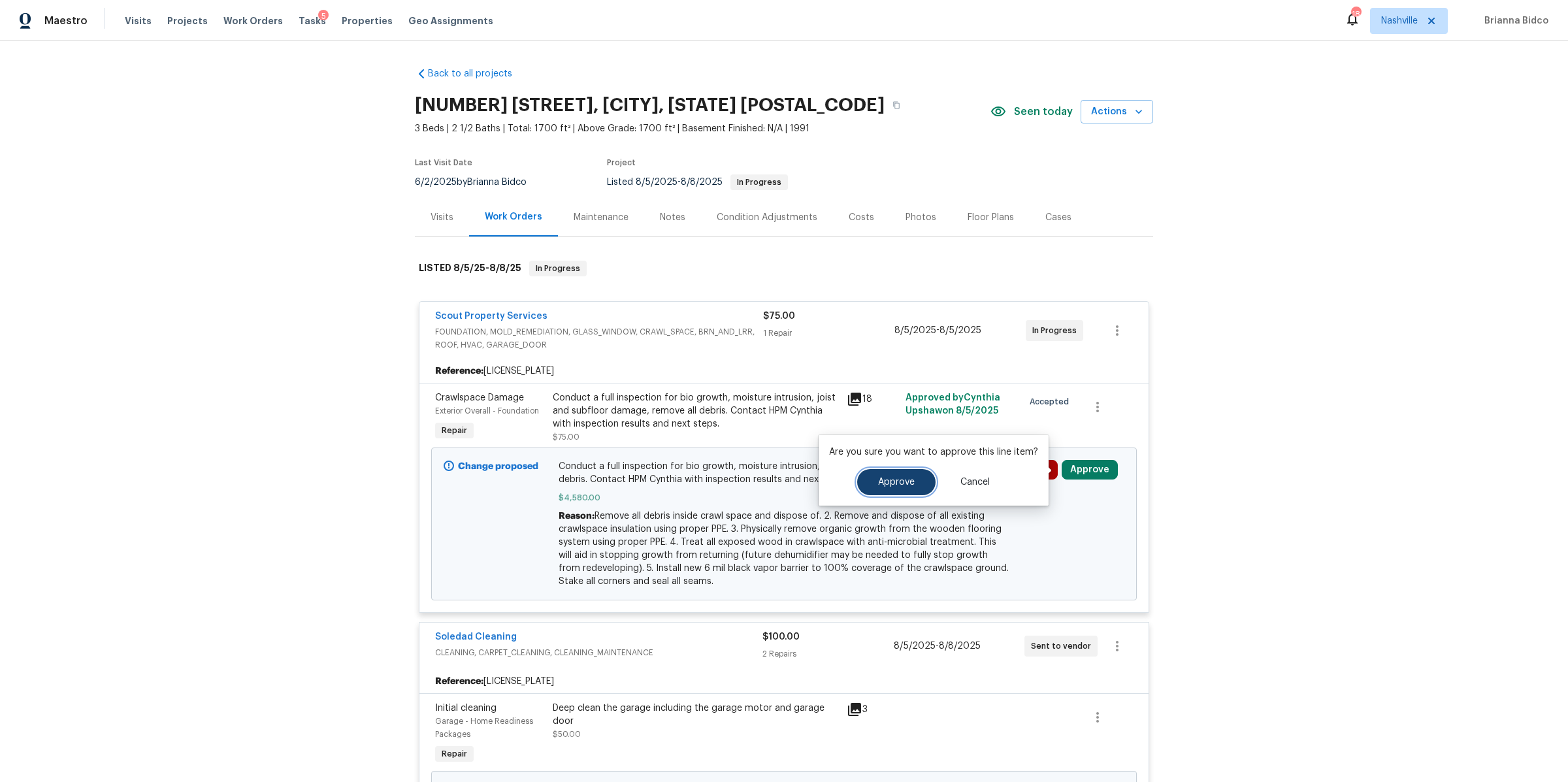 click on "Approve" at bounding box center (896, 482) 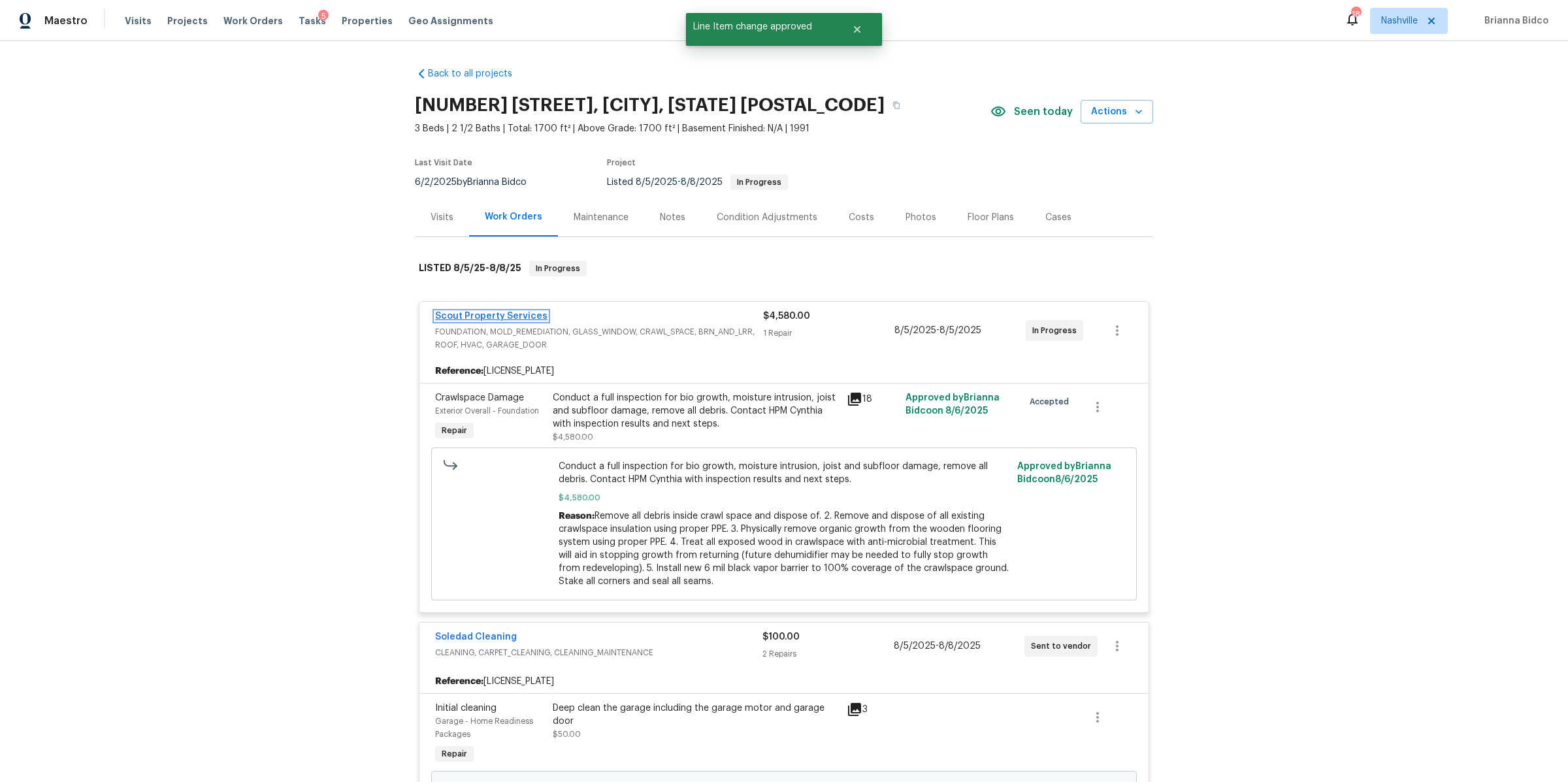 click on "Scout Property Services" at bounding box center [491, 316] 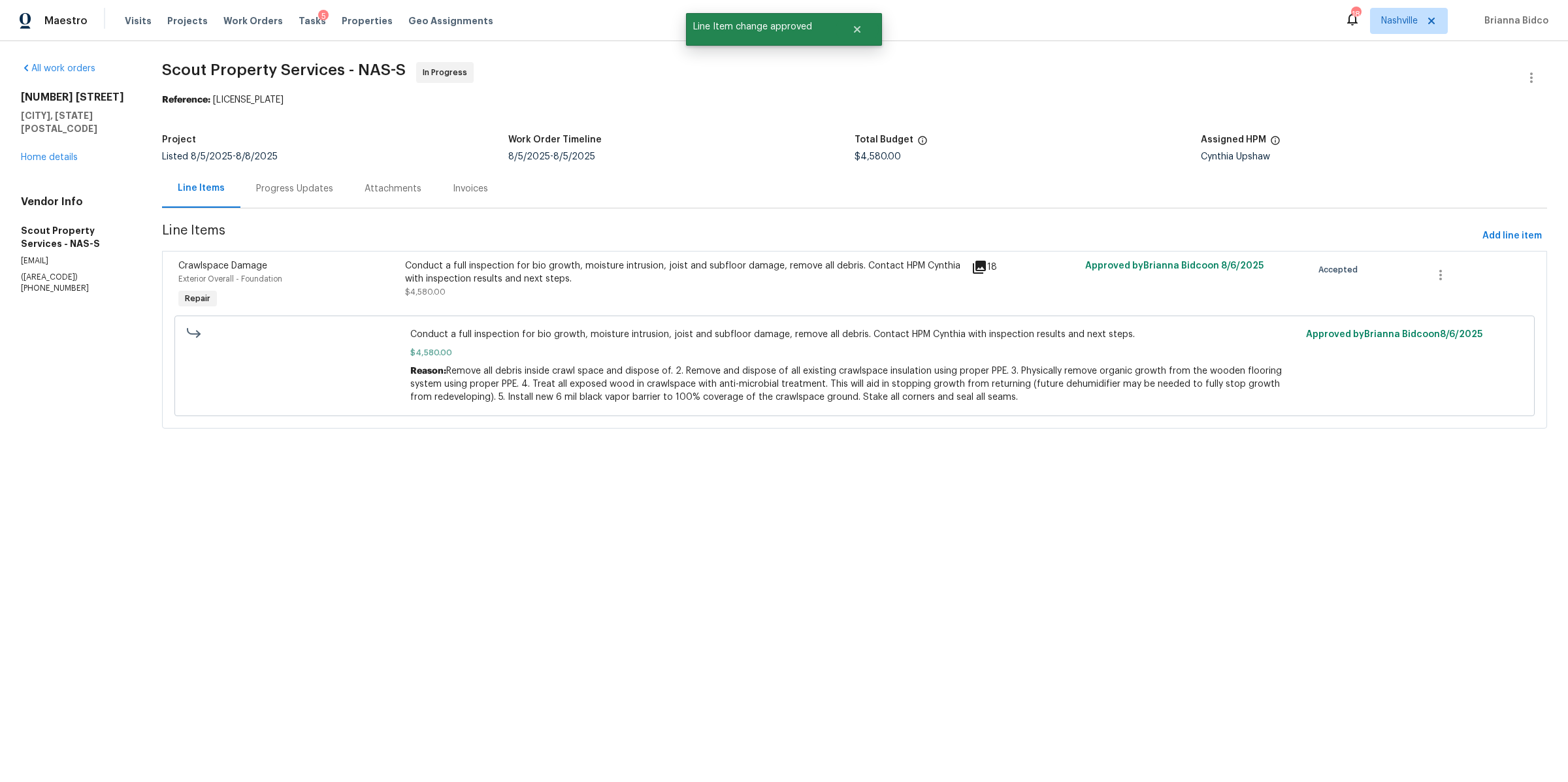 click on "Progress Updates" at bounding box center (295, 189) 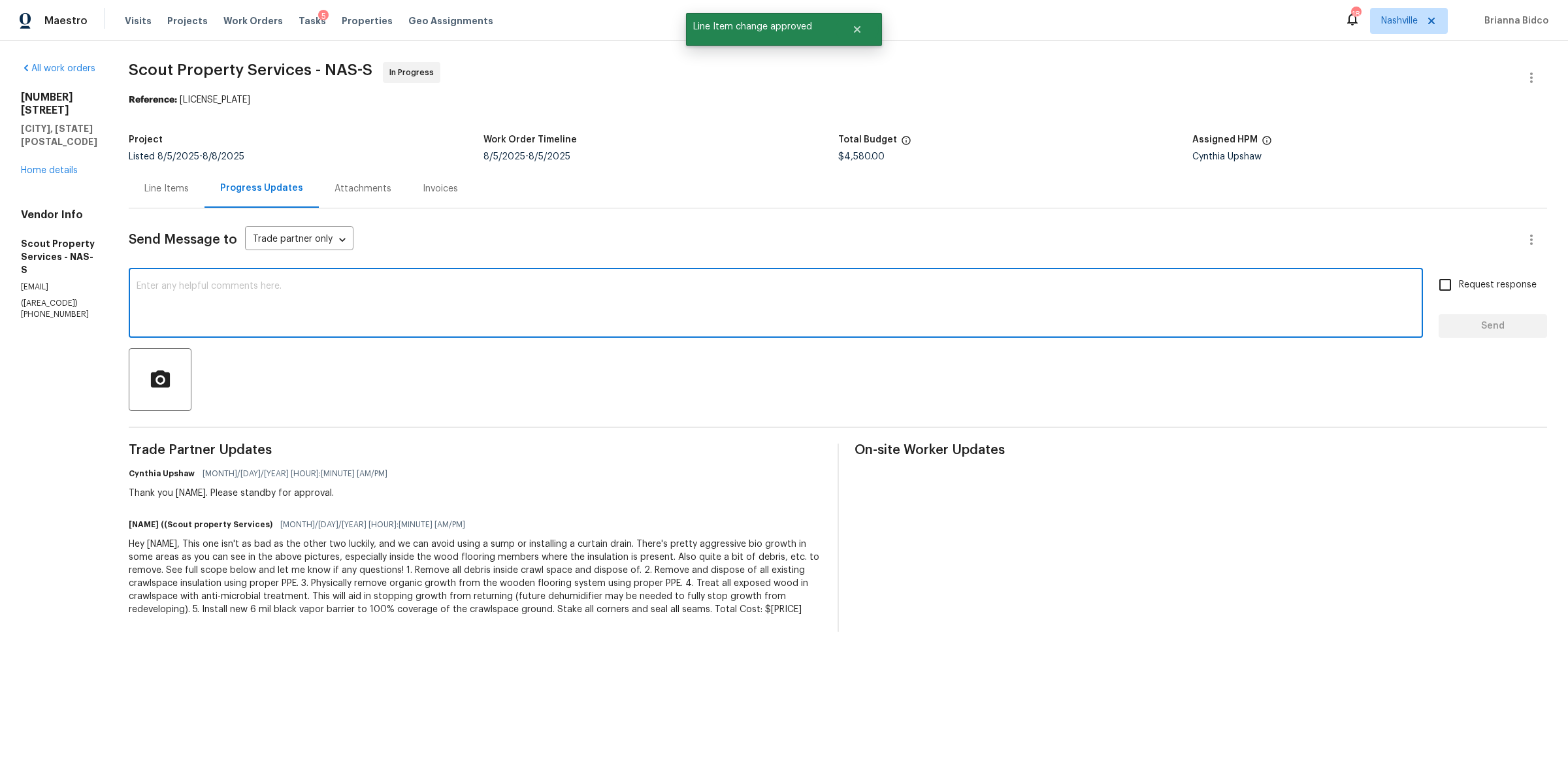 click at bounding box center [776, 304] 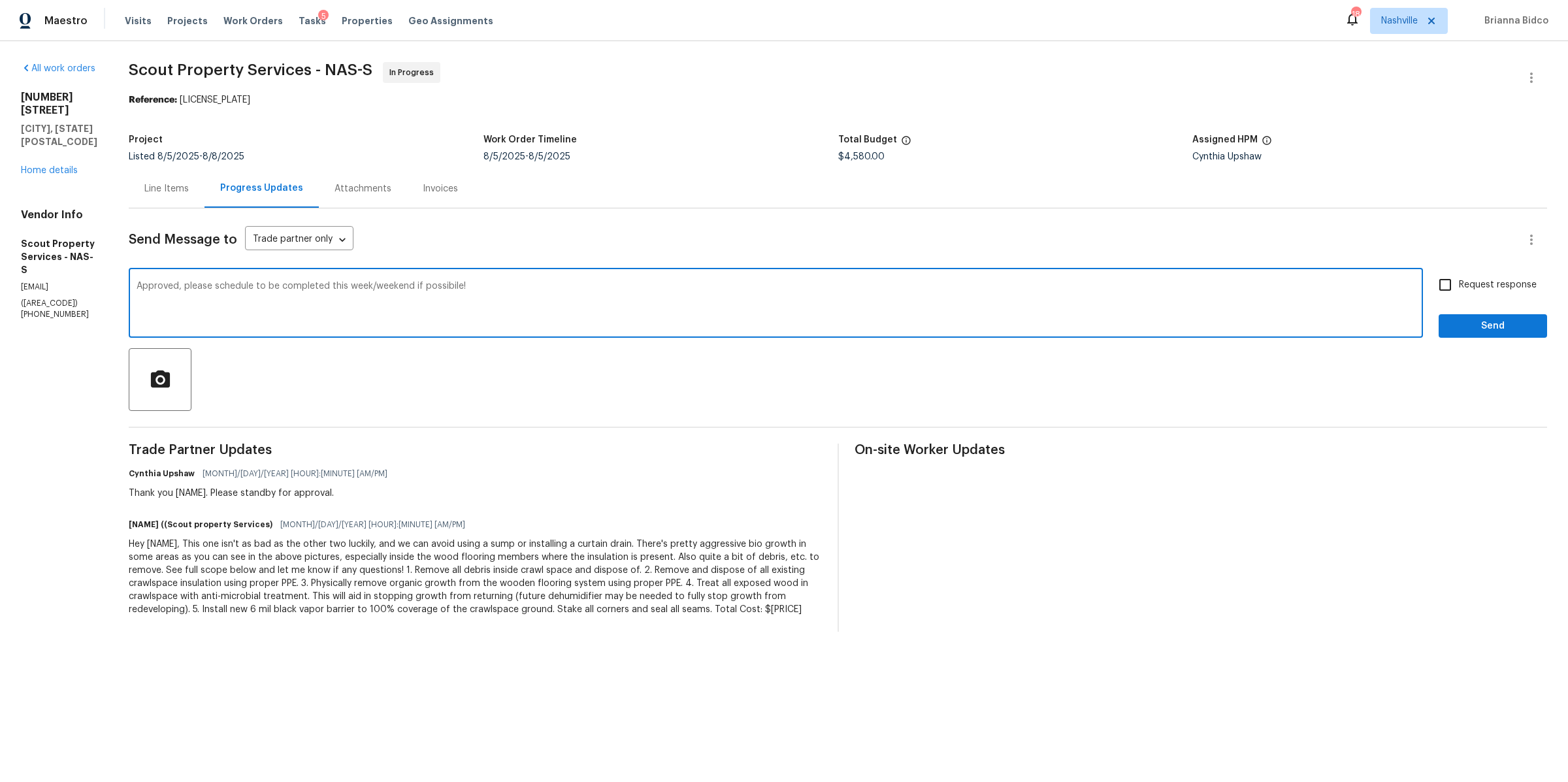 click on "Approved, please schedule to be completed this week/weekend if possibile!" at bounding box center [776, 304] 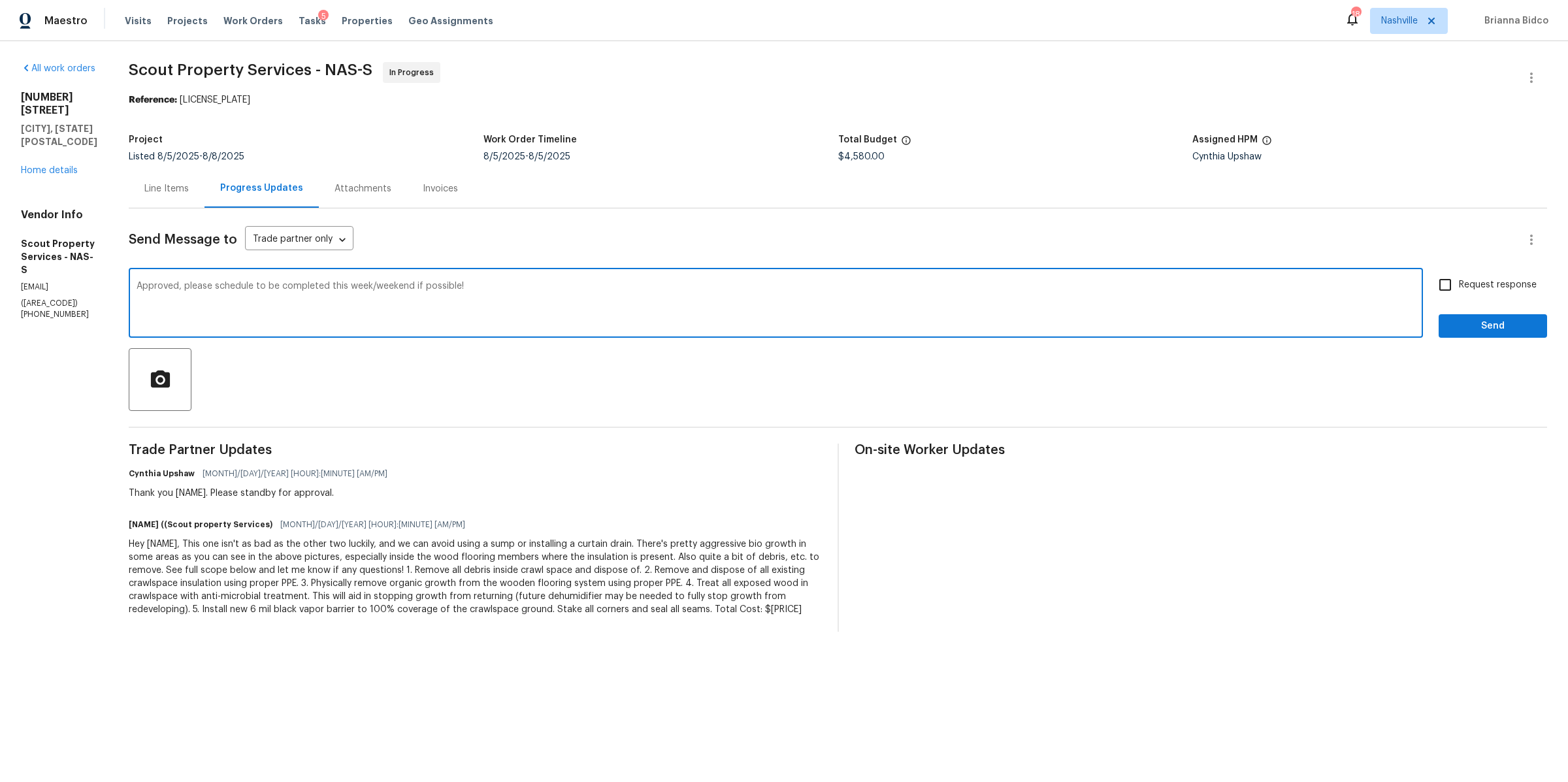 type on "Approved, please schedule to be completed this week/weekend if possible!" 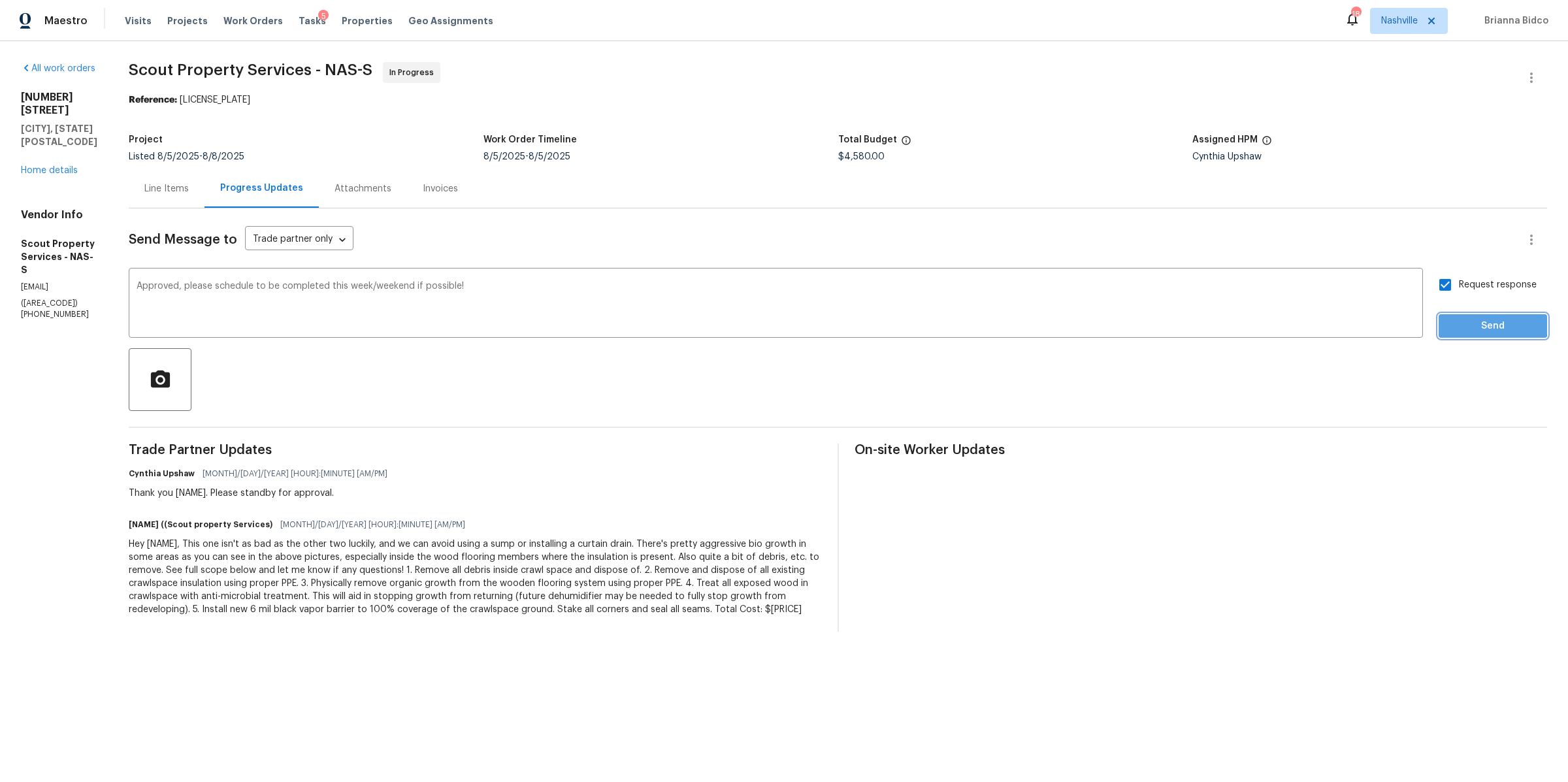 click on "Send" at bounding box center [1493, 326] 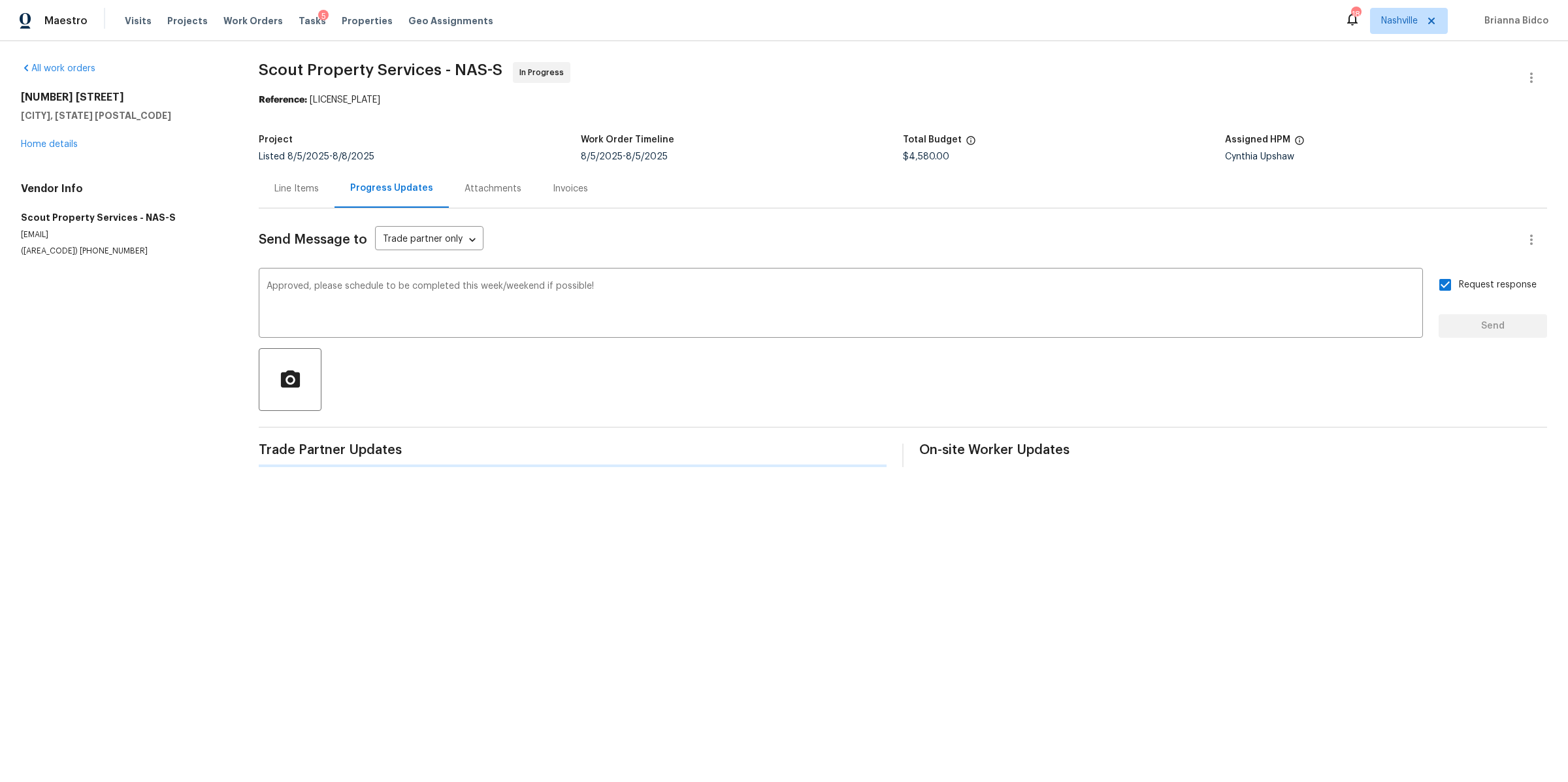 type 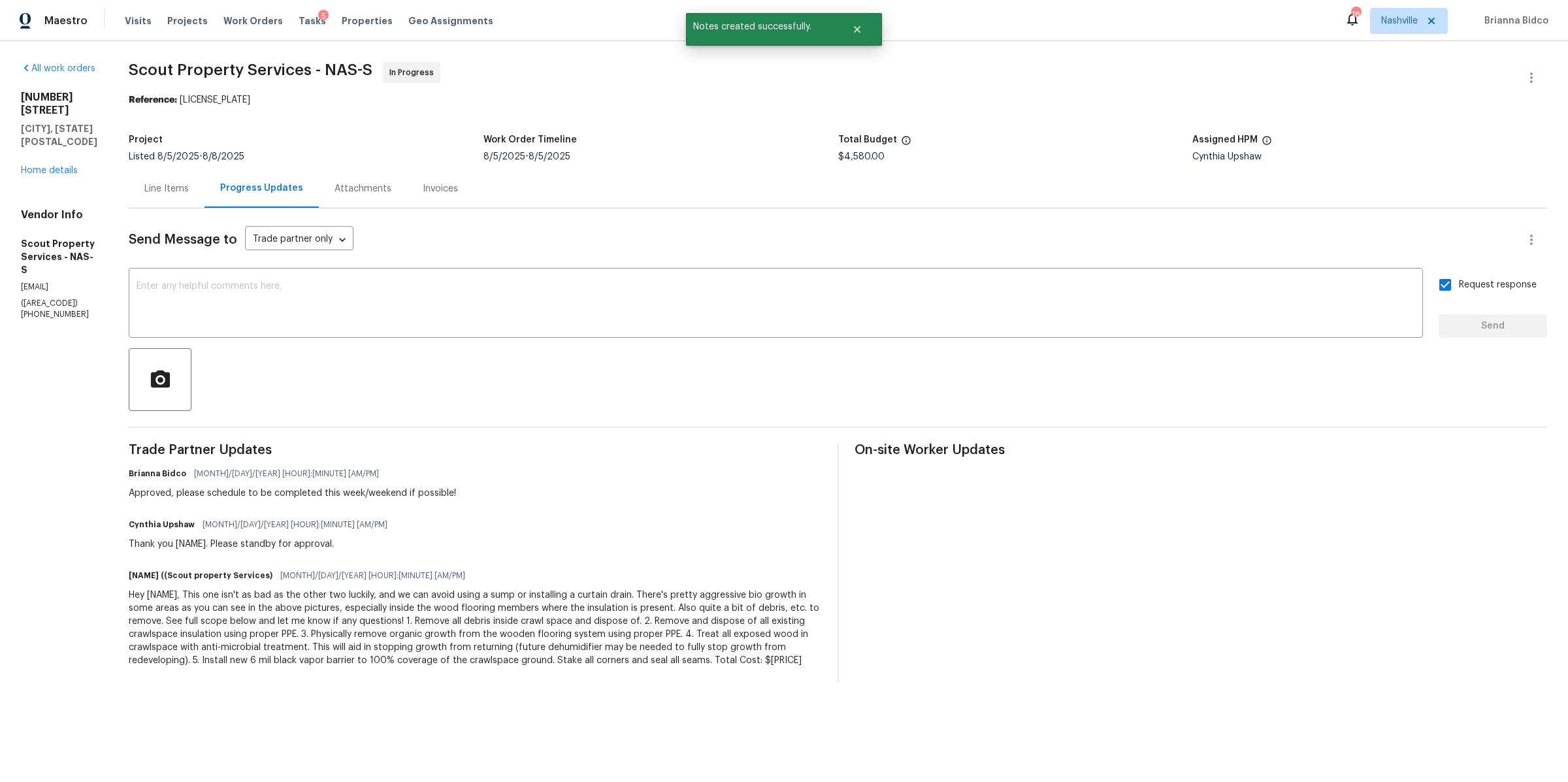 click on "Tasks 5" at bounding box center (312, 21) 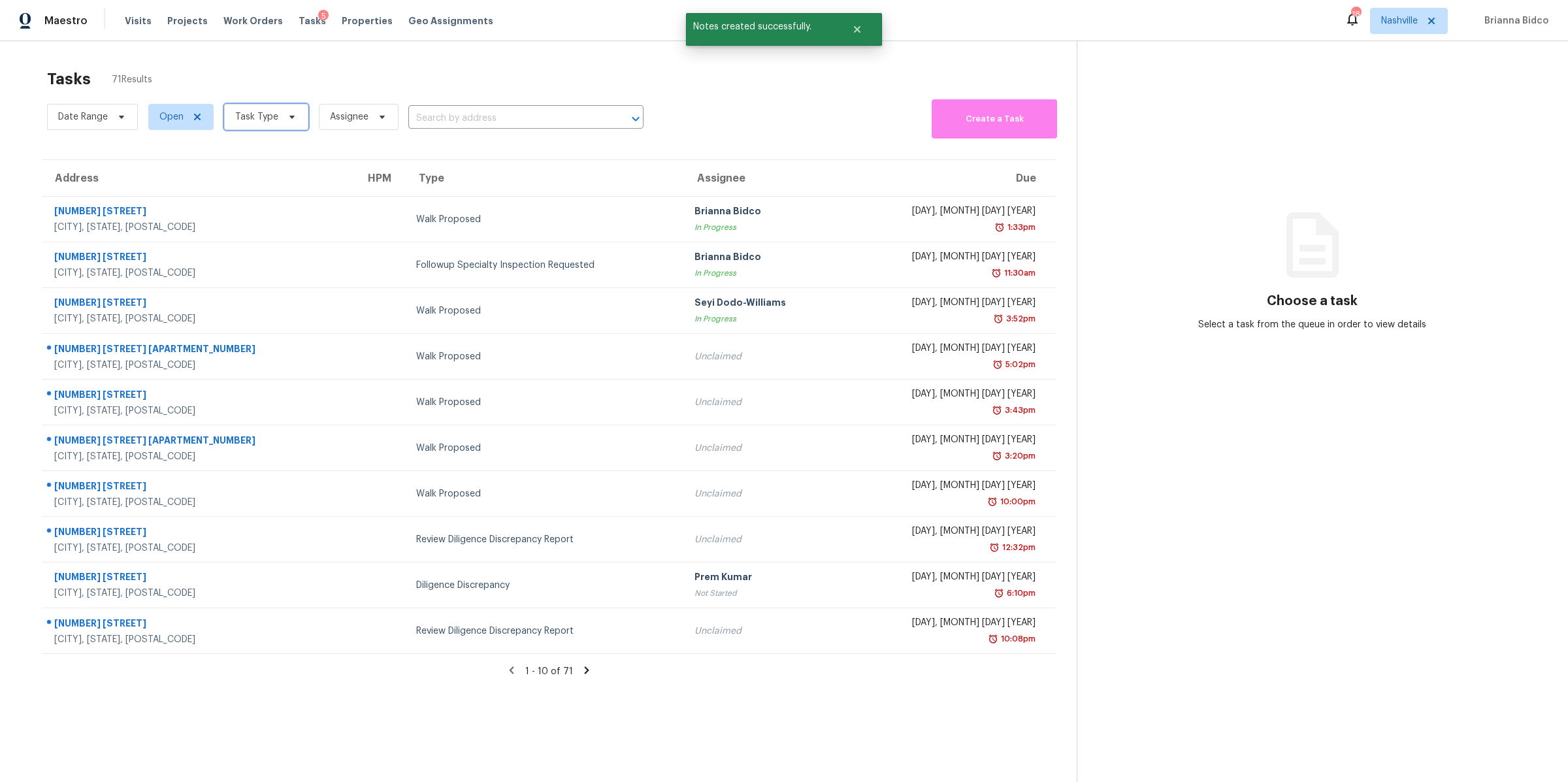 click on "Task Type" at bounding box center [266, 117] 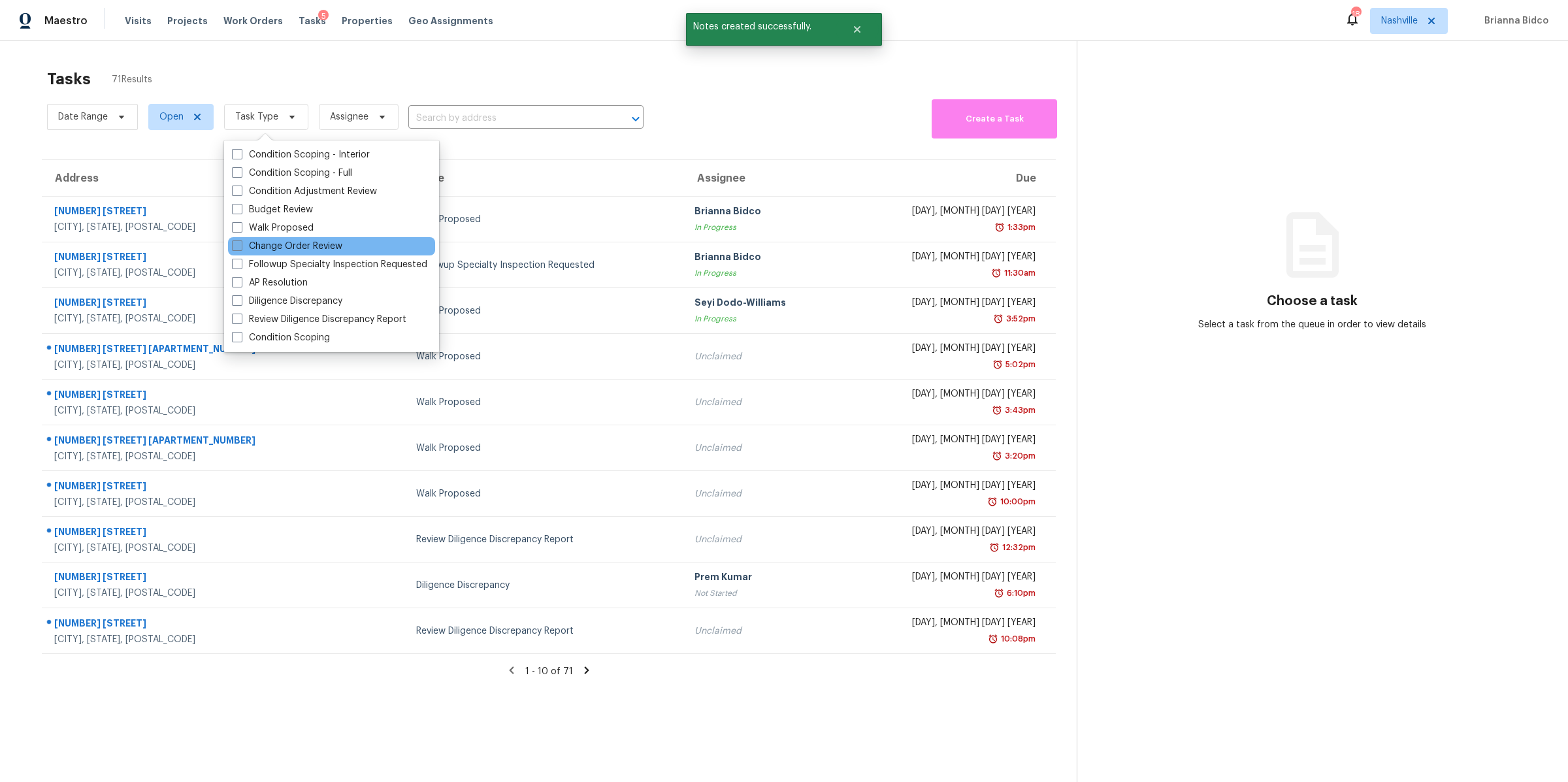 click on "Change Order Review" at bounding box center (287, 246) 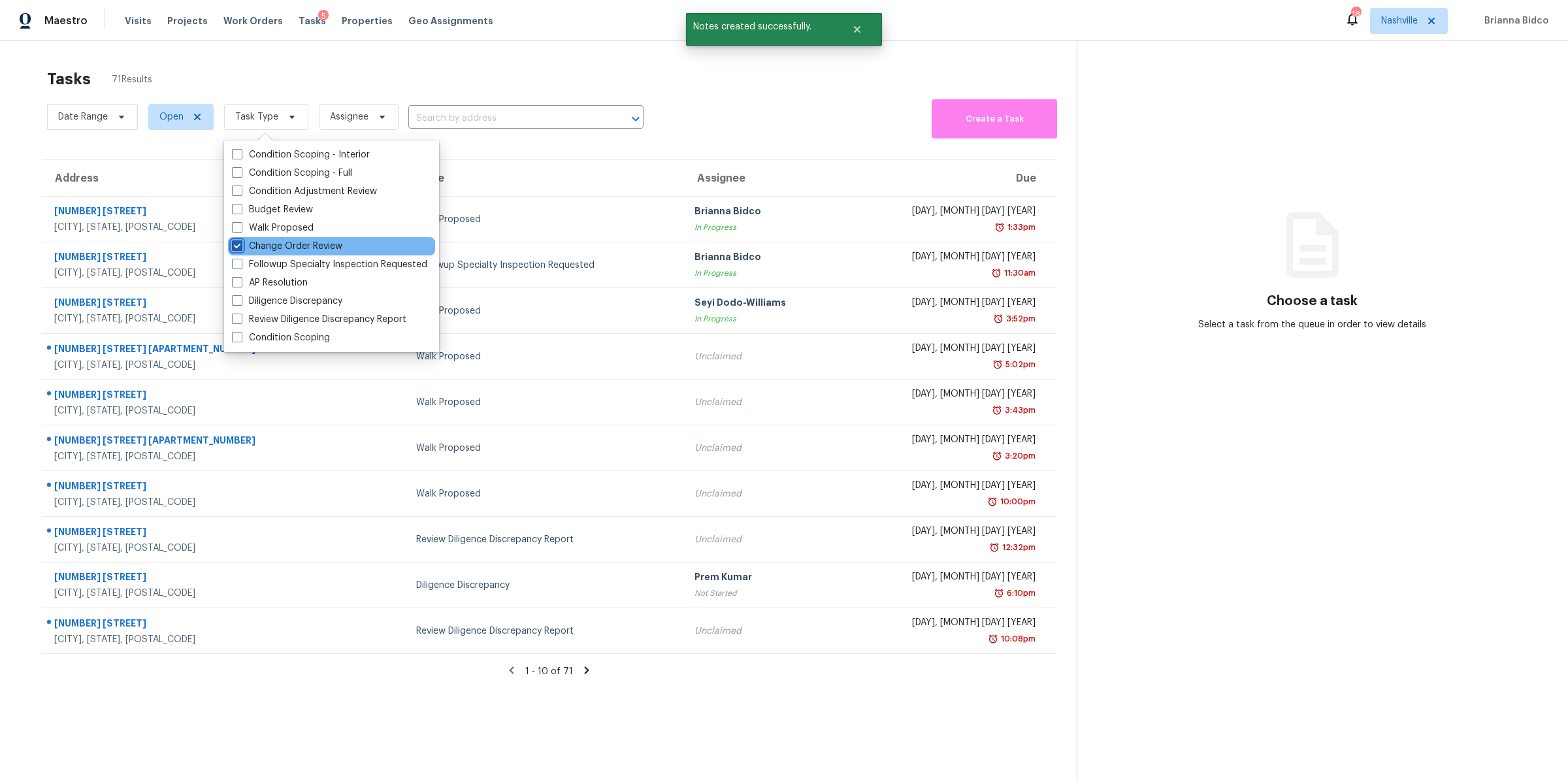 checkbox on "true" 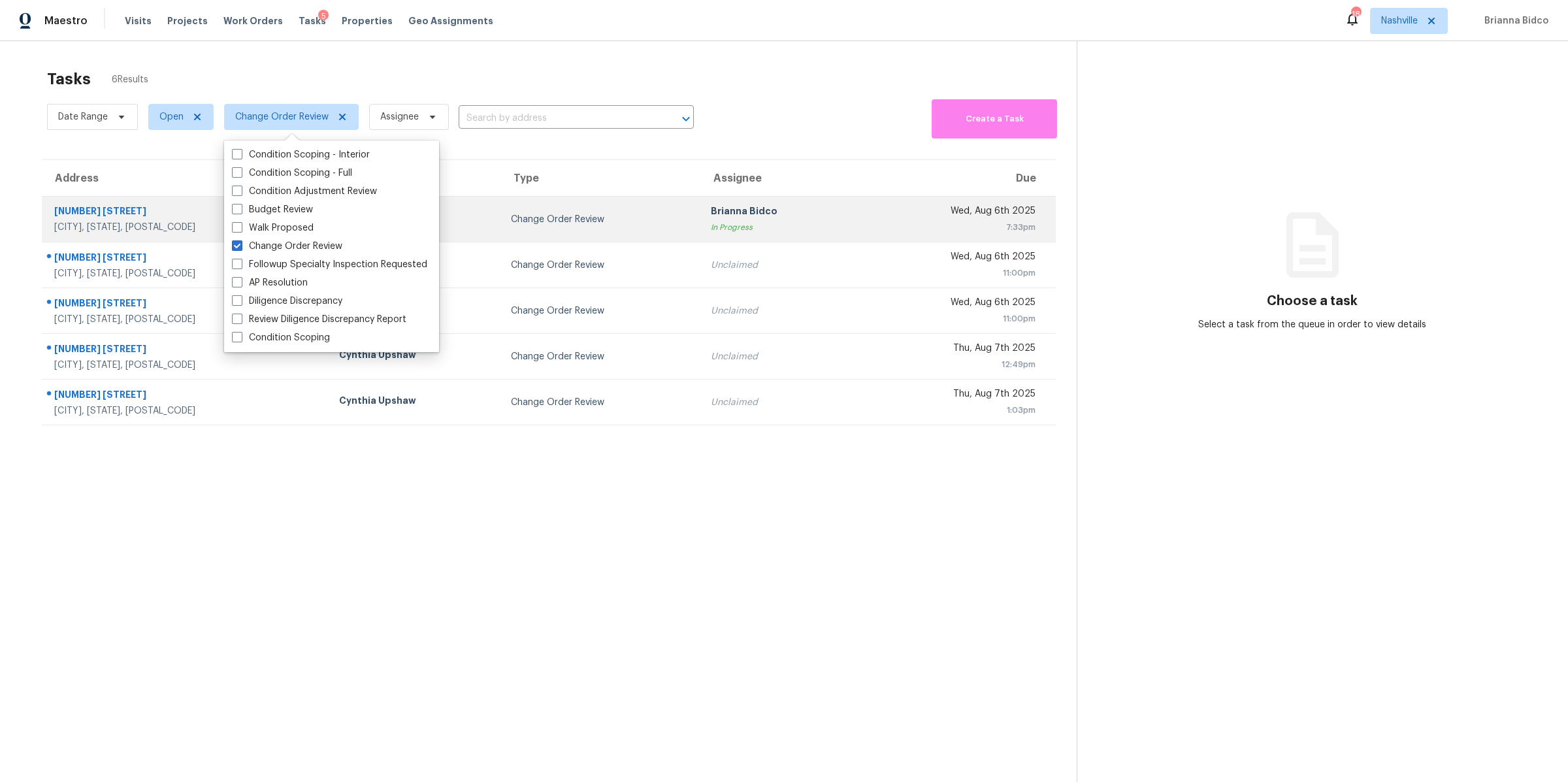 click on "[CITY], [STATE], [POSTAL_CODE]" at bounding box center [186, 227] 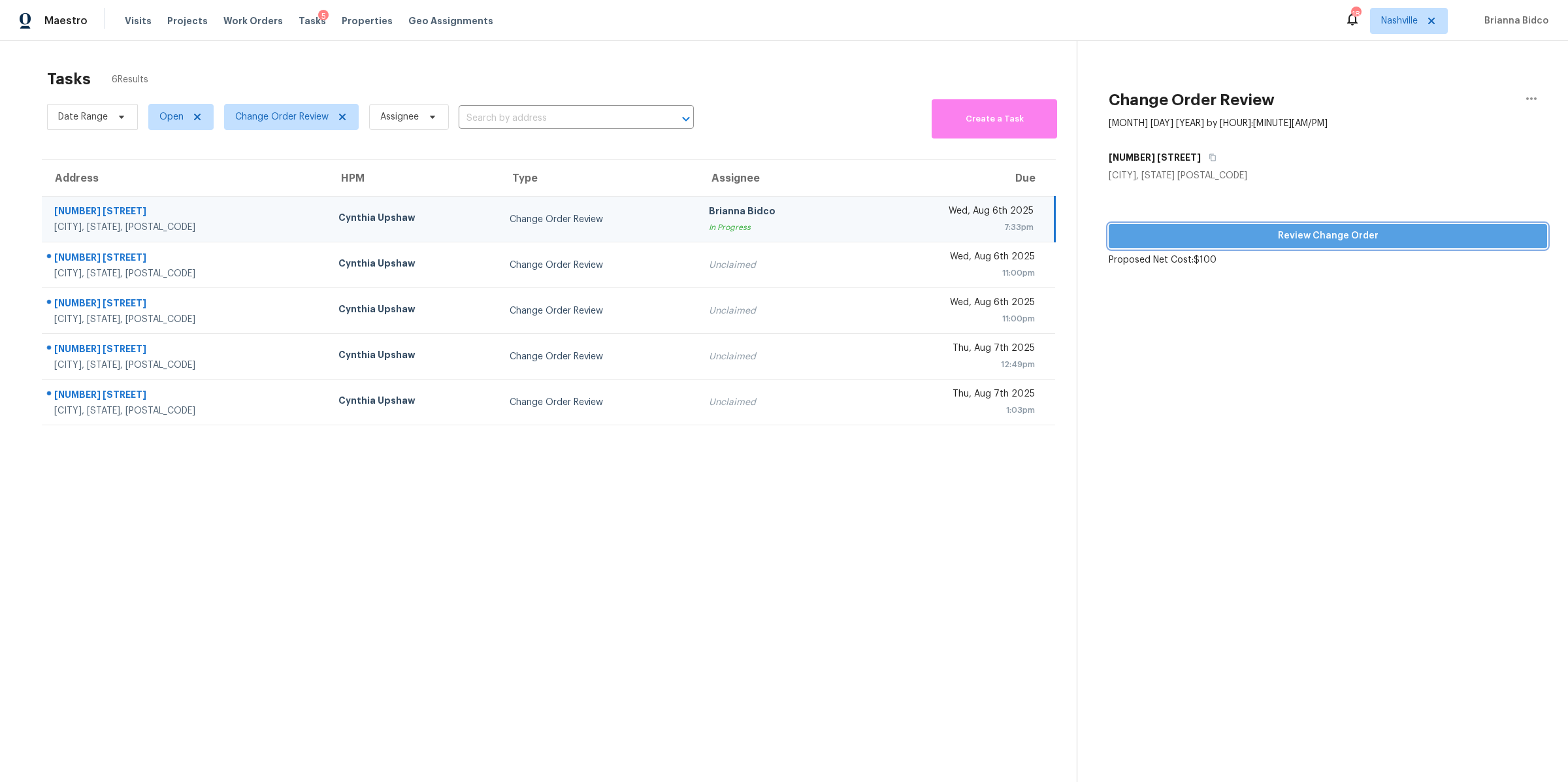 click on "Review Change Order" at bounding box center [1328, 236] 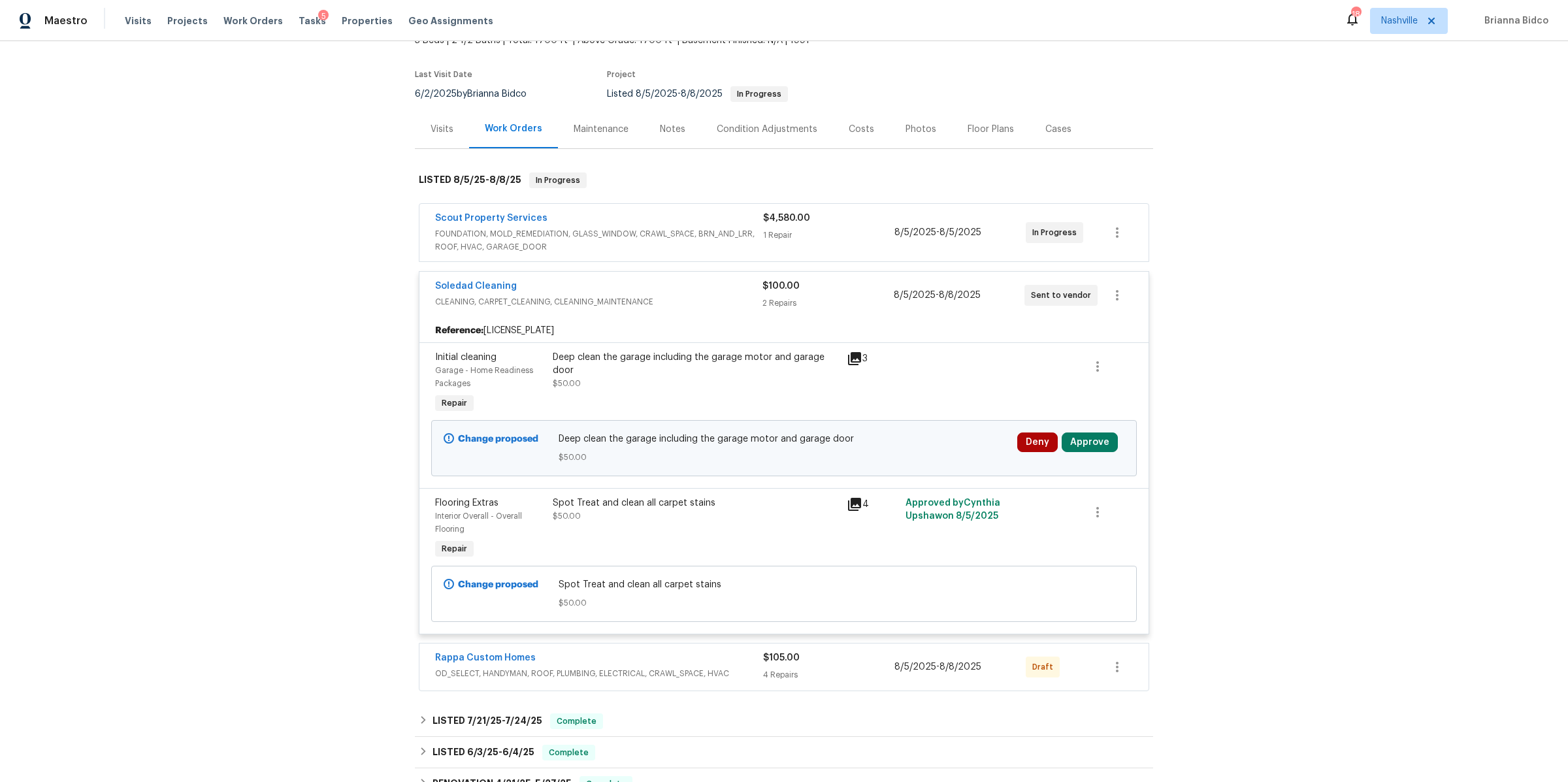 scroll, scrollTop: 99, scrollLeft: 0, axis: vertical 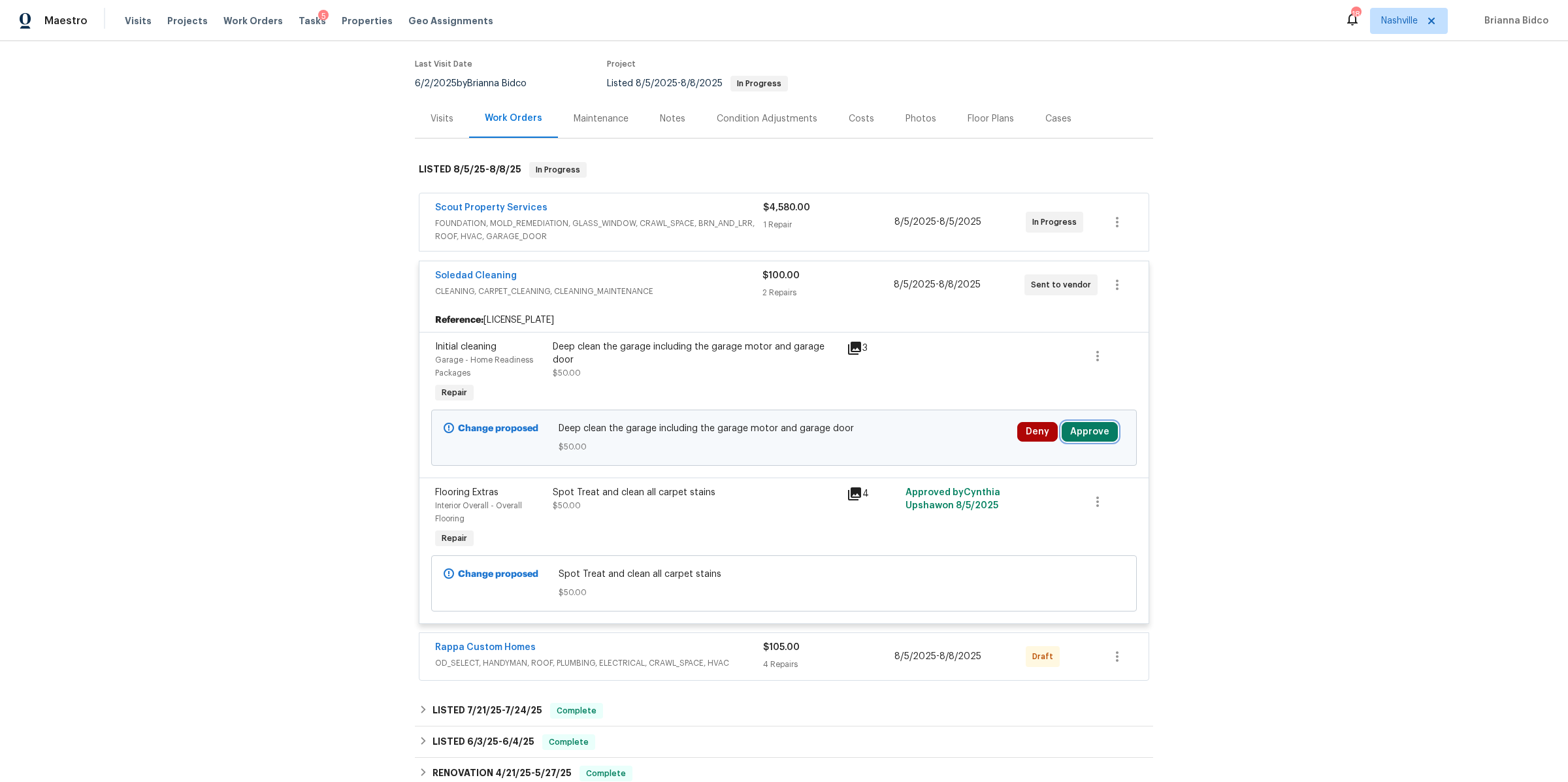 click on "Approve" at bounding box center [1090, 432] 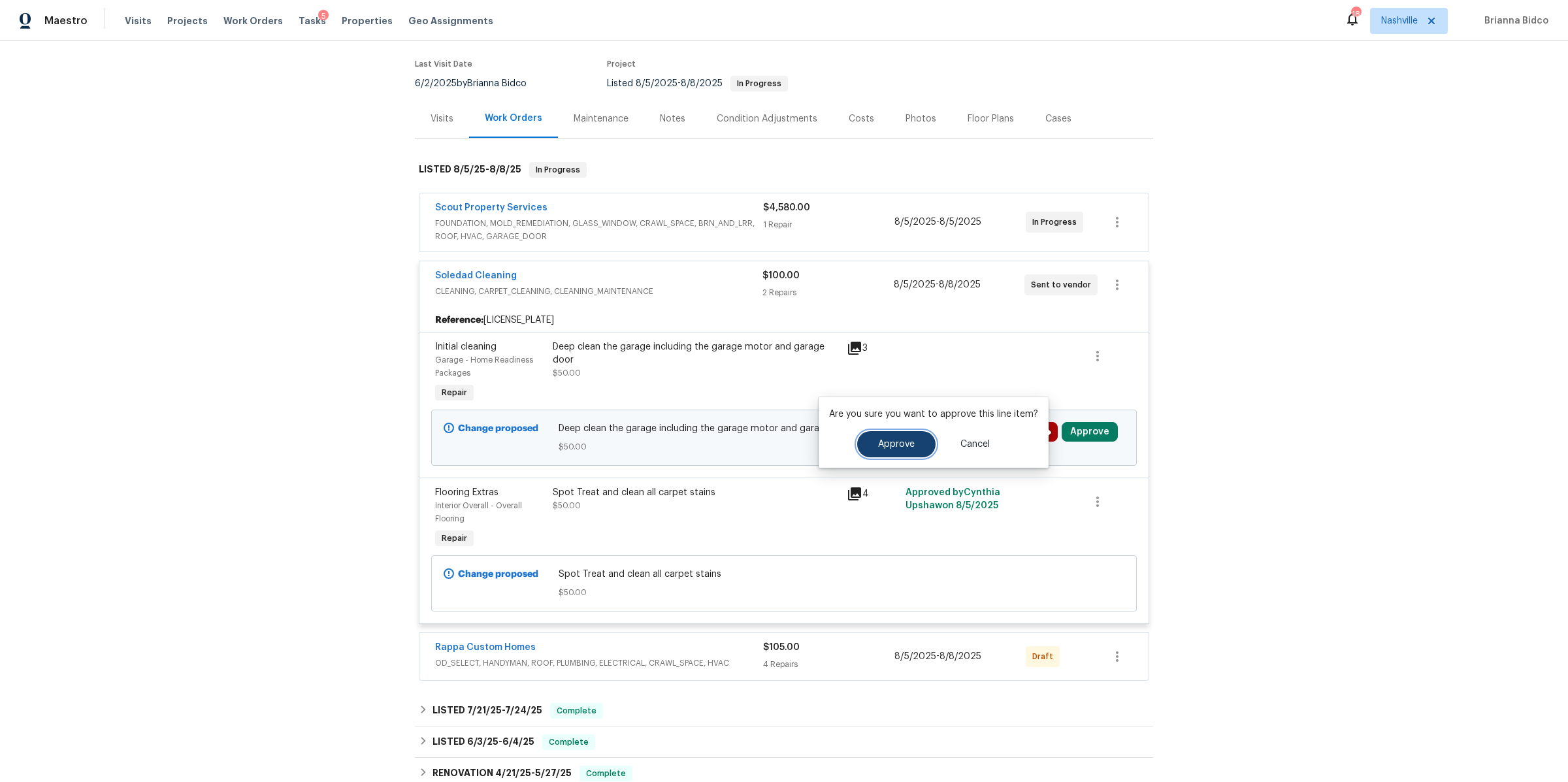 click on "Approve" at bounding box center [896, 444] 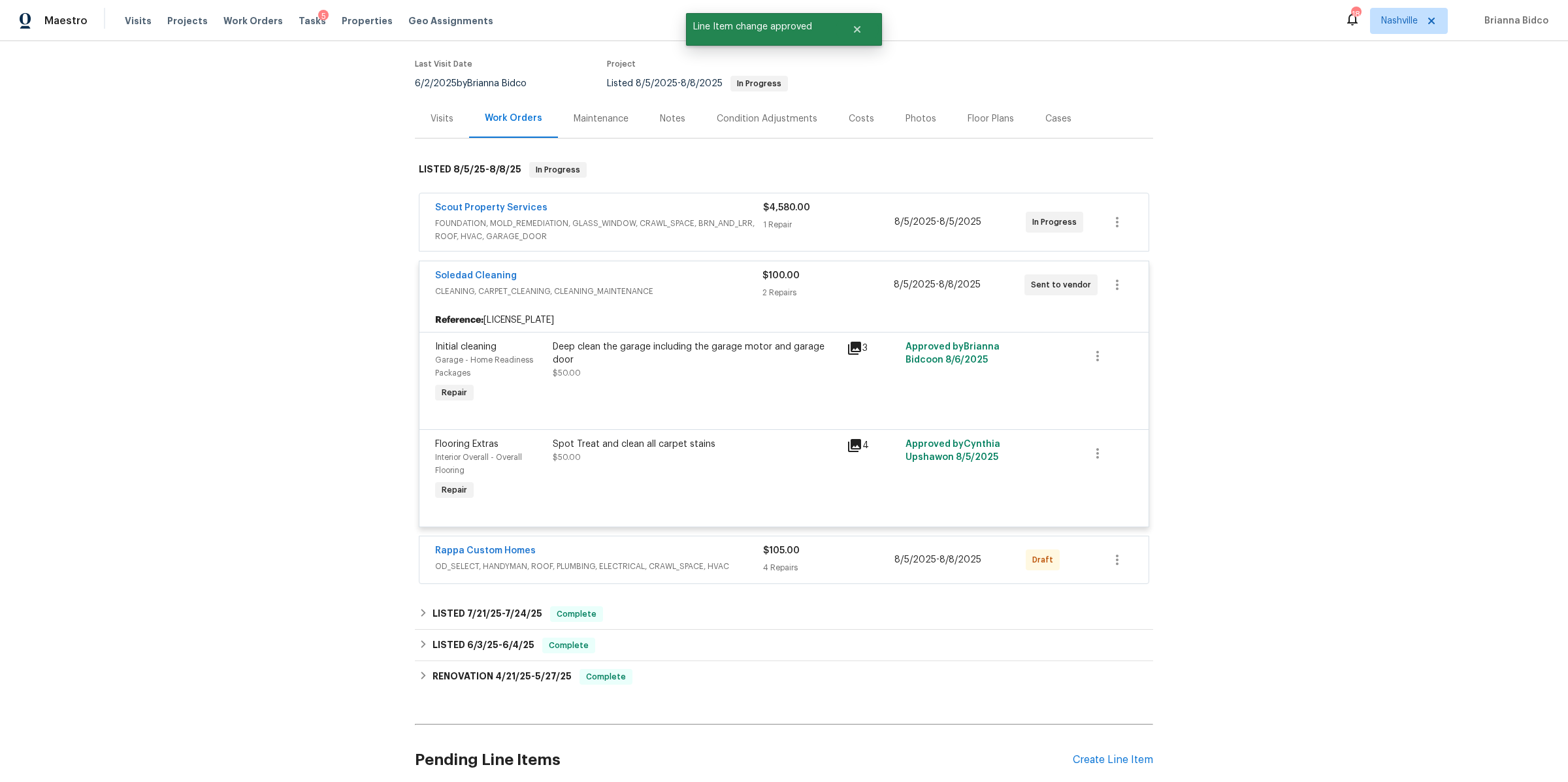 click on "$105.00" at bounding box center (781, 551) 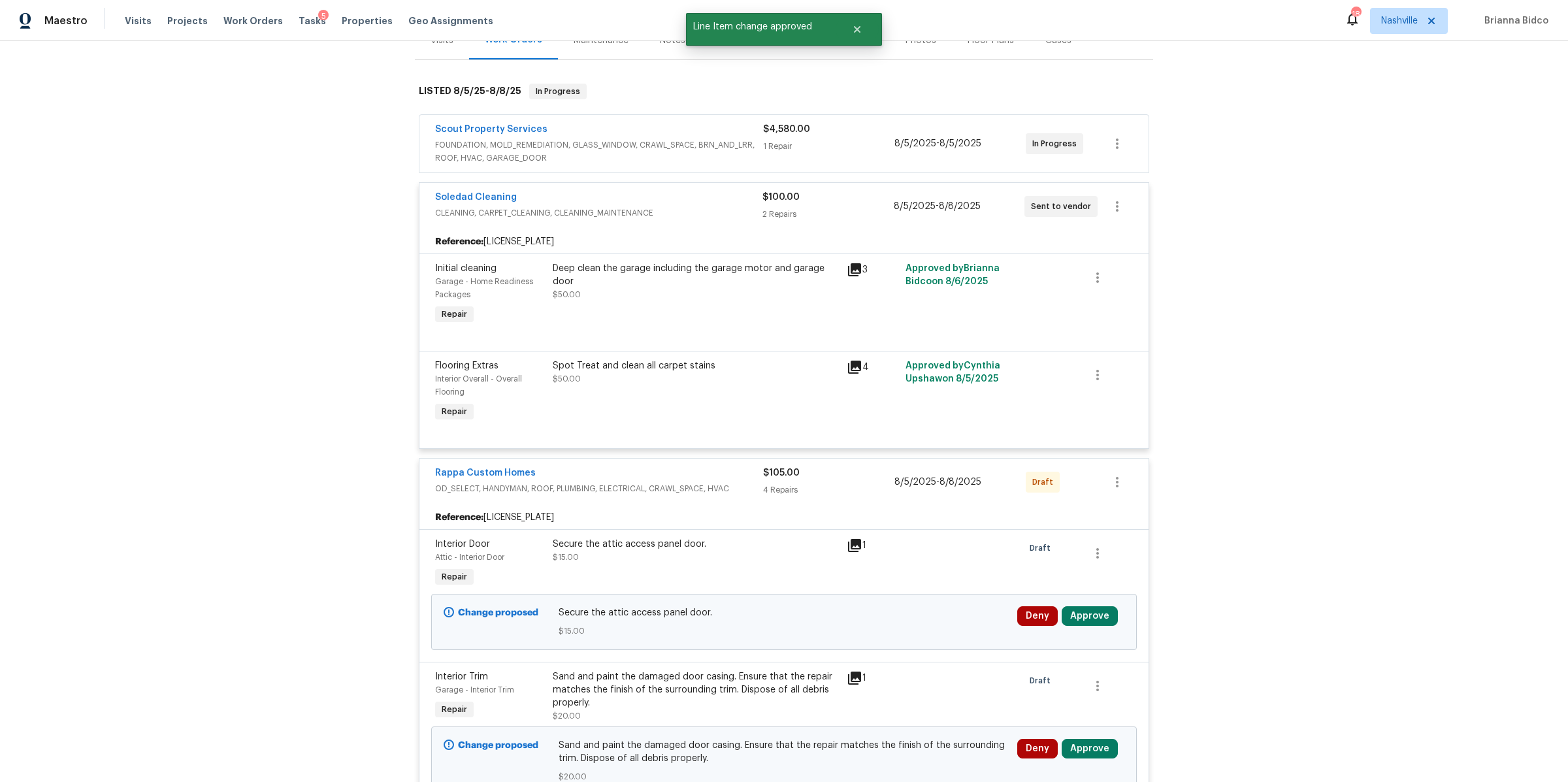 scroll, scrollTop: 250, scrollLeft: 0, axis: vertical 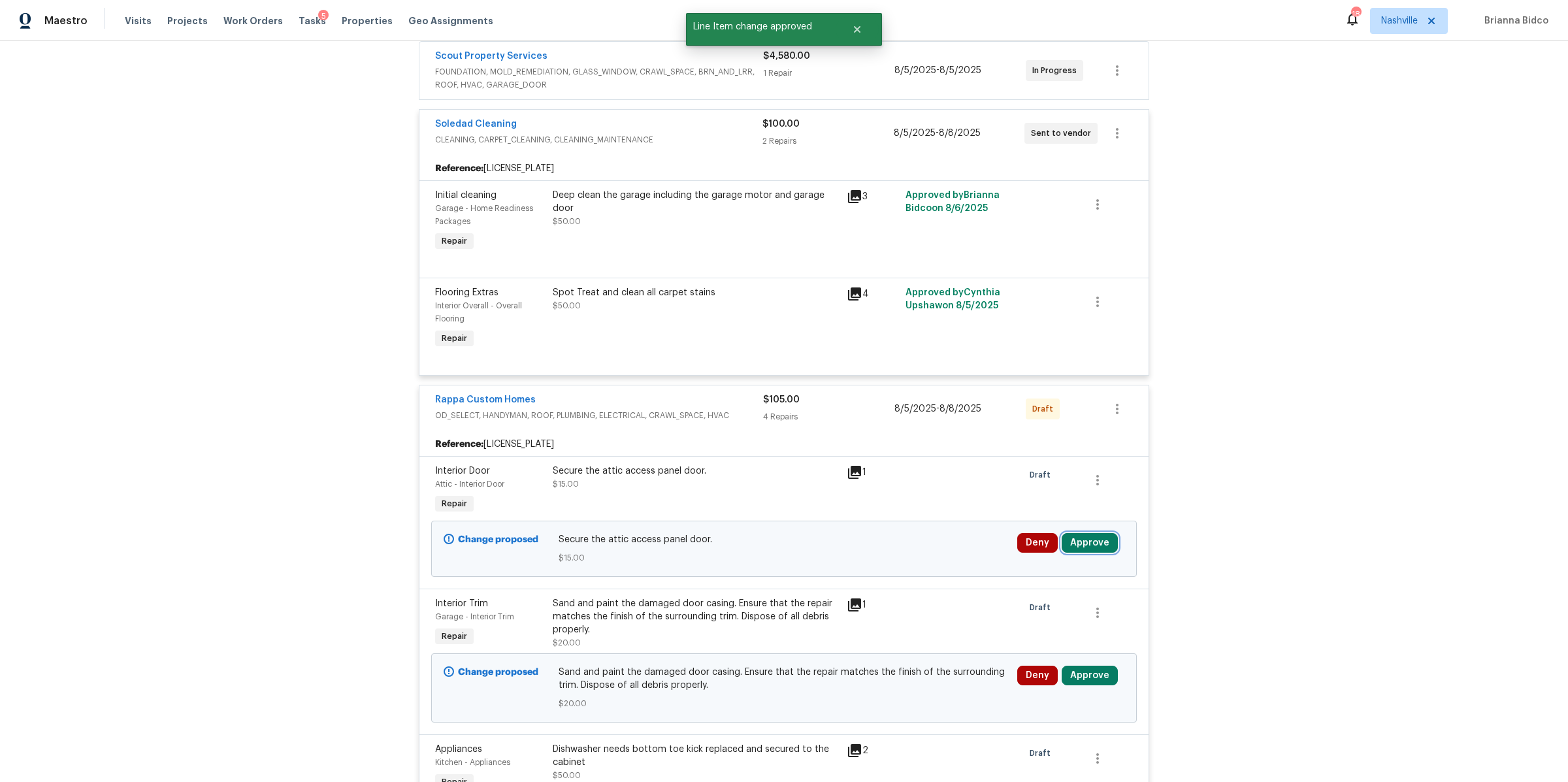click on "Approve" at bounding box center [1090, 543] 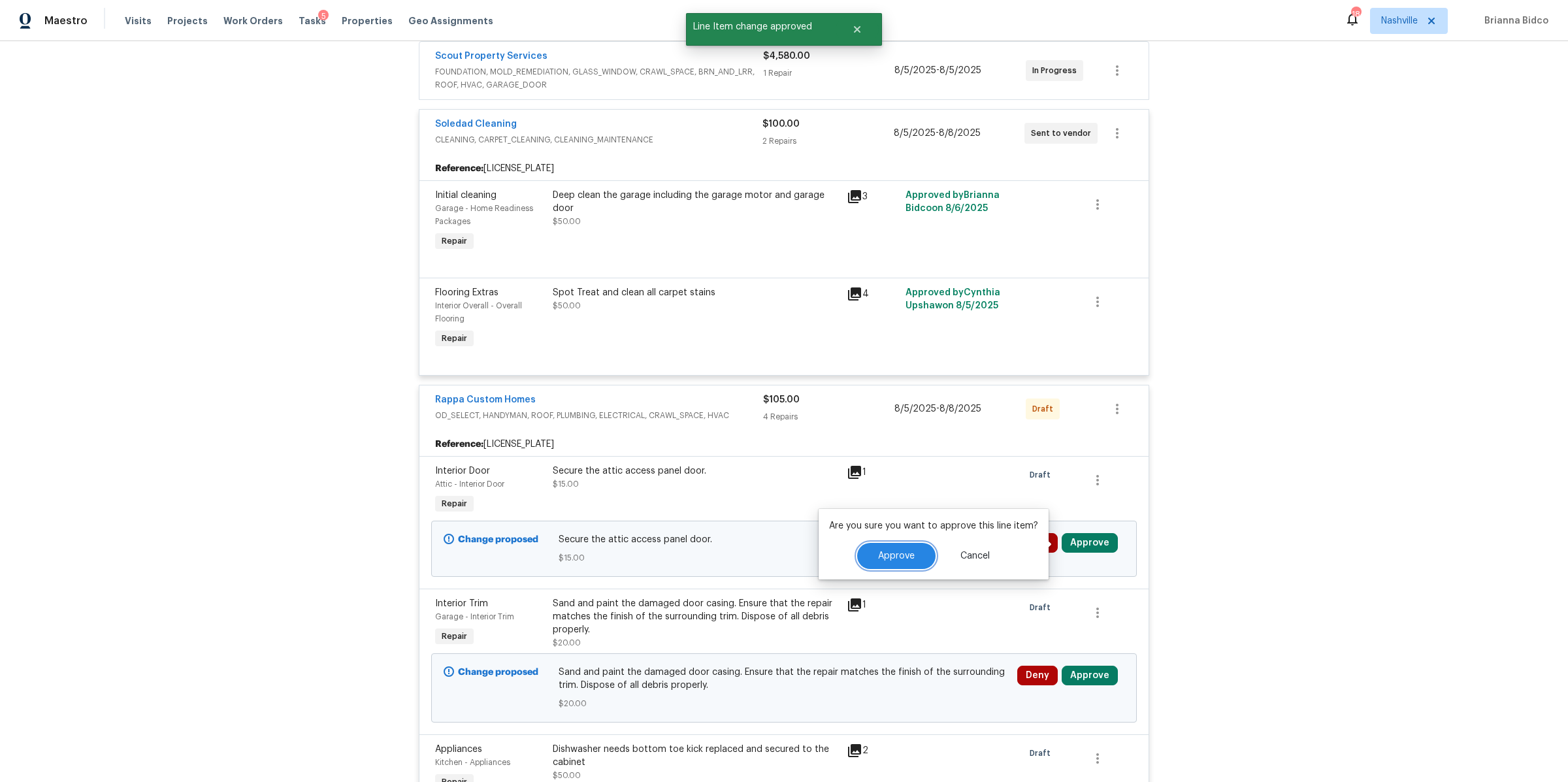 drag, startPoint x: 889, startPoint y: 557, endPoint x: 911, endPoint y: 556, distance: 22.022716 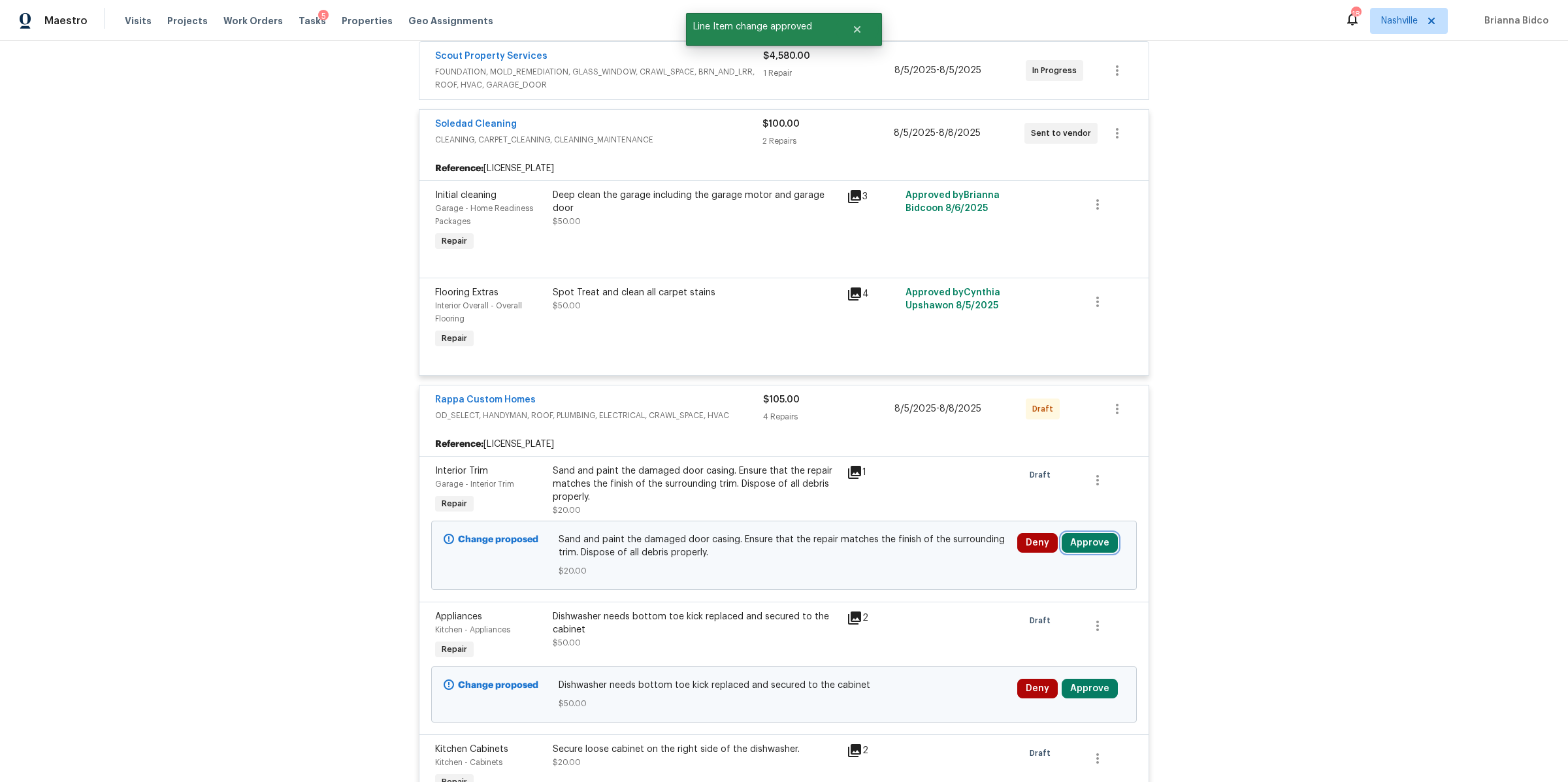 click on "Approve" at bounding box center [1090, 543] 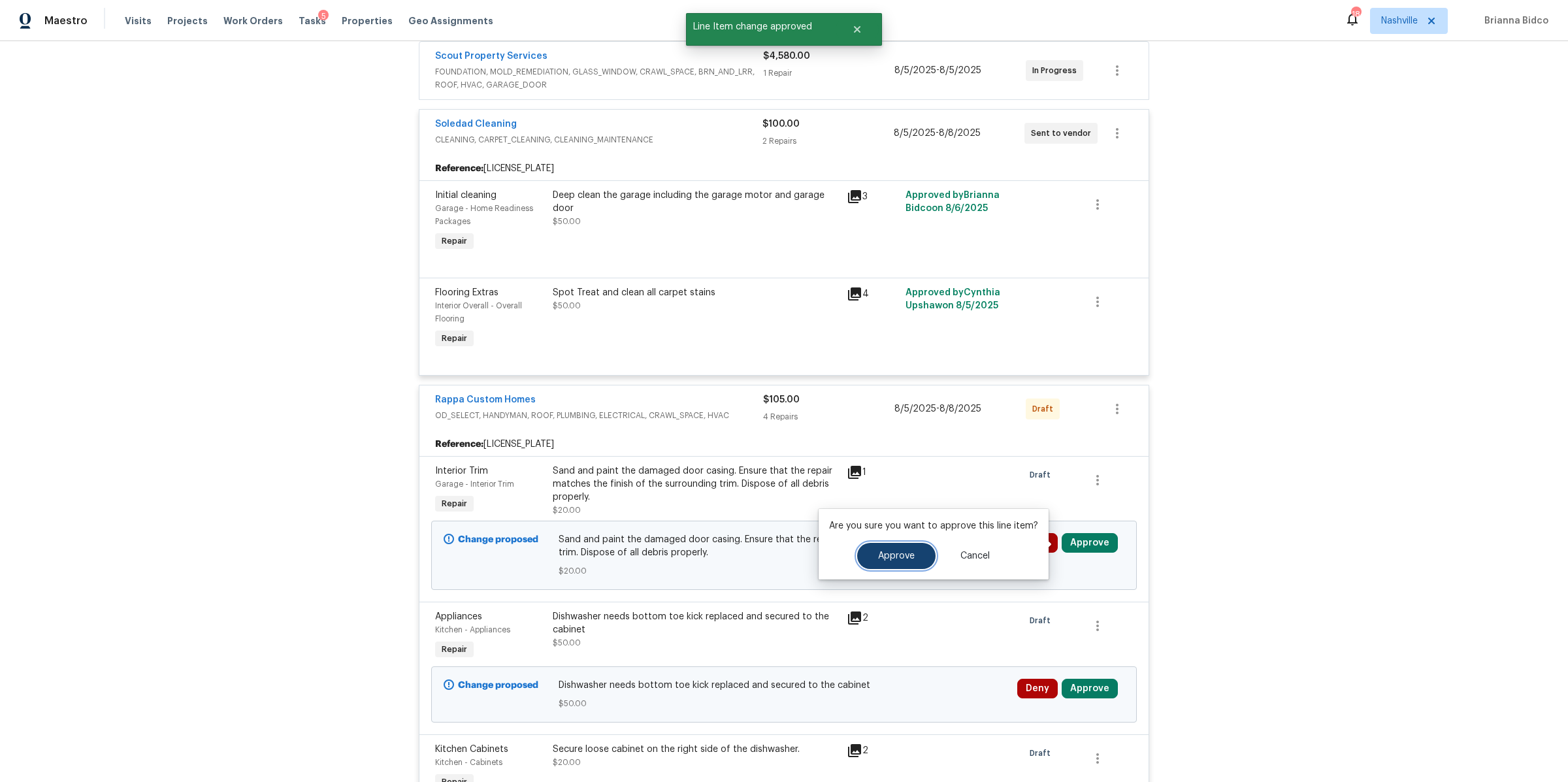 click on "Approve" at bounding box center [896, 556] 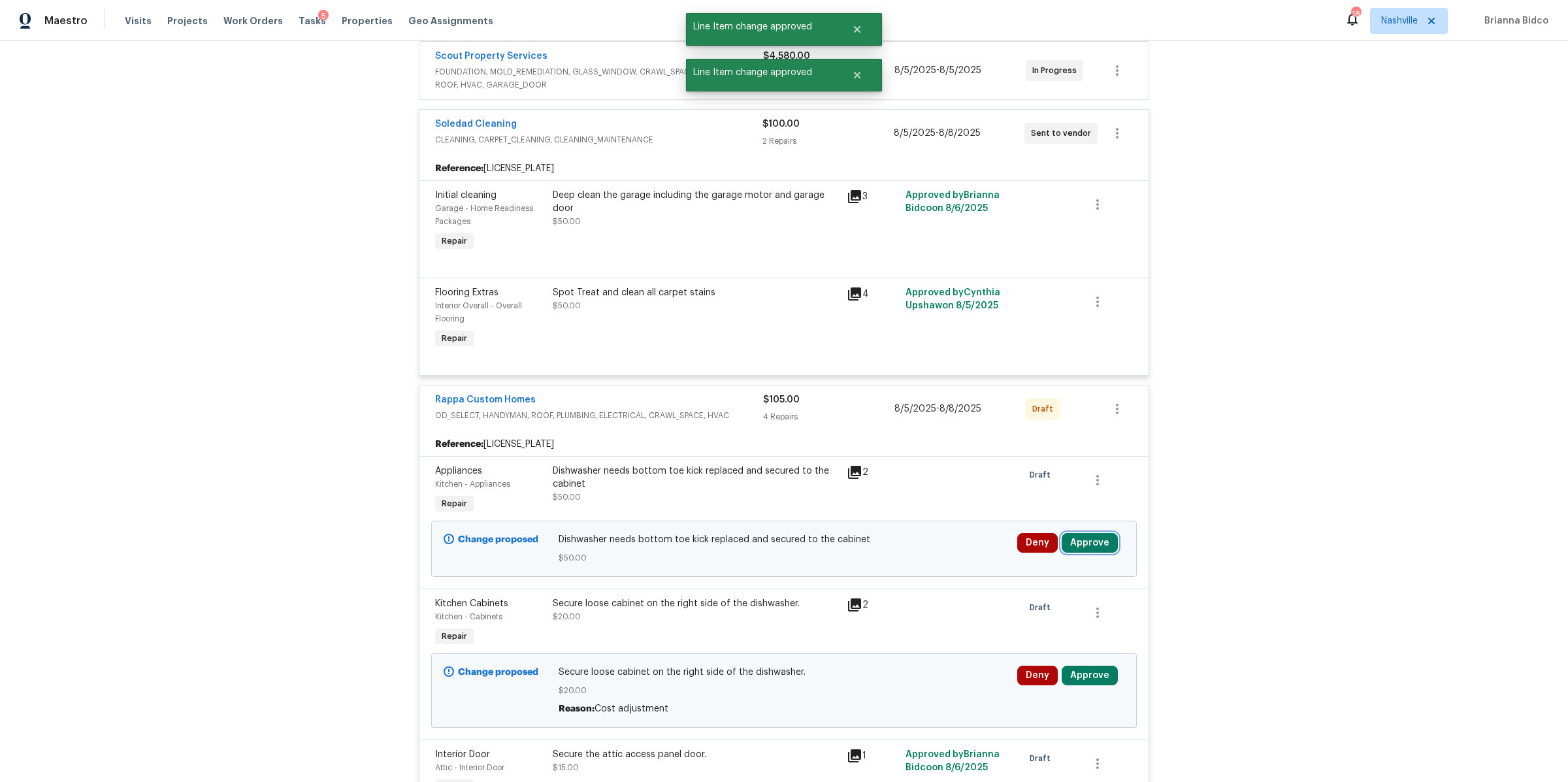 click on "Approve" at bounding box center (1090, 543) 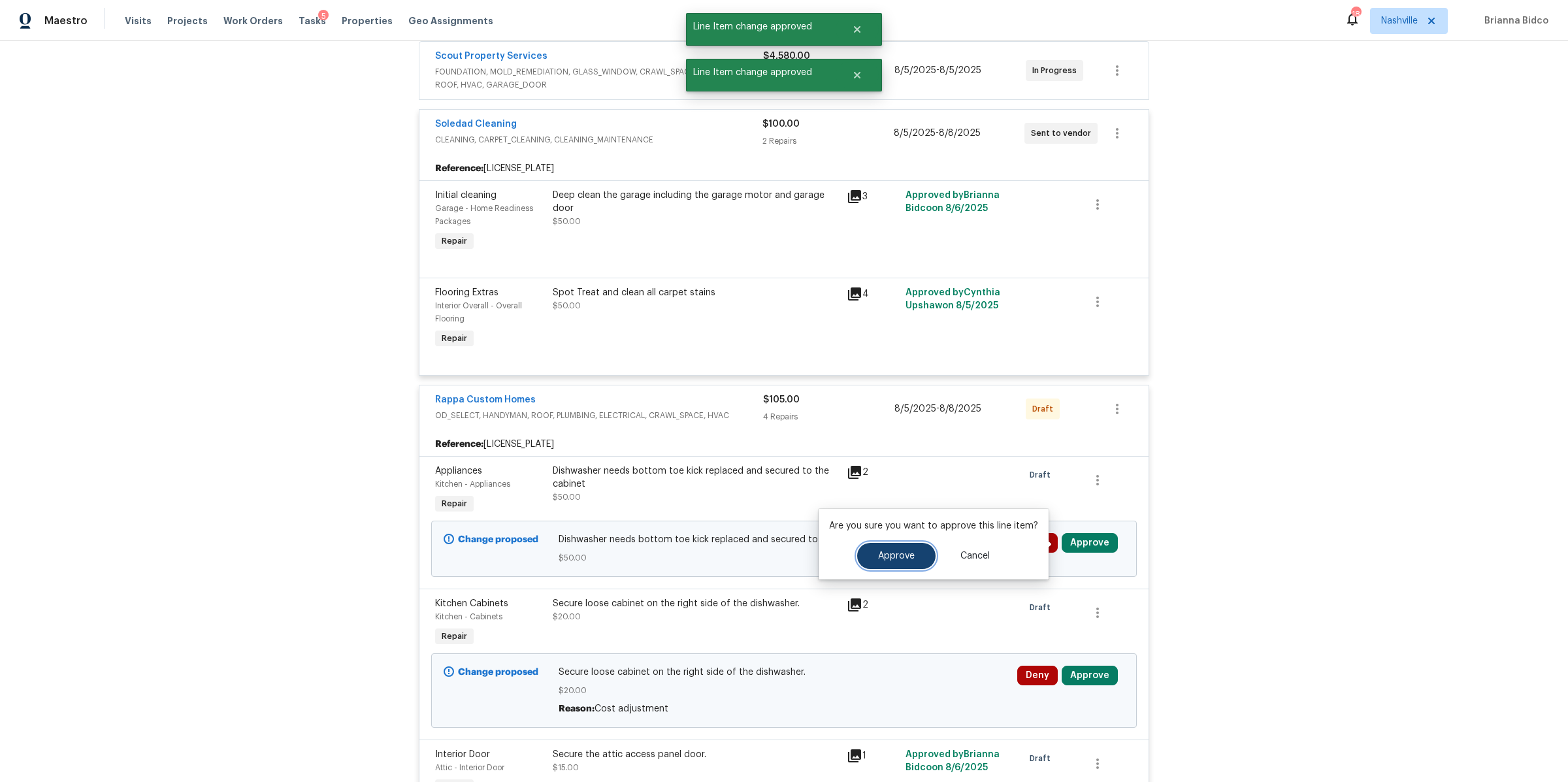 click on "Approve" at bounding box center [896, 556] 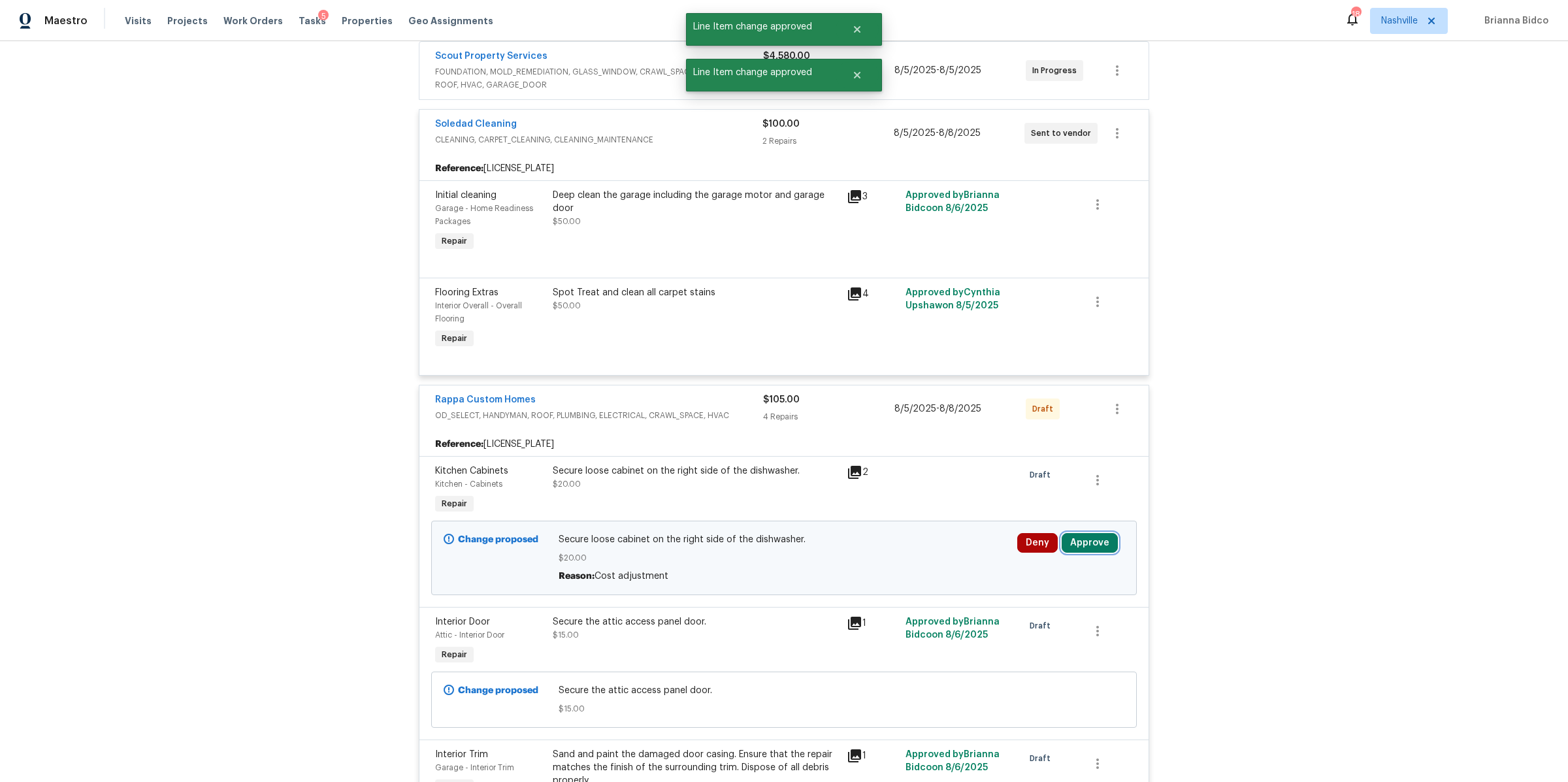 click on "Approve" at bounding box center (1090, 543) 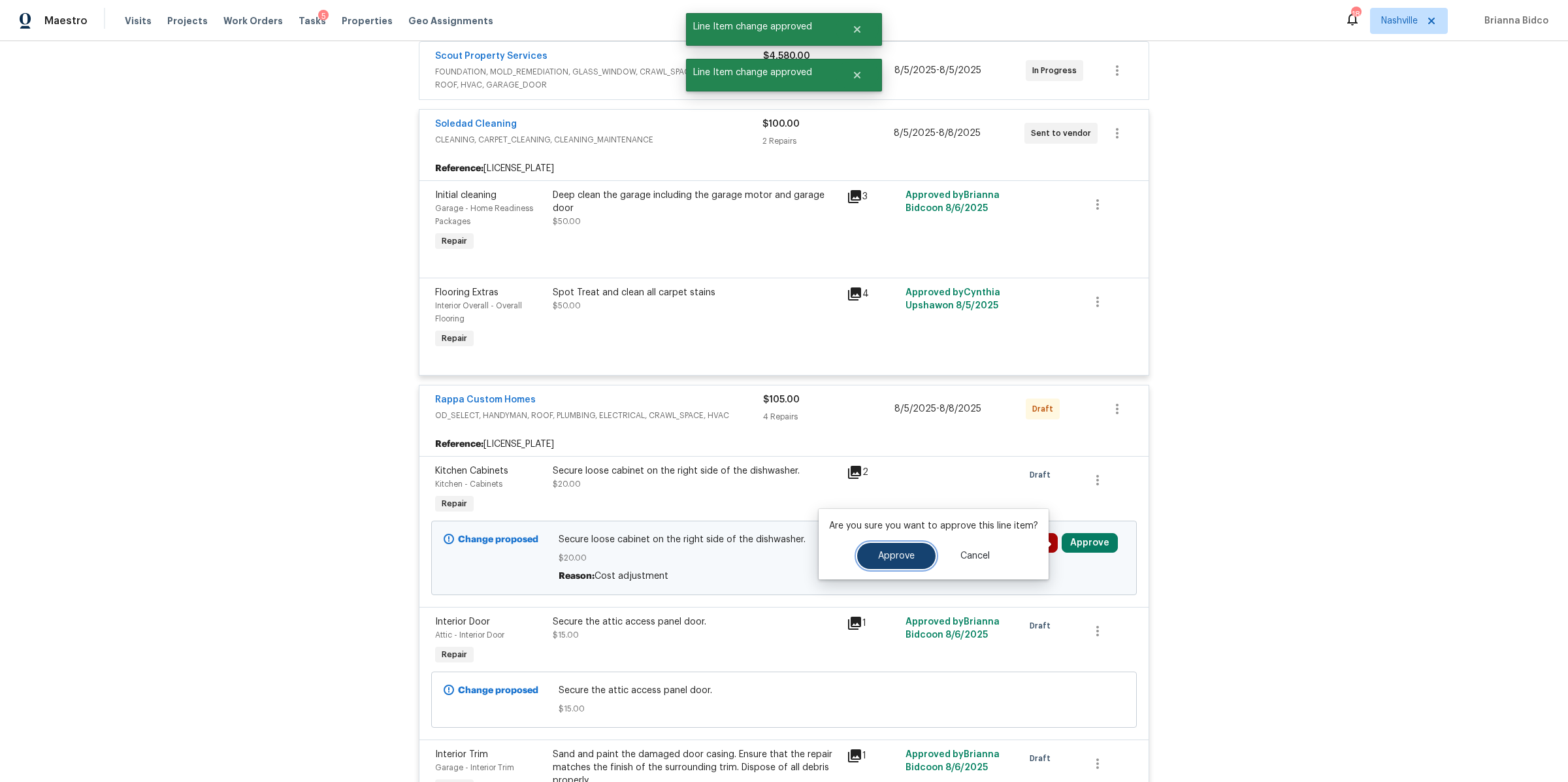 click on "Approve" at bounding box center (896, 556) 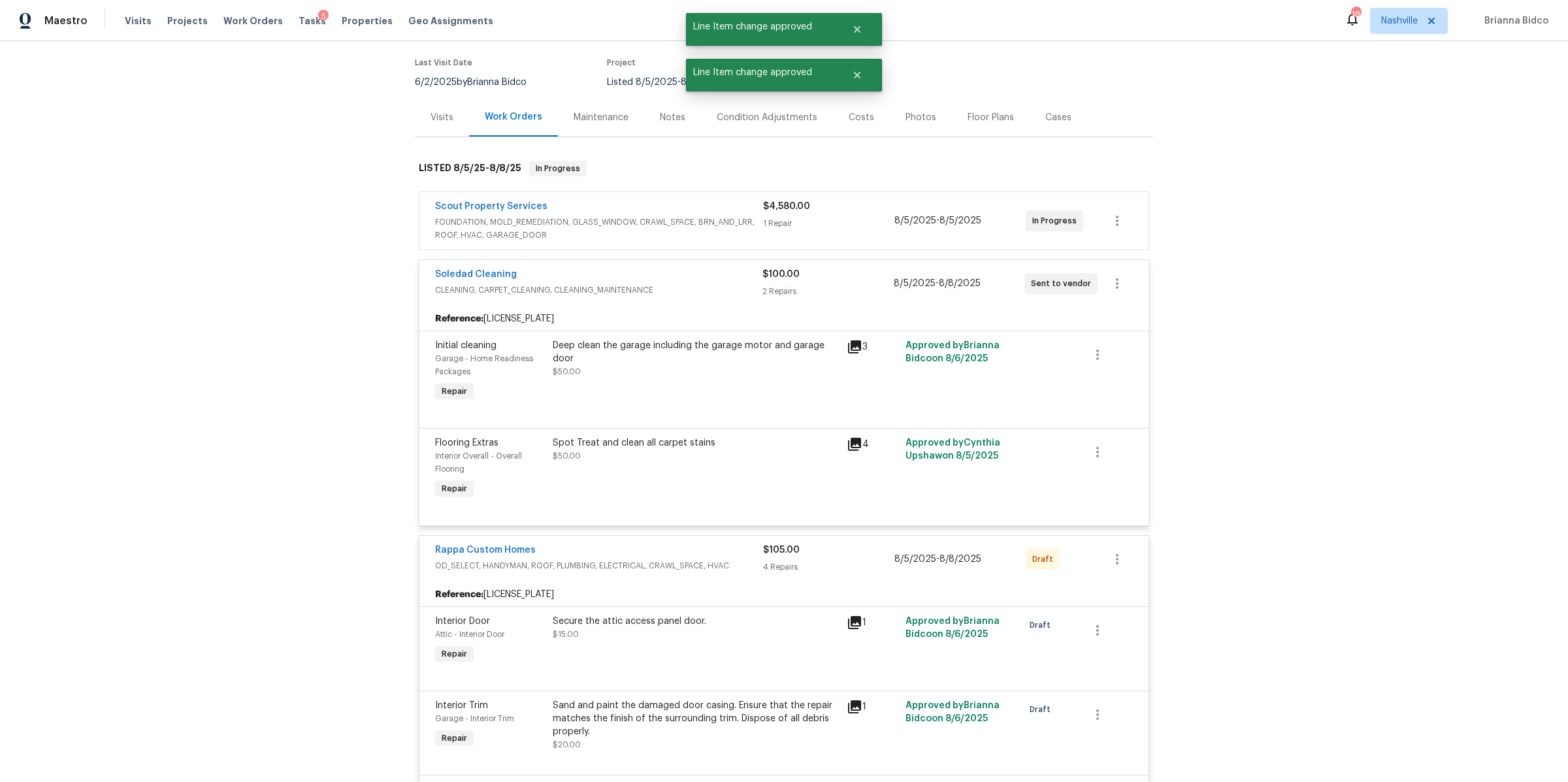 scroll, scrollTop: 0, scrollLeft: 0, axis: both 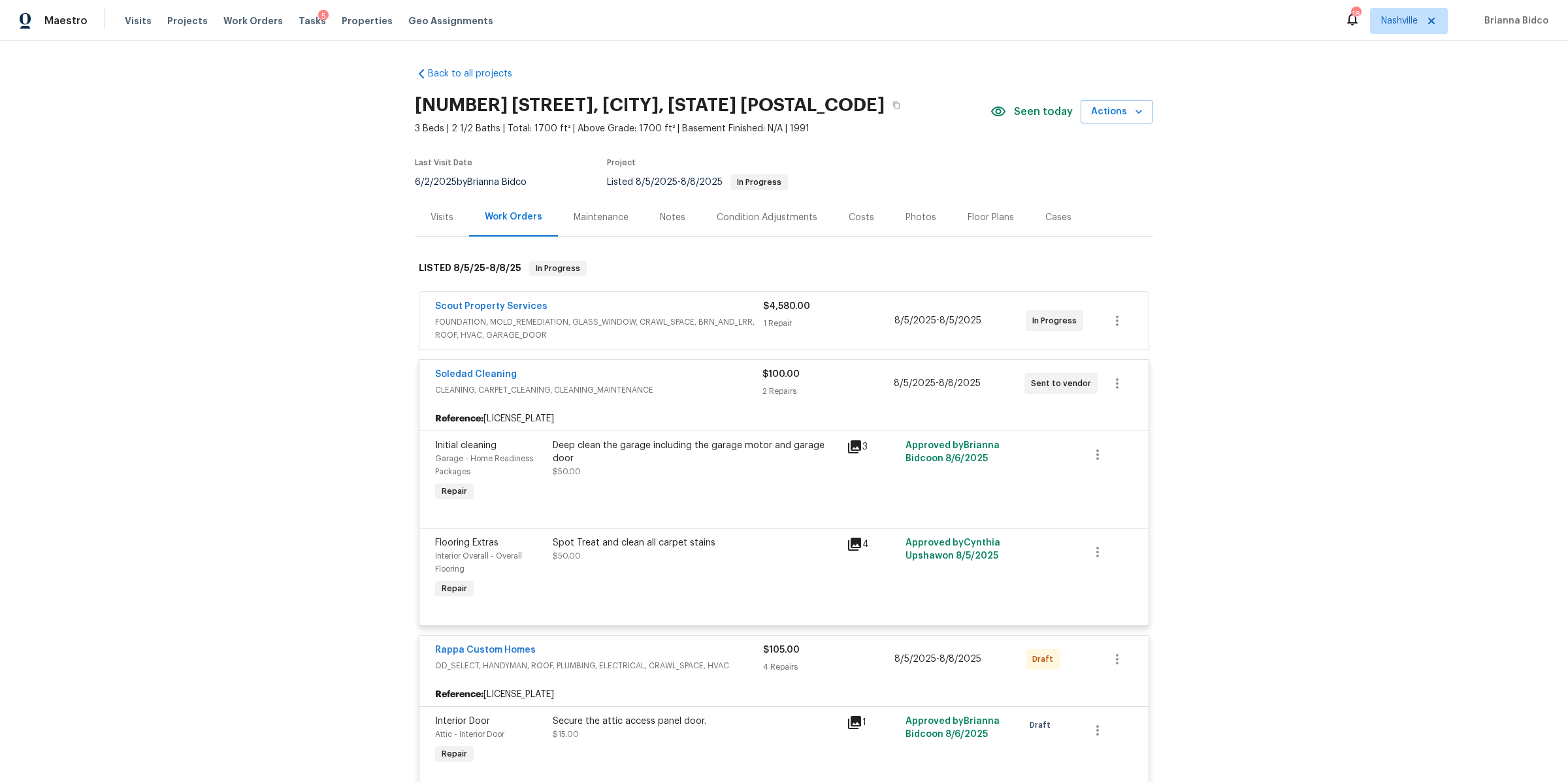 click on "Visits Projects Work Orders Tasks 5 Properties Geo Assignments" at bounding box center [317, 21] 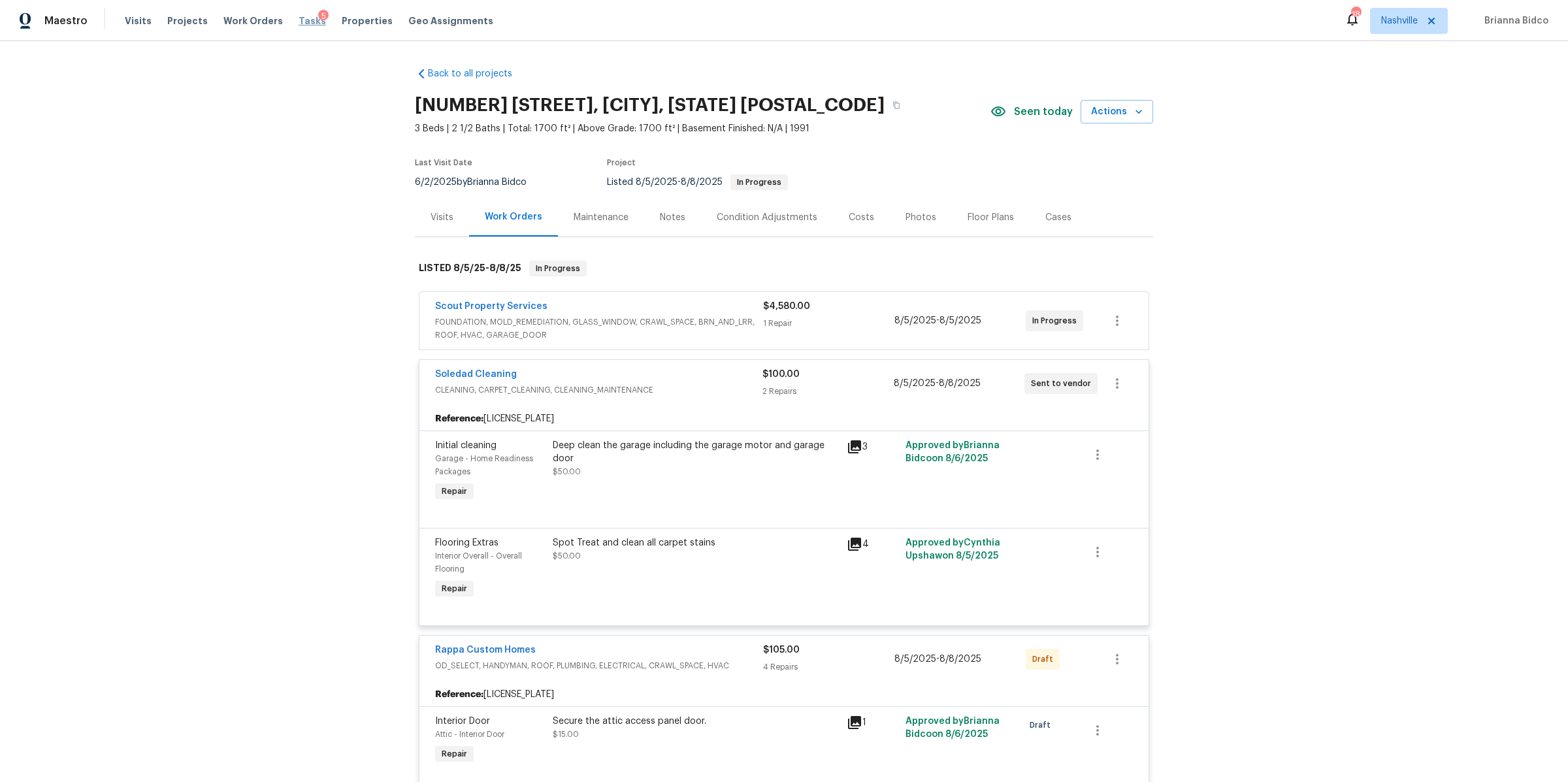 click on "Tasks" at bounding box center [312, 21] 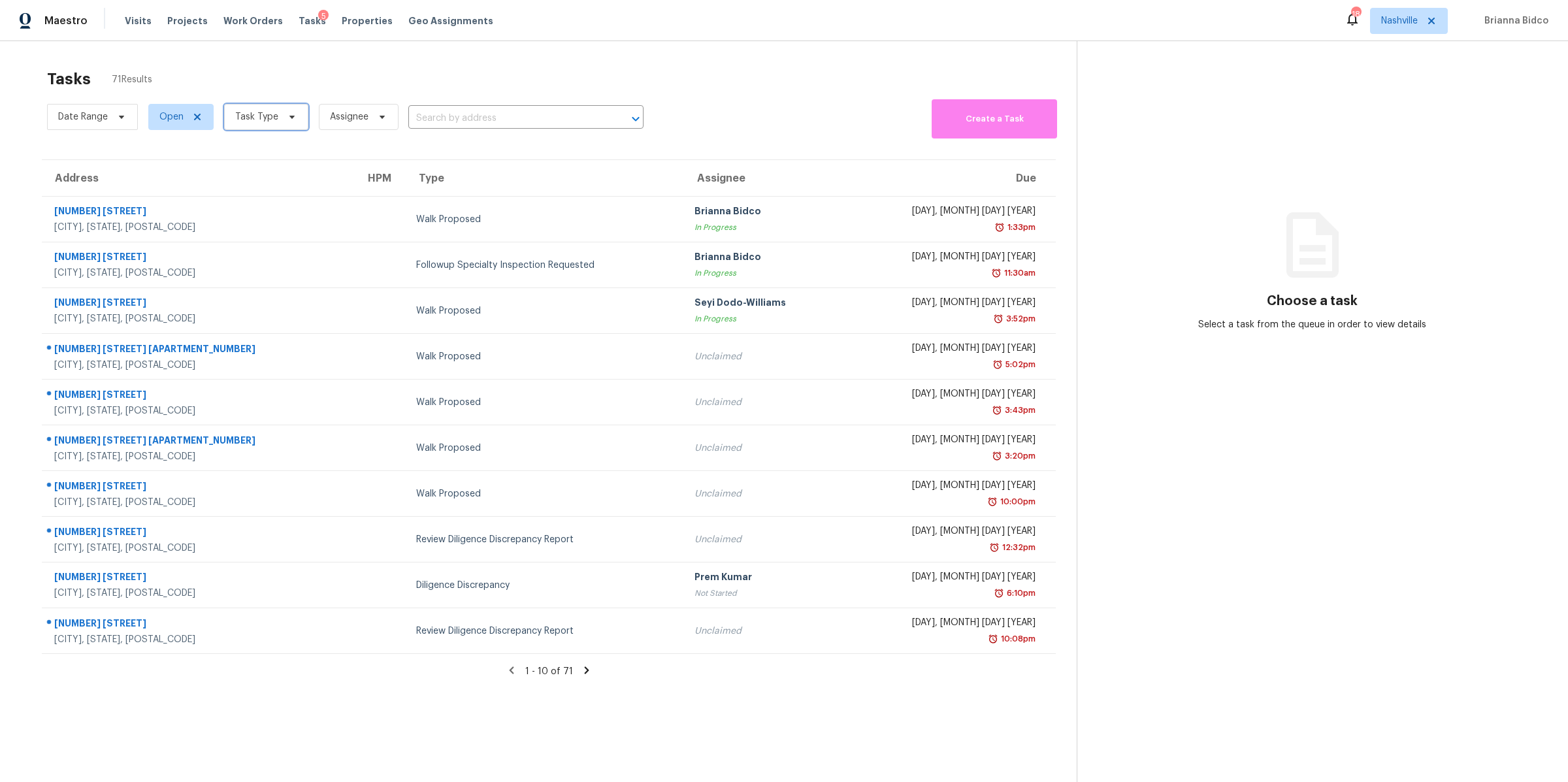 click 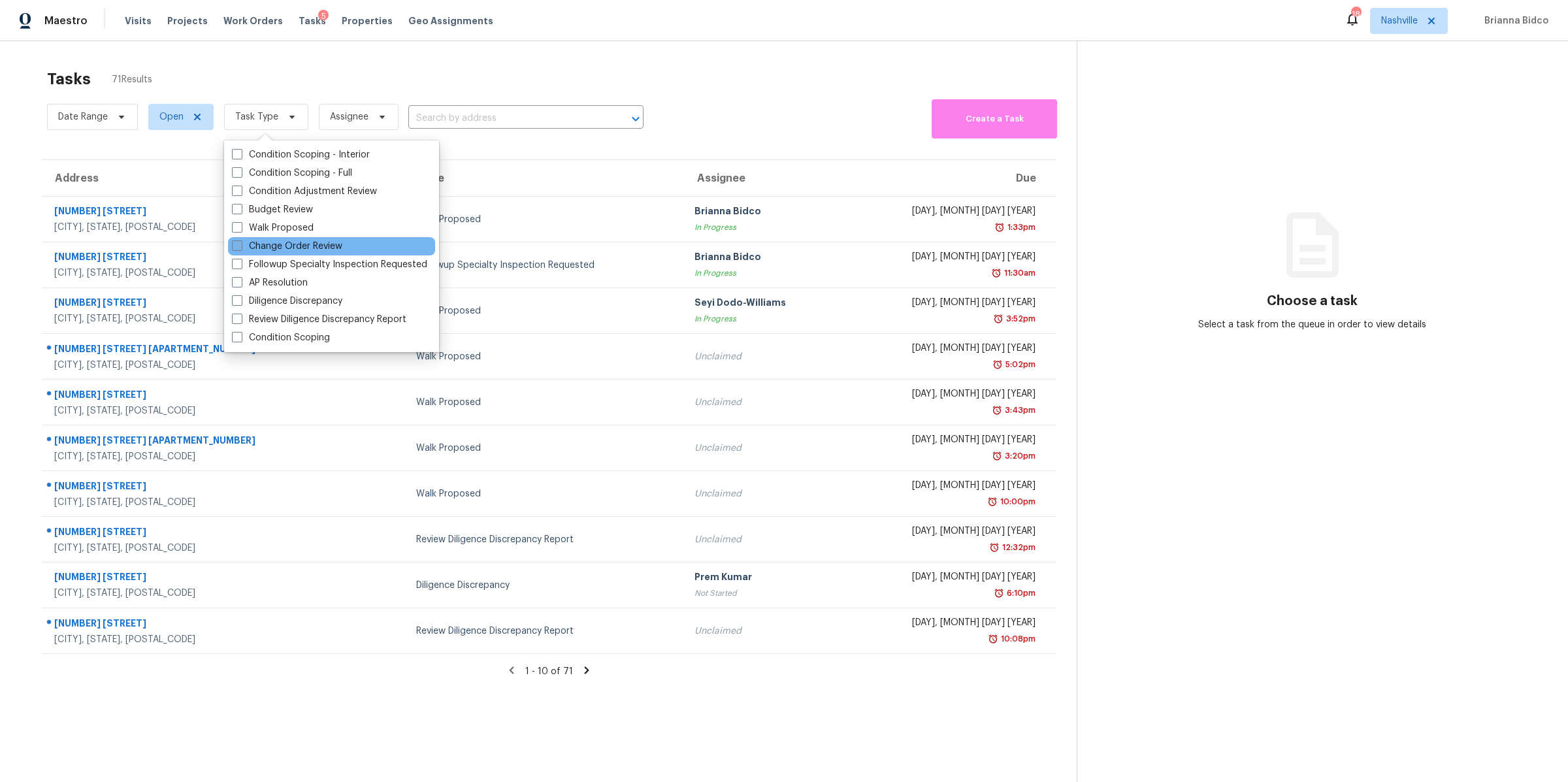 click on "Change Order Review" at bounding box center (287, 246) 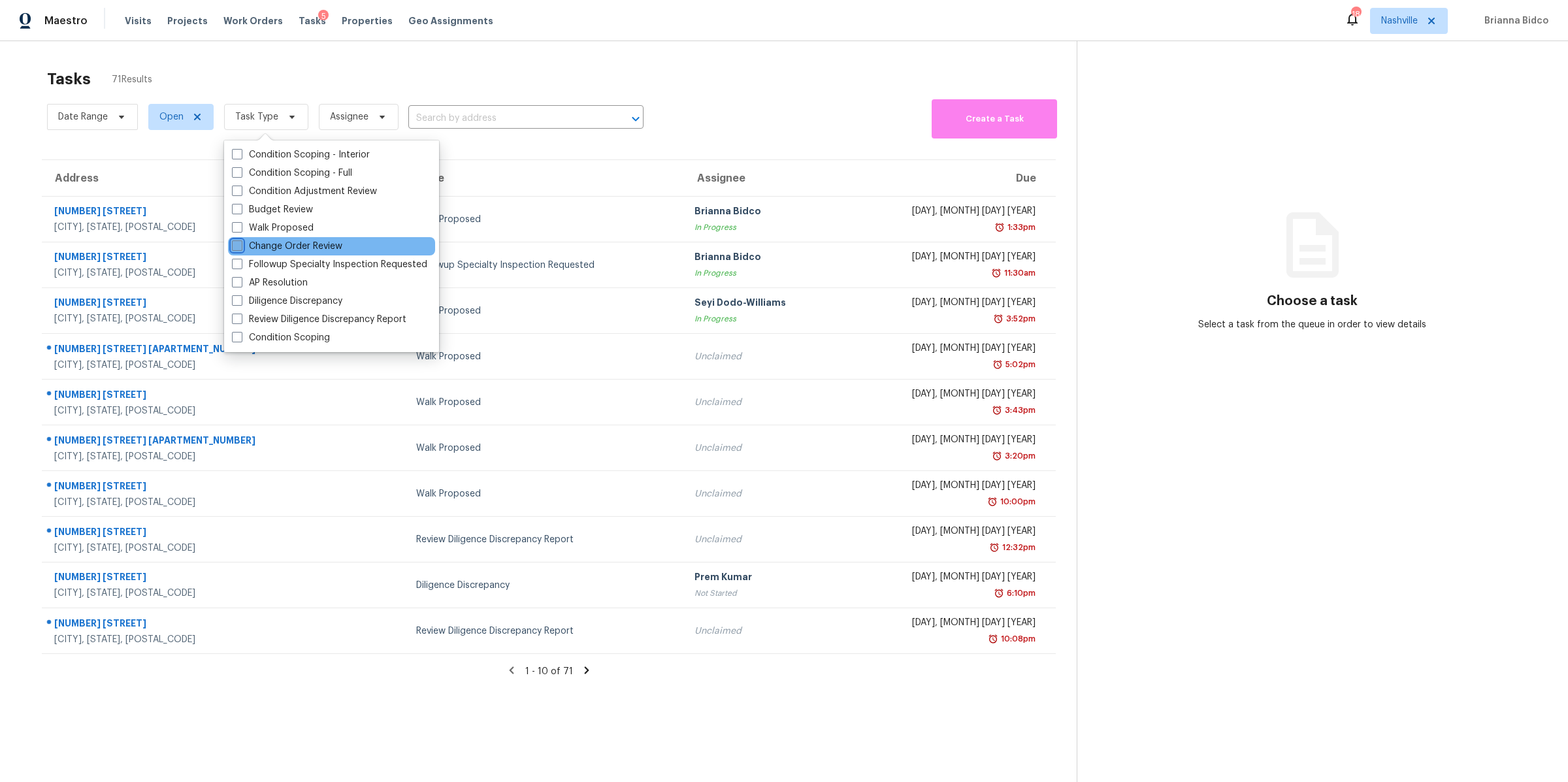 click on "Change Order Review" at bounding box center [236, 244] 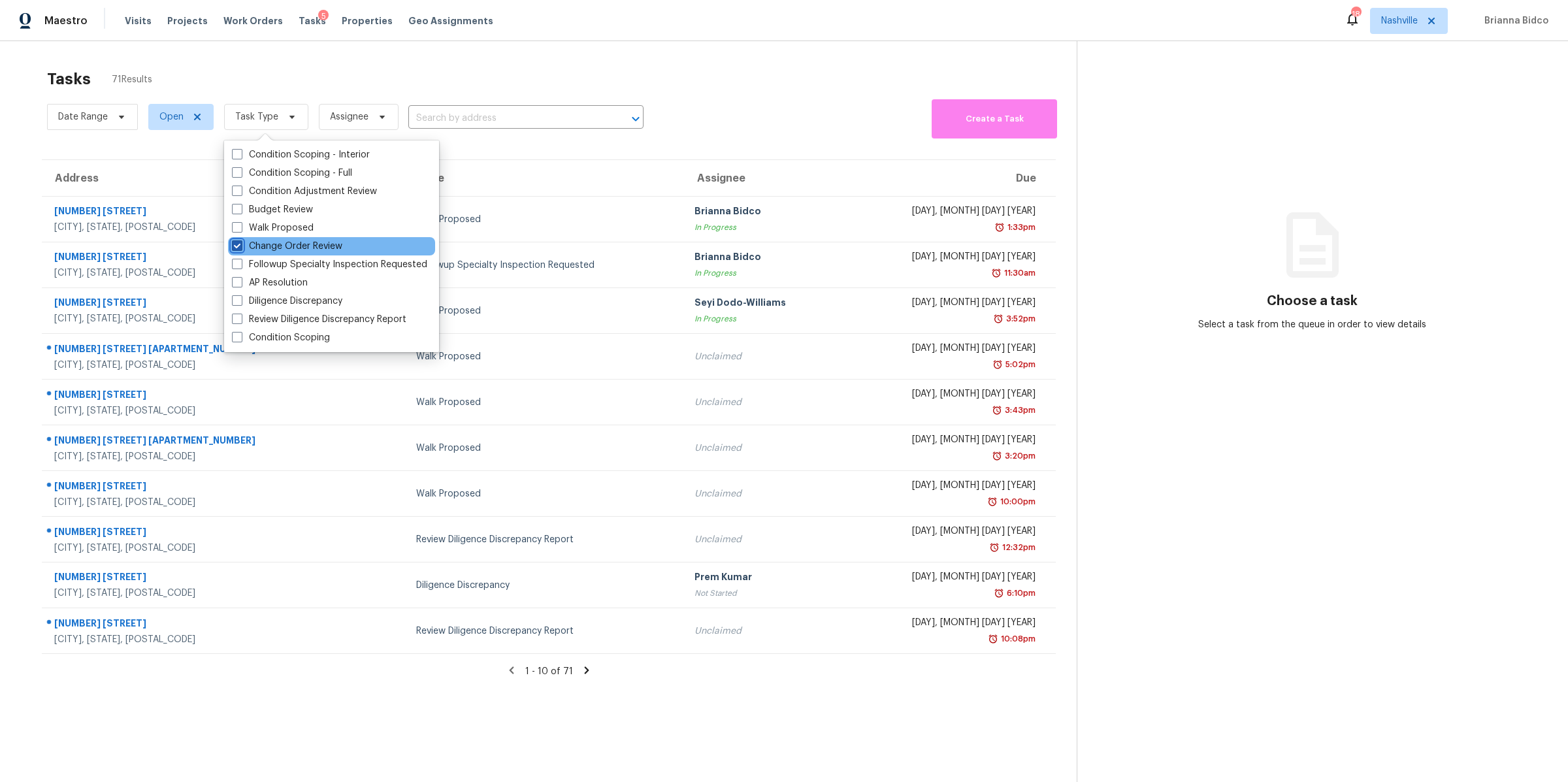 checkbox on "true" 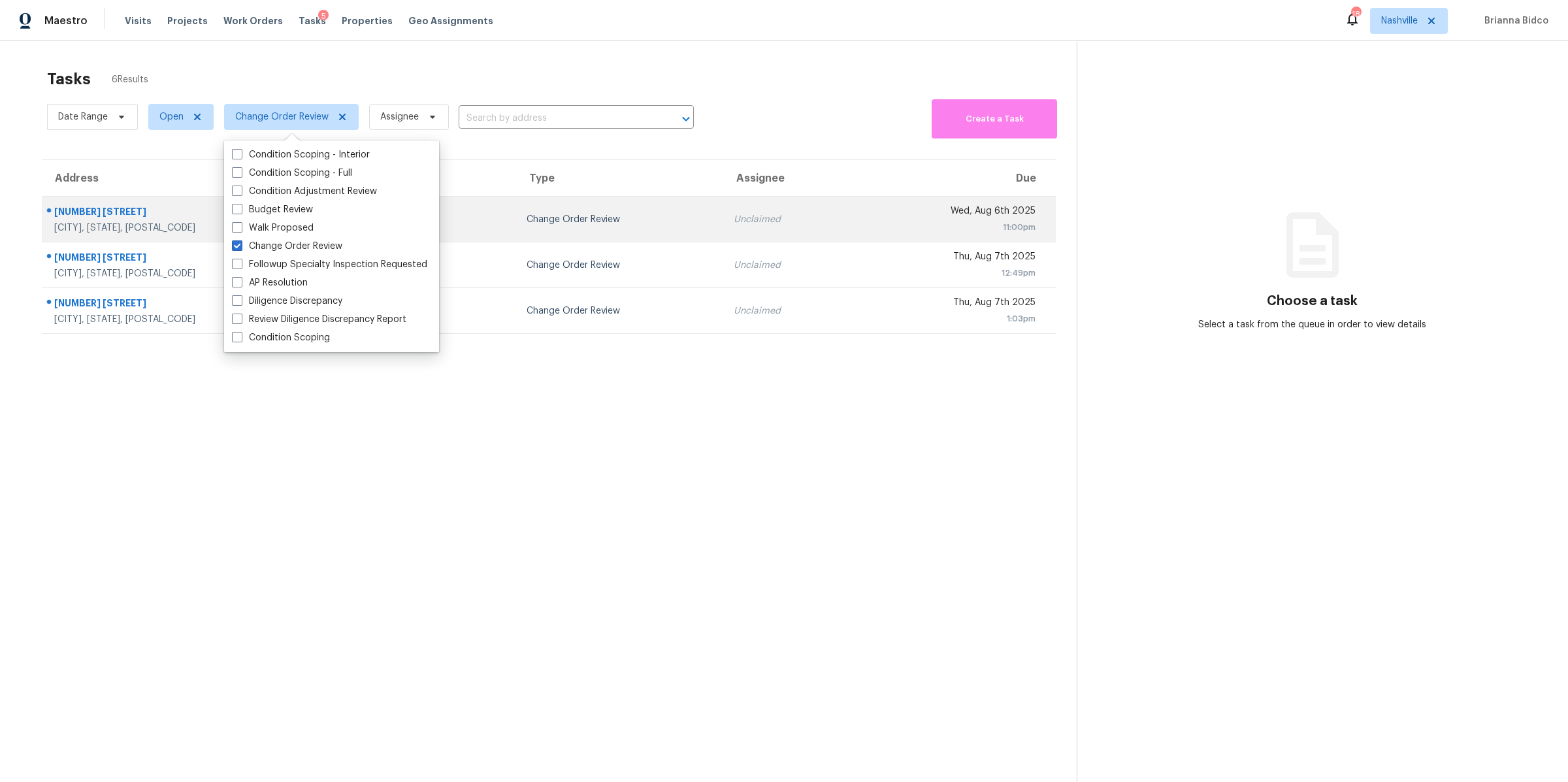 click on "[NUMBER] [STREET]" at bounding box center (191, 213) 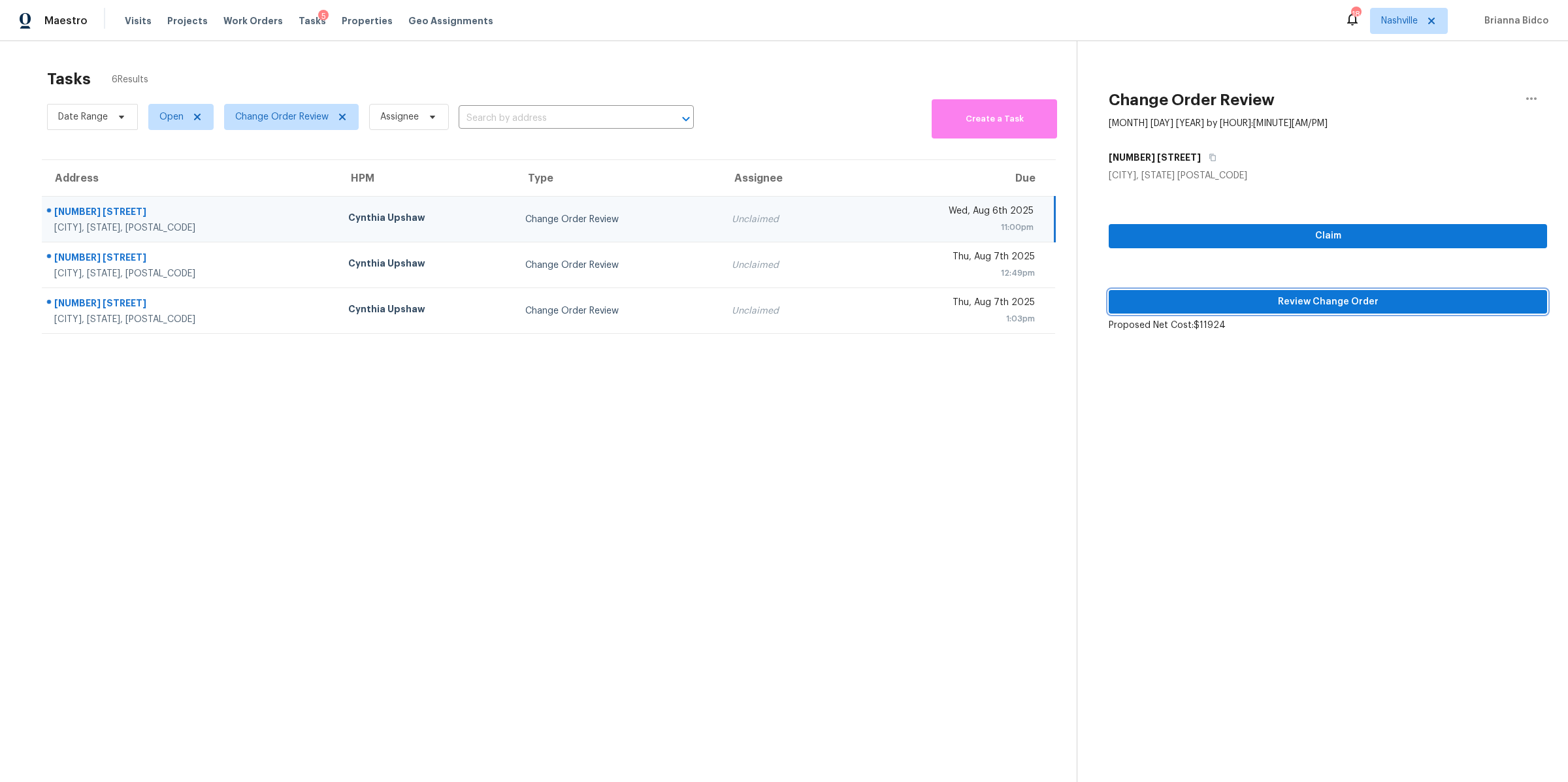 click on "Review Change Order" at bounding box center [1328, 302] 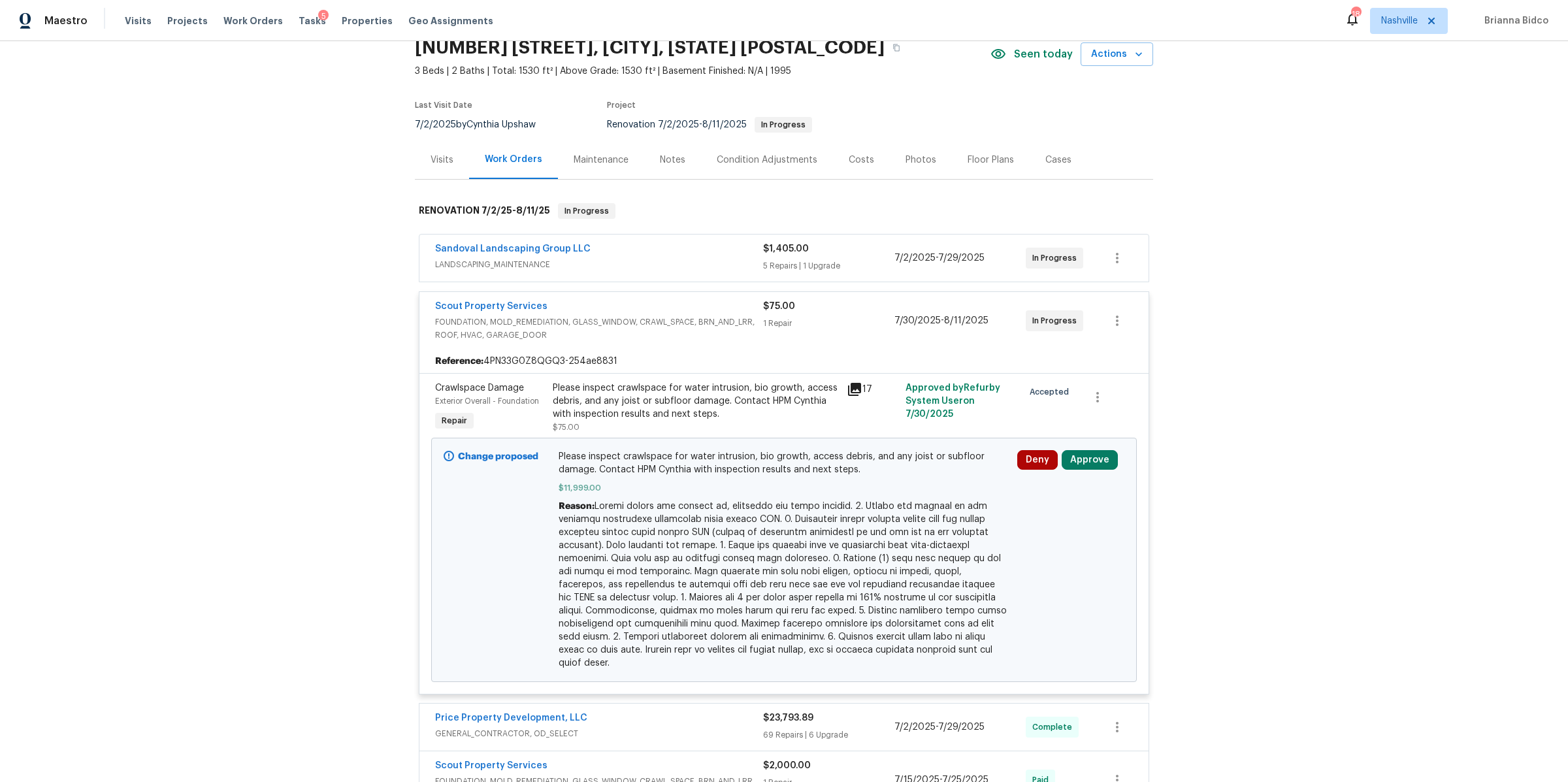 scroll, scrollTop: 141, scrollLeft: 0, axis: vertical 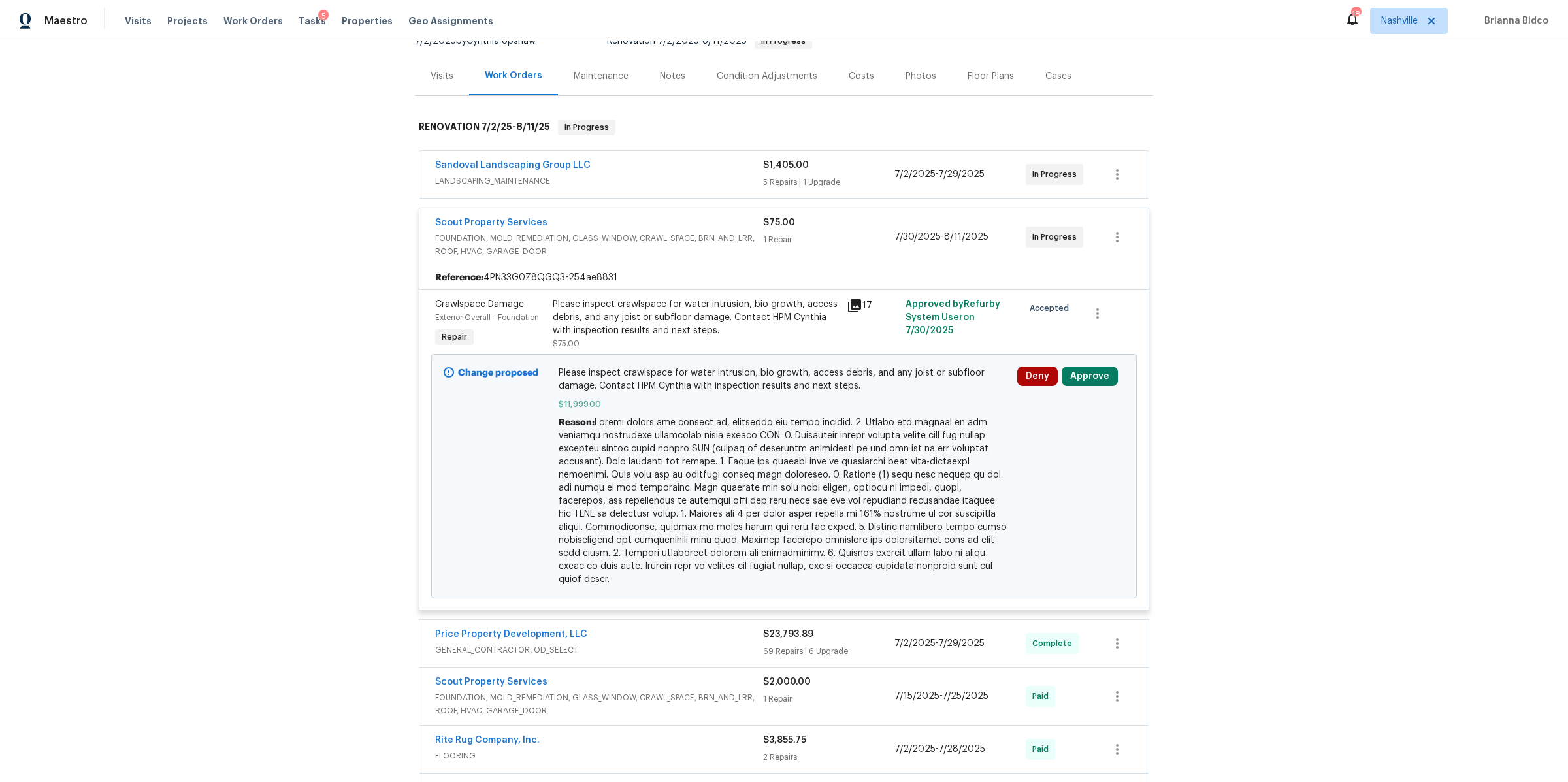 click on "Please inspect crawlspace for water intrusion, bio growth, access debris, and any joist or subfloor damage. Contact HPM Cynthia with inspection results and next steps." at bounding box center (696, 318) 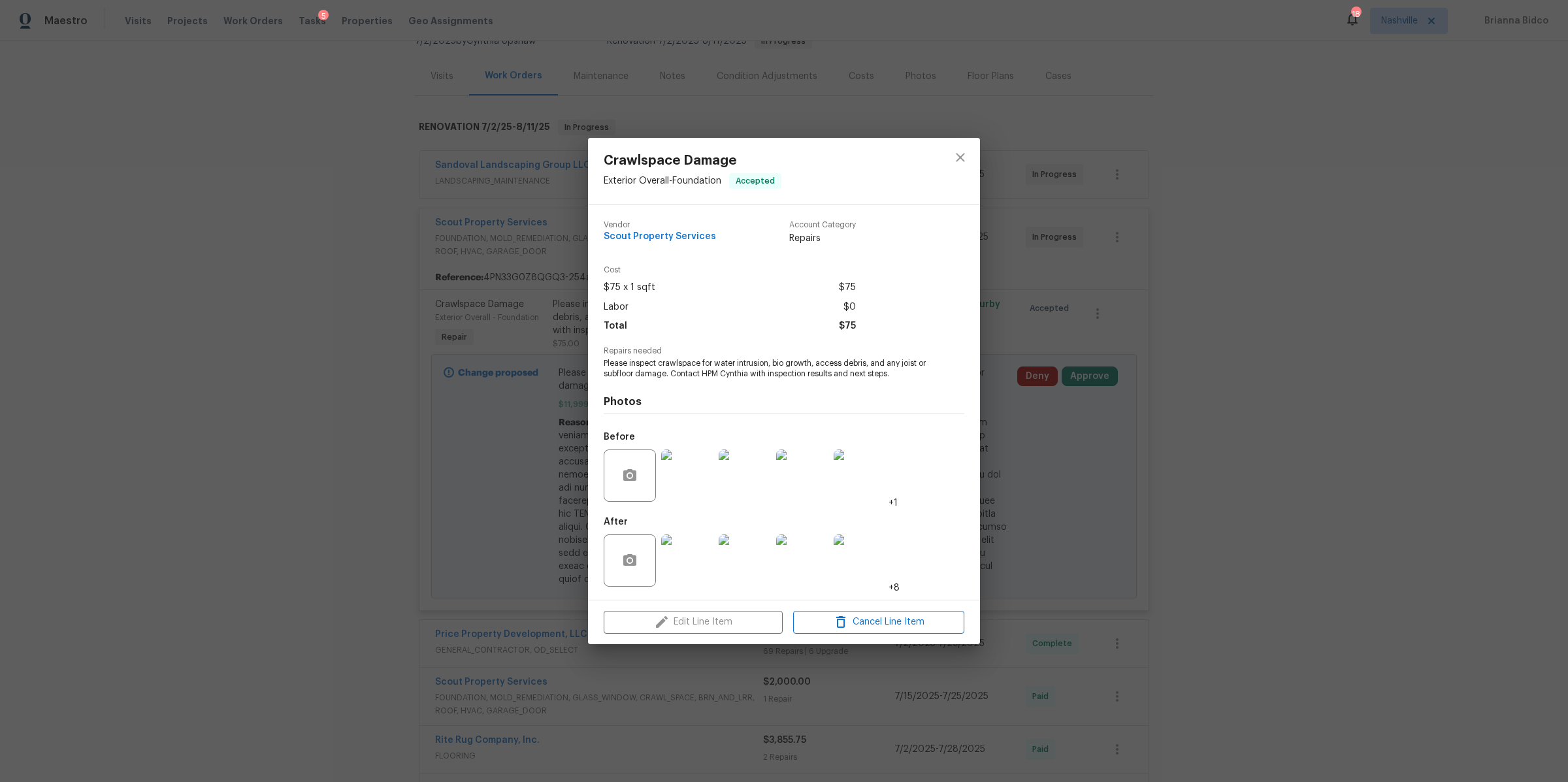 click at bounding box center [687, 476] 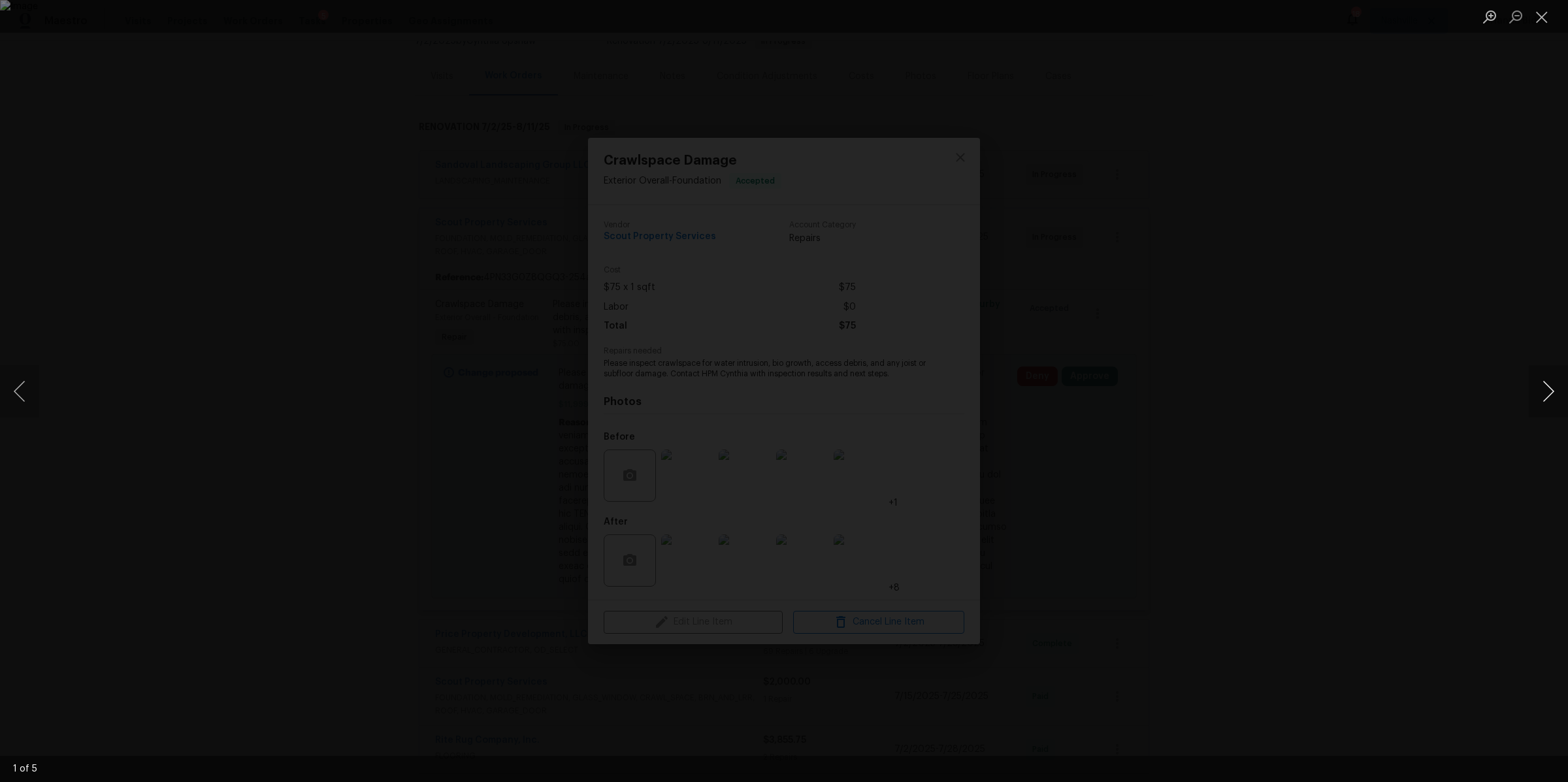 click at bounding box center (1548, 391) 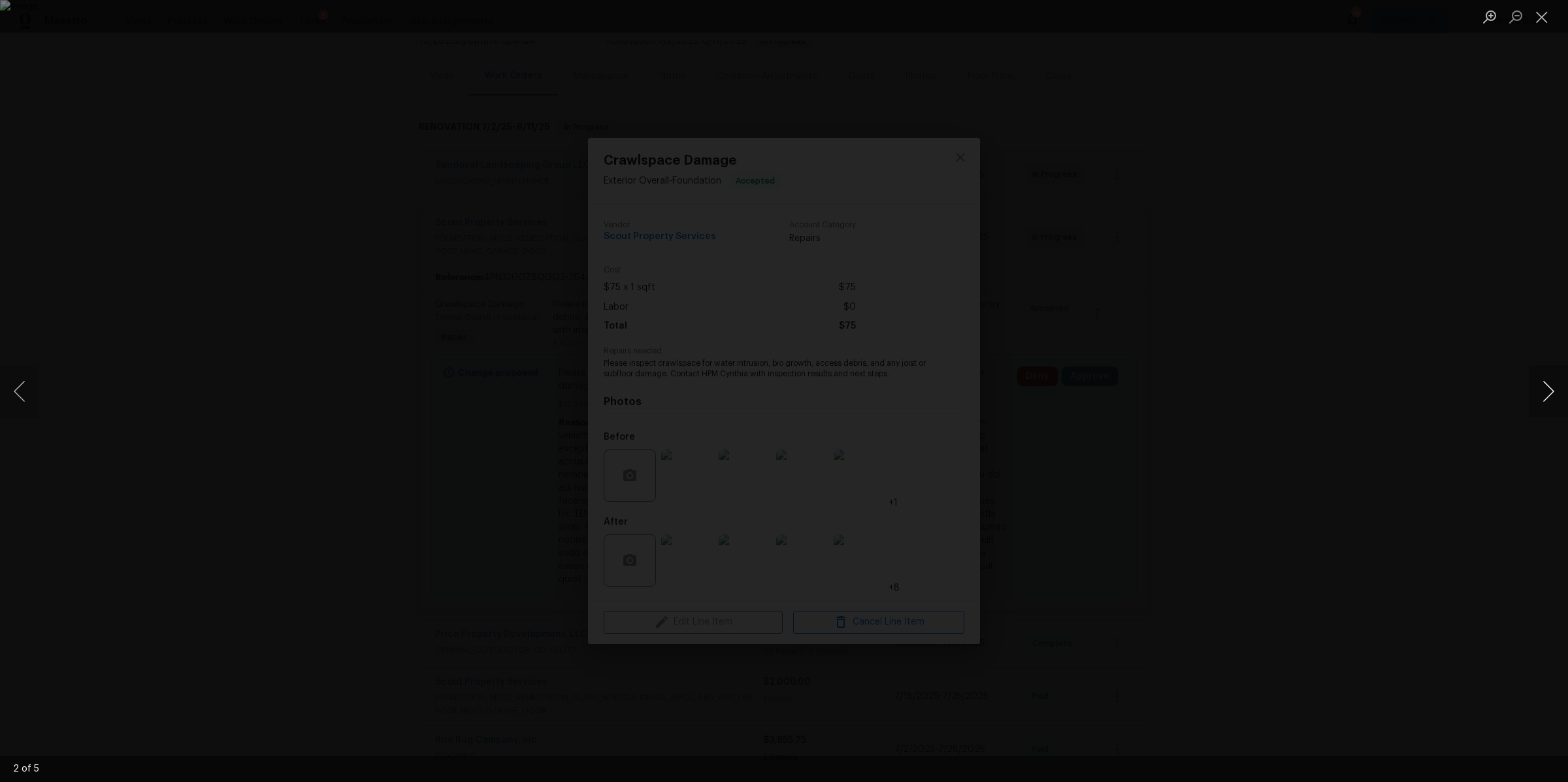 click at bounding box center [1548, 391] 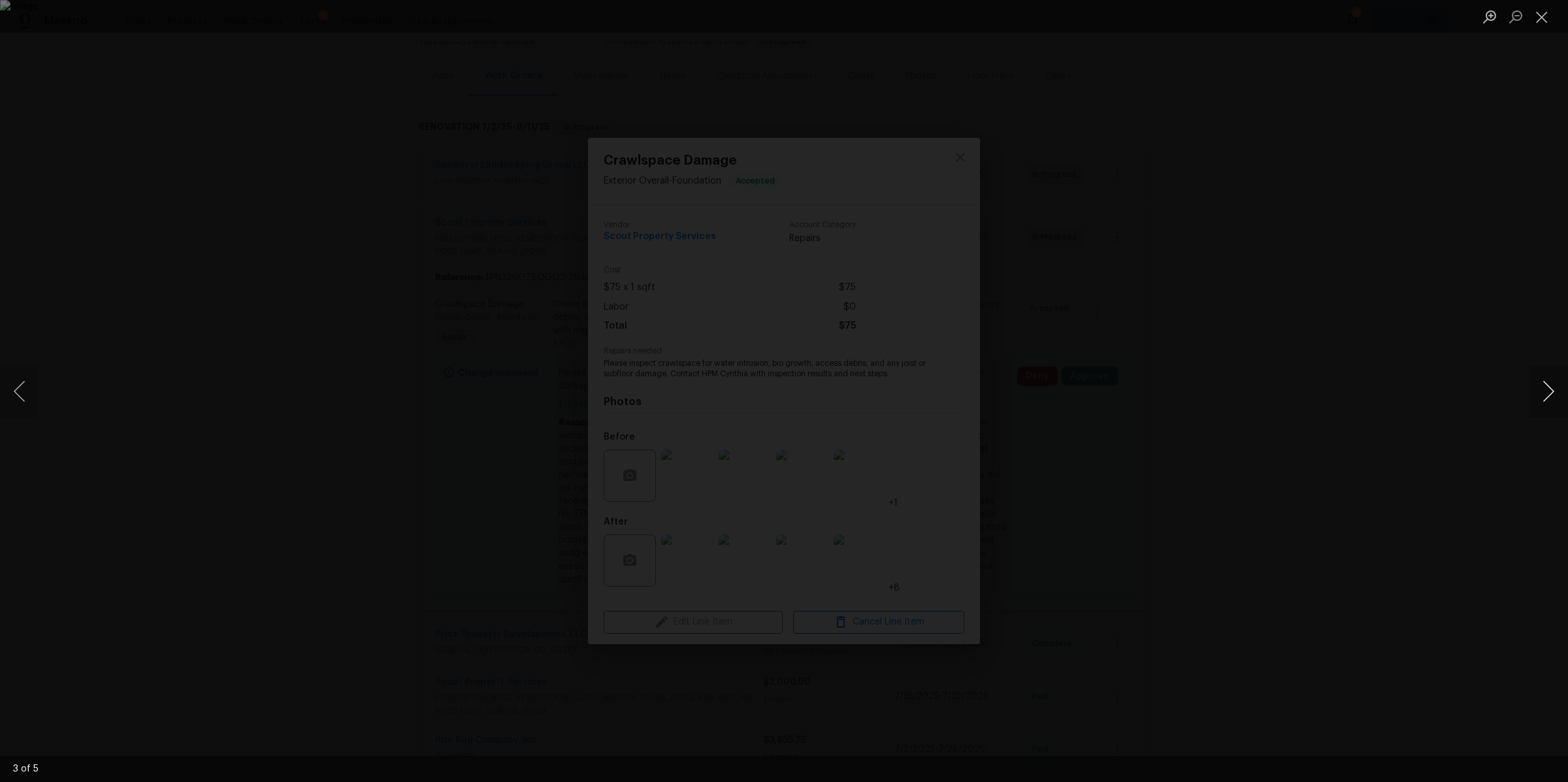 click at bounding box center (1548, 391) 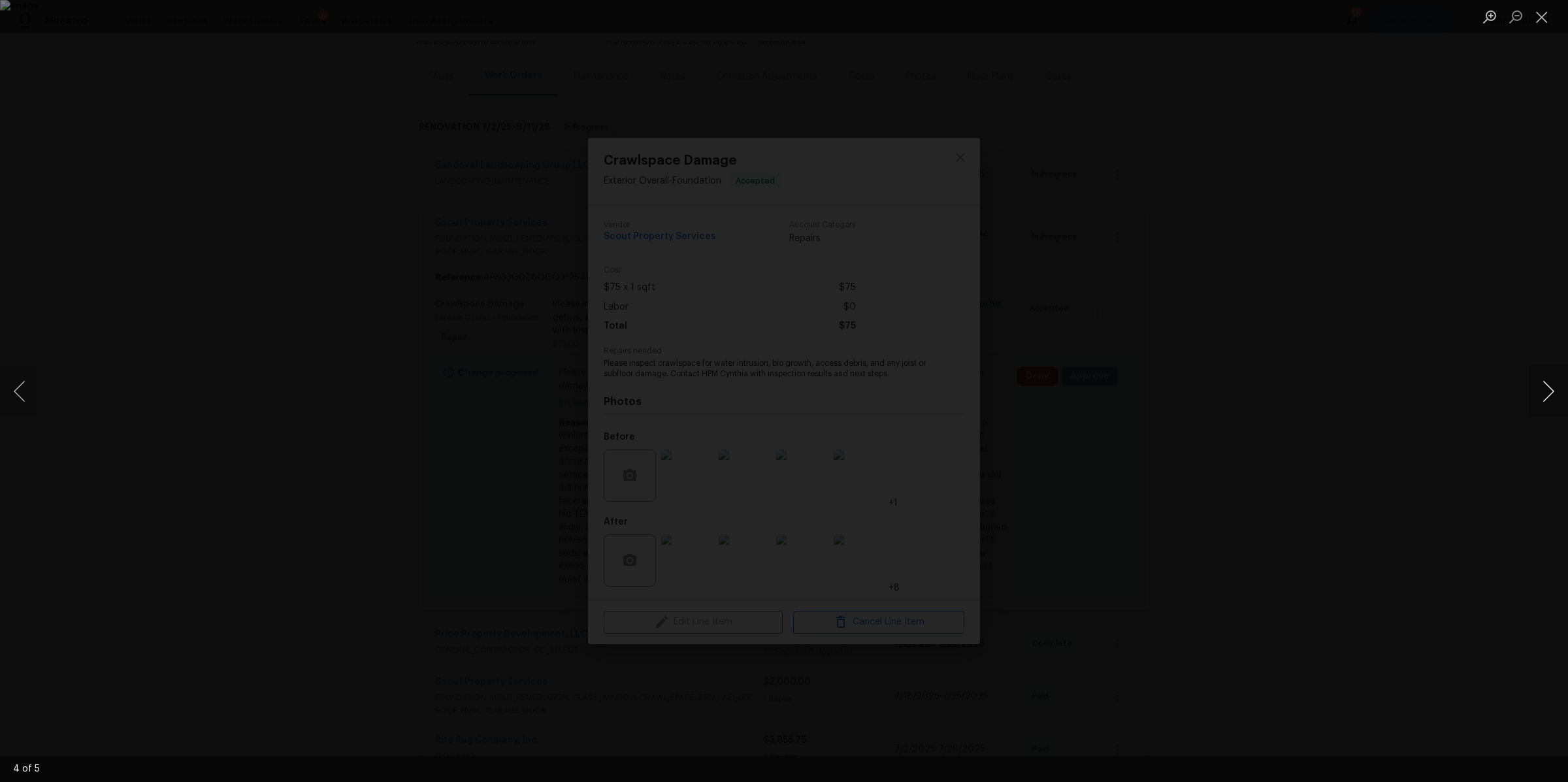 click at bounding box center (1548, 391) 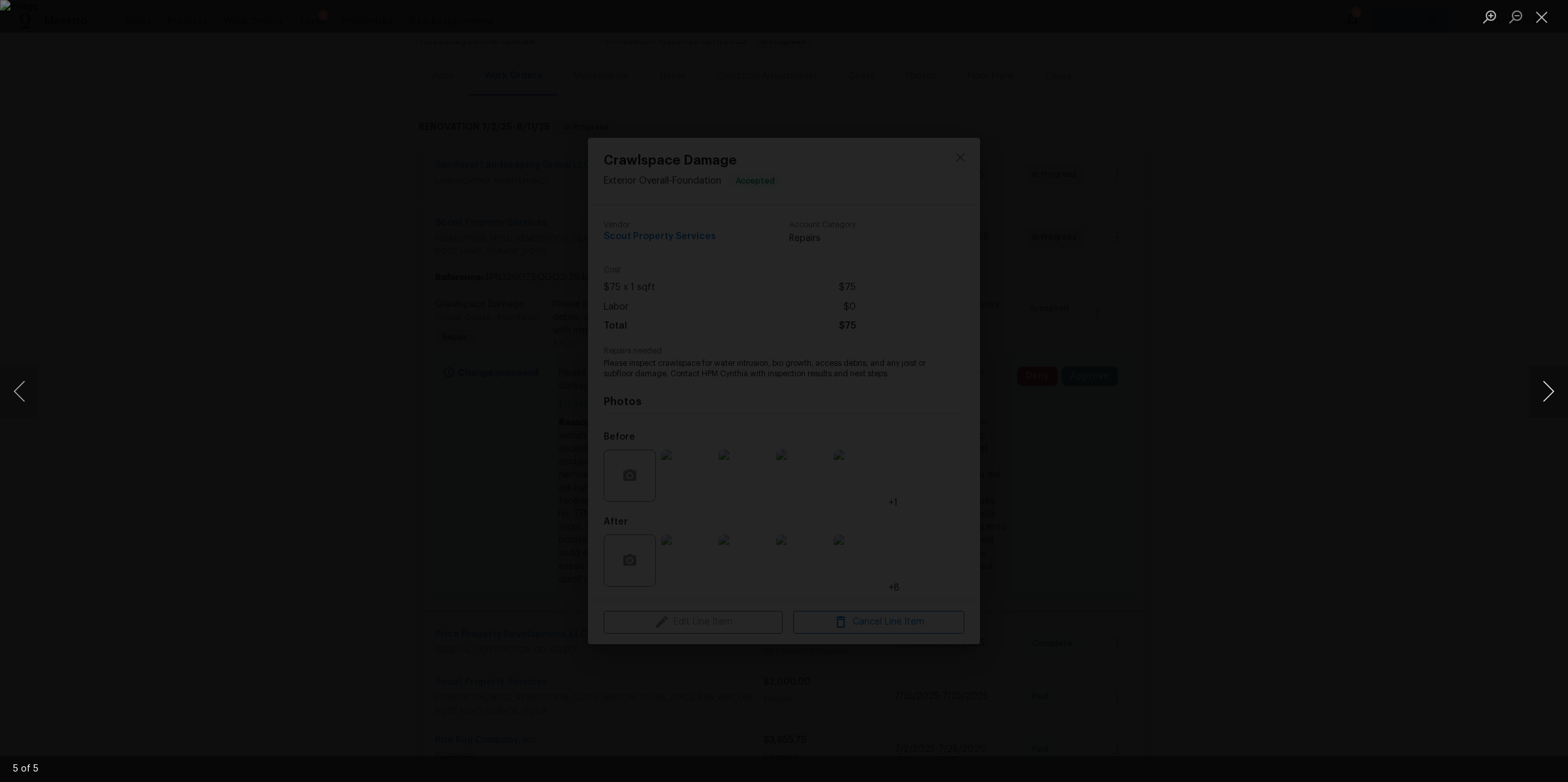 click at bounding box center [1548, 391] 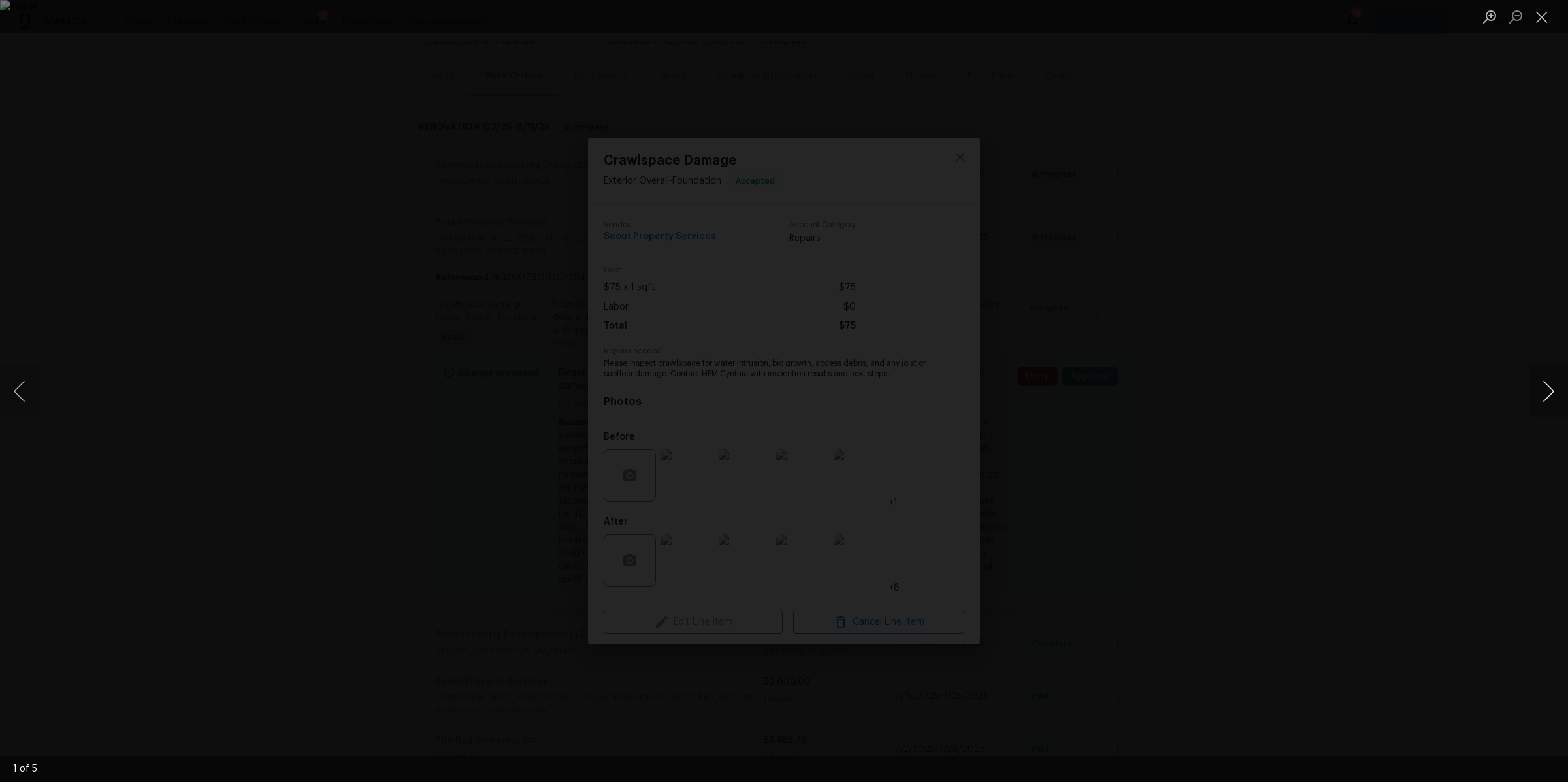 click at bounding box center (1548, 391) 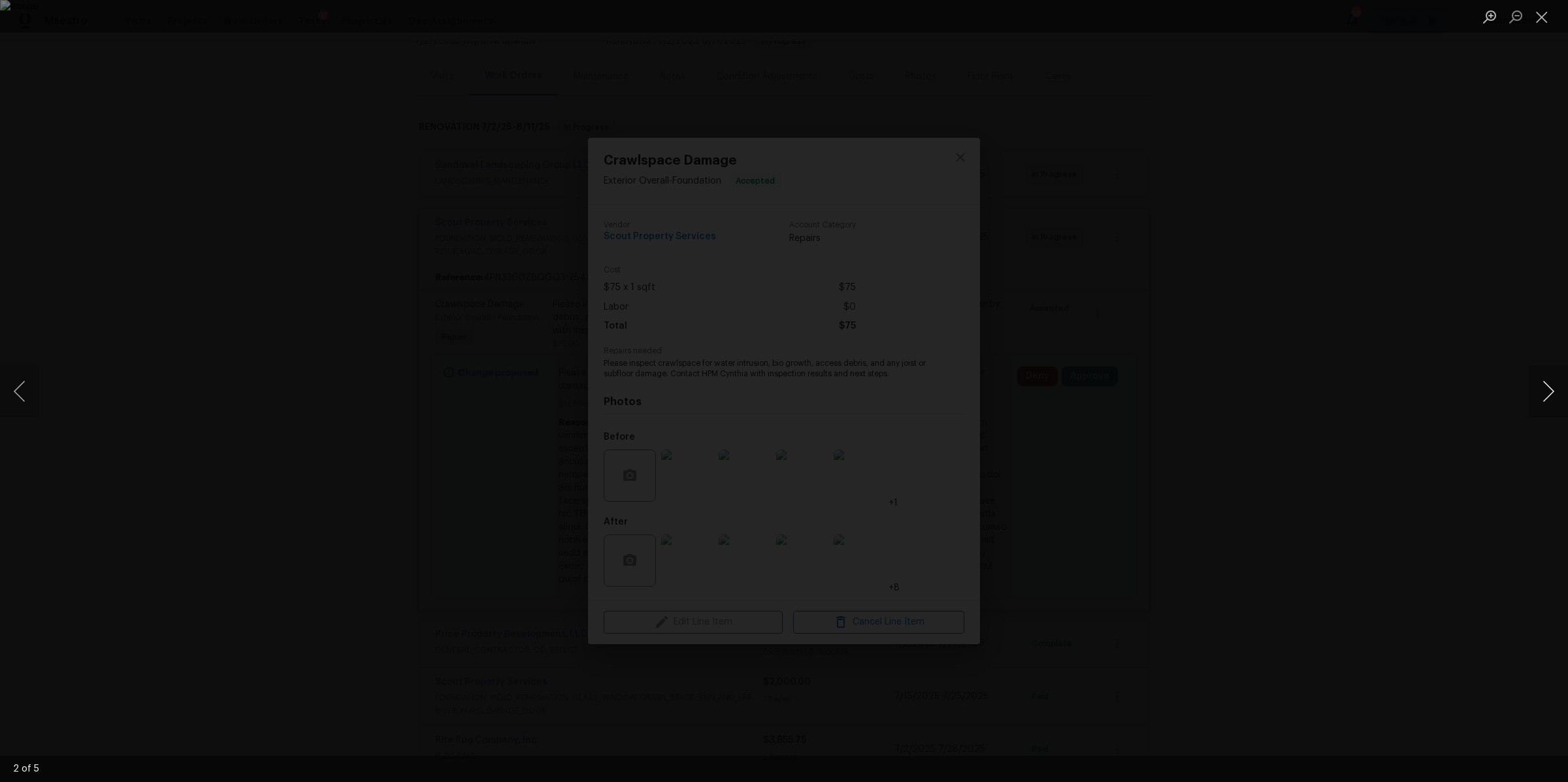 click at bounding box center [1548, 391] 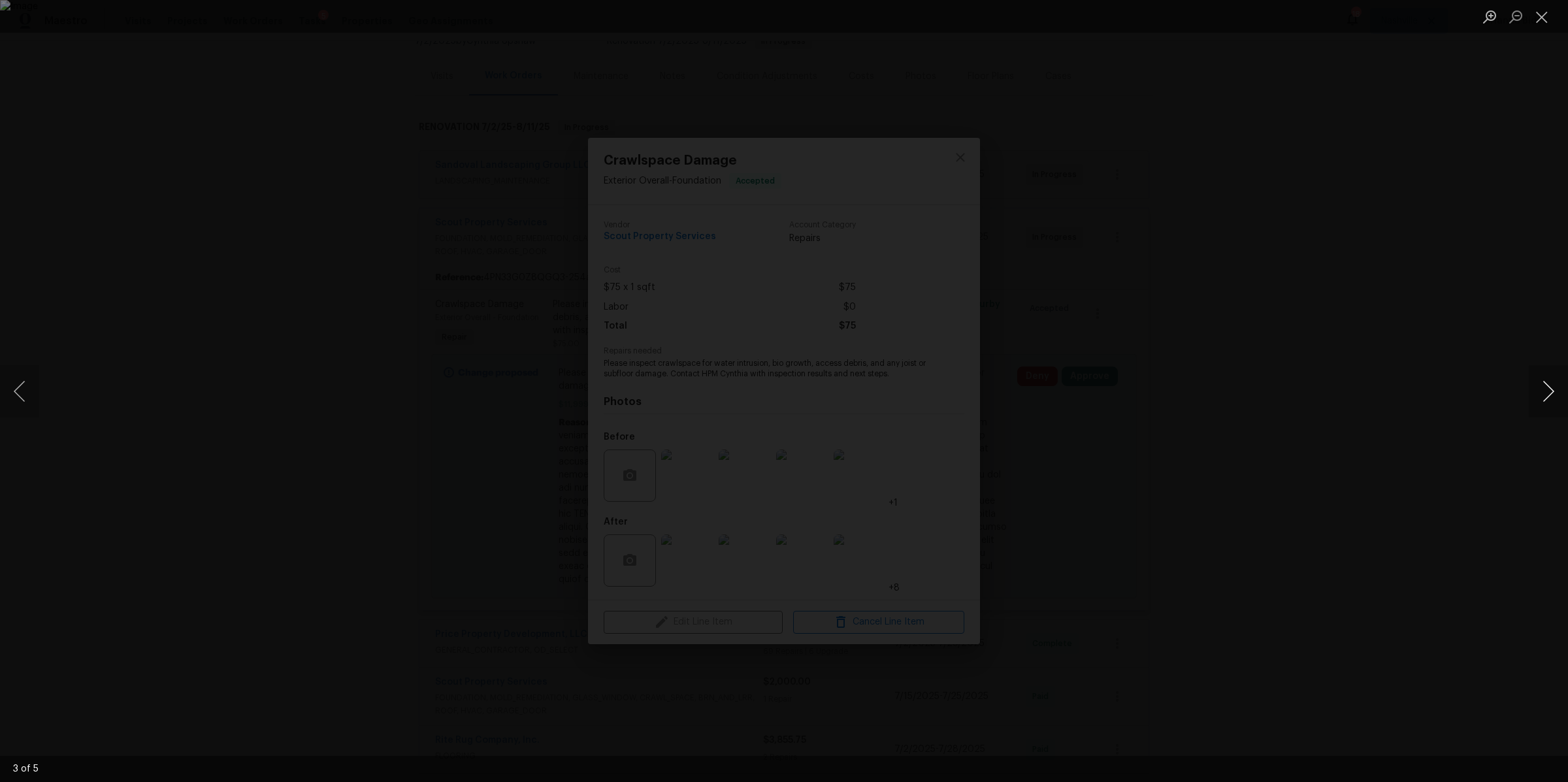 click at bounding box center (1548, 391) 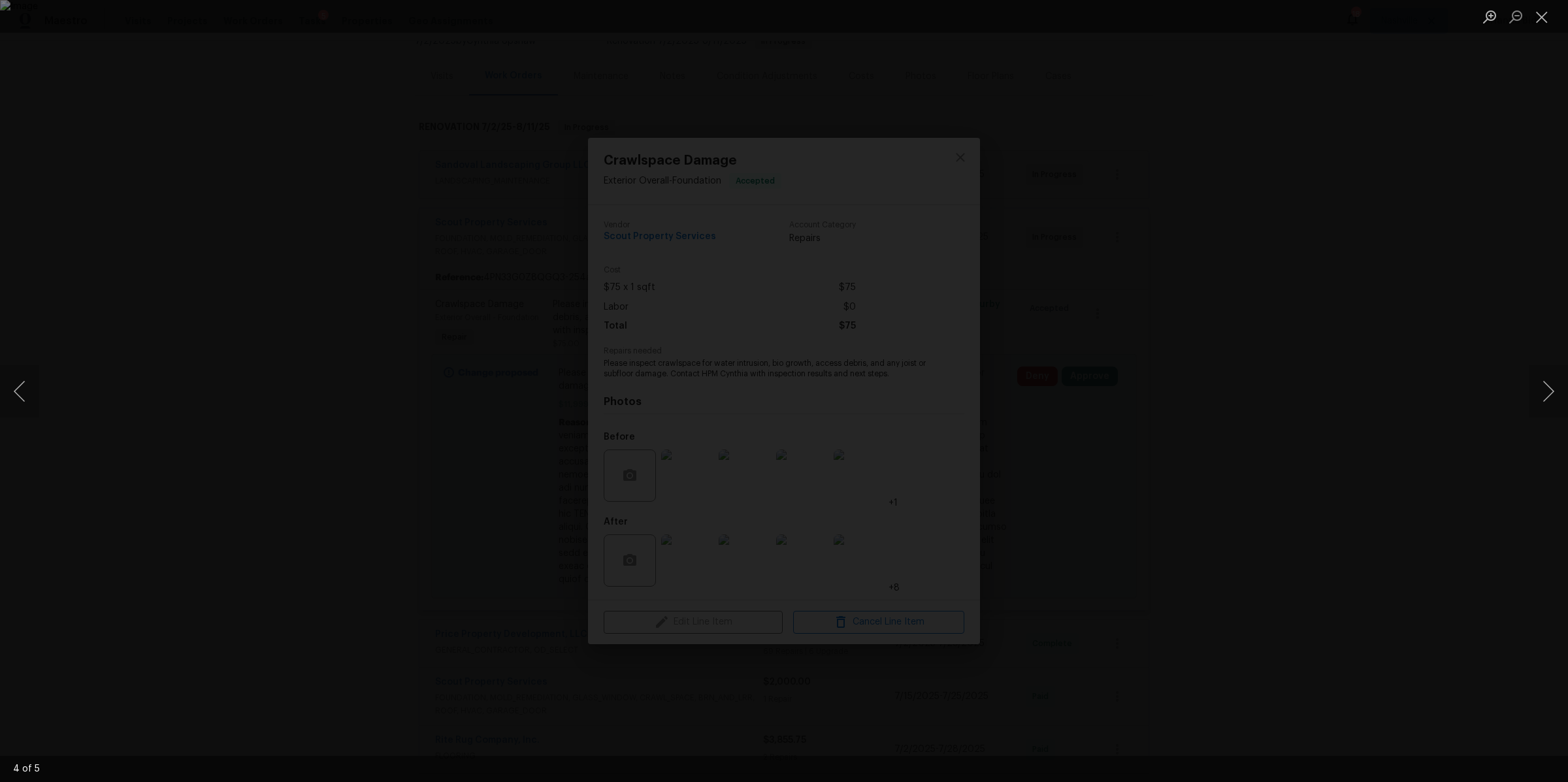 click at bounding box center (784, 391) 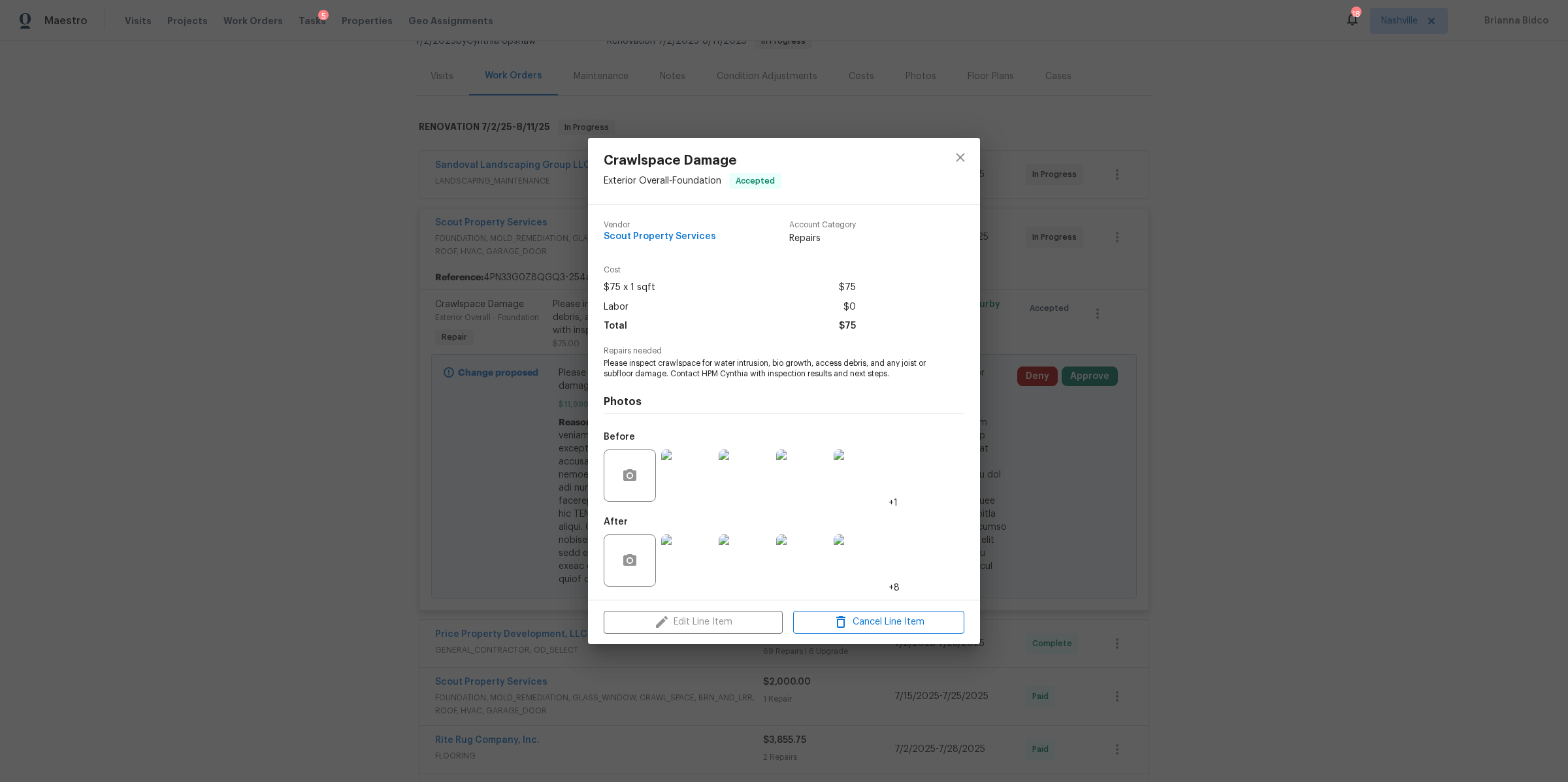 click at bounding box center (687, 561) 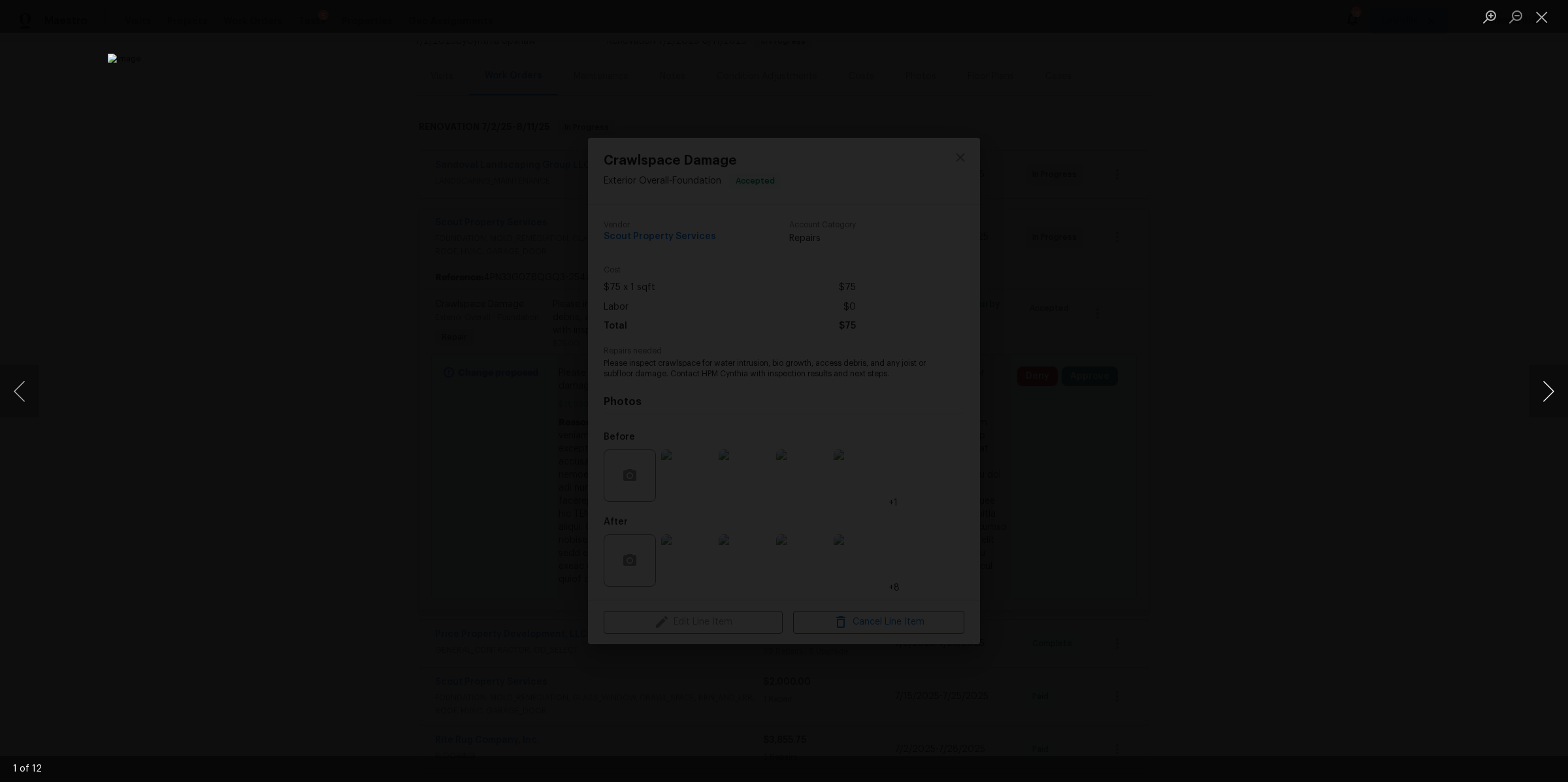 click at bounding box center (1548, 391) 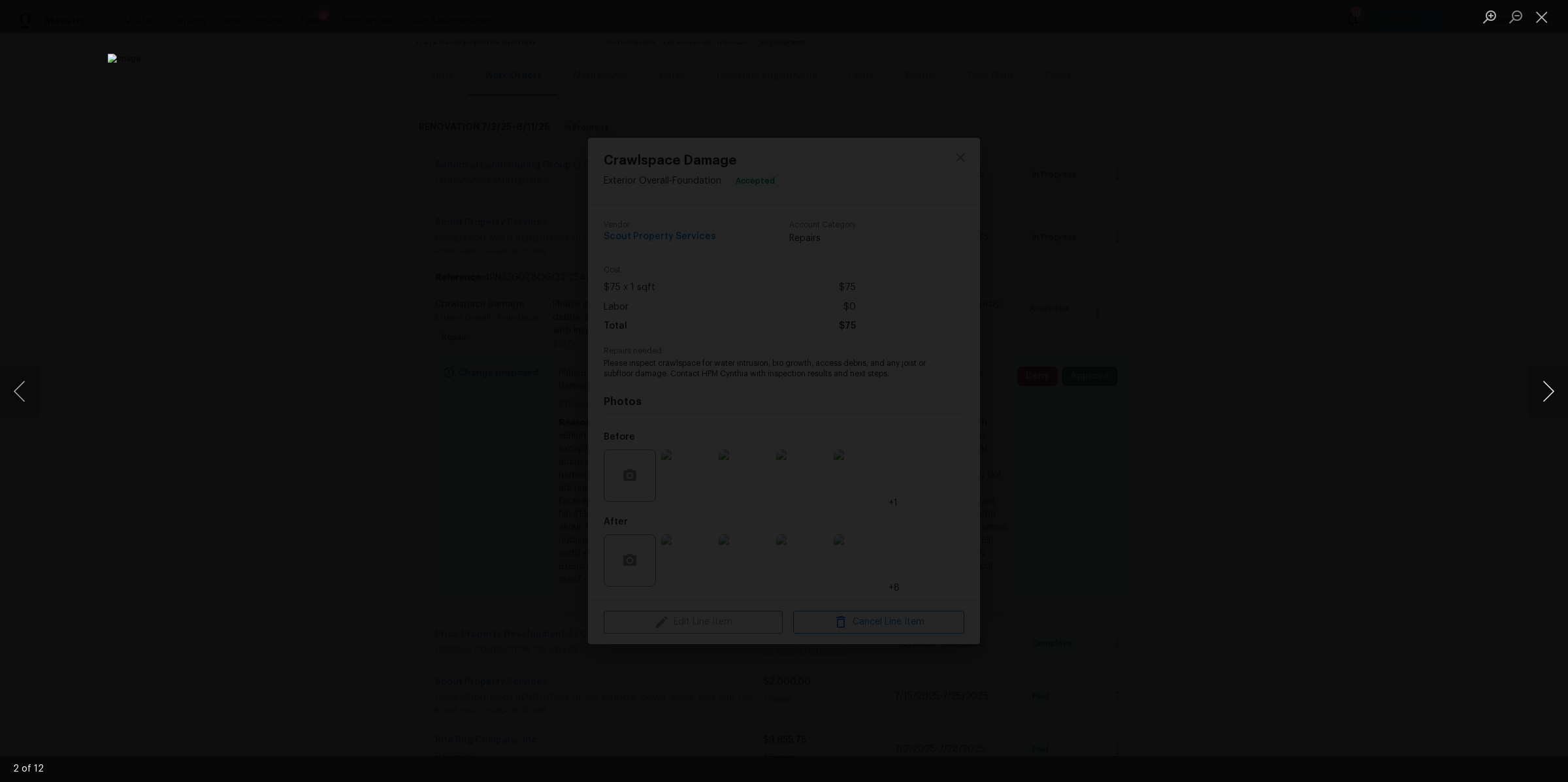 click at bounding box center [1548, 391] 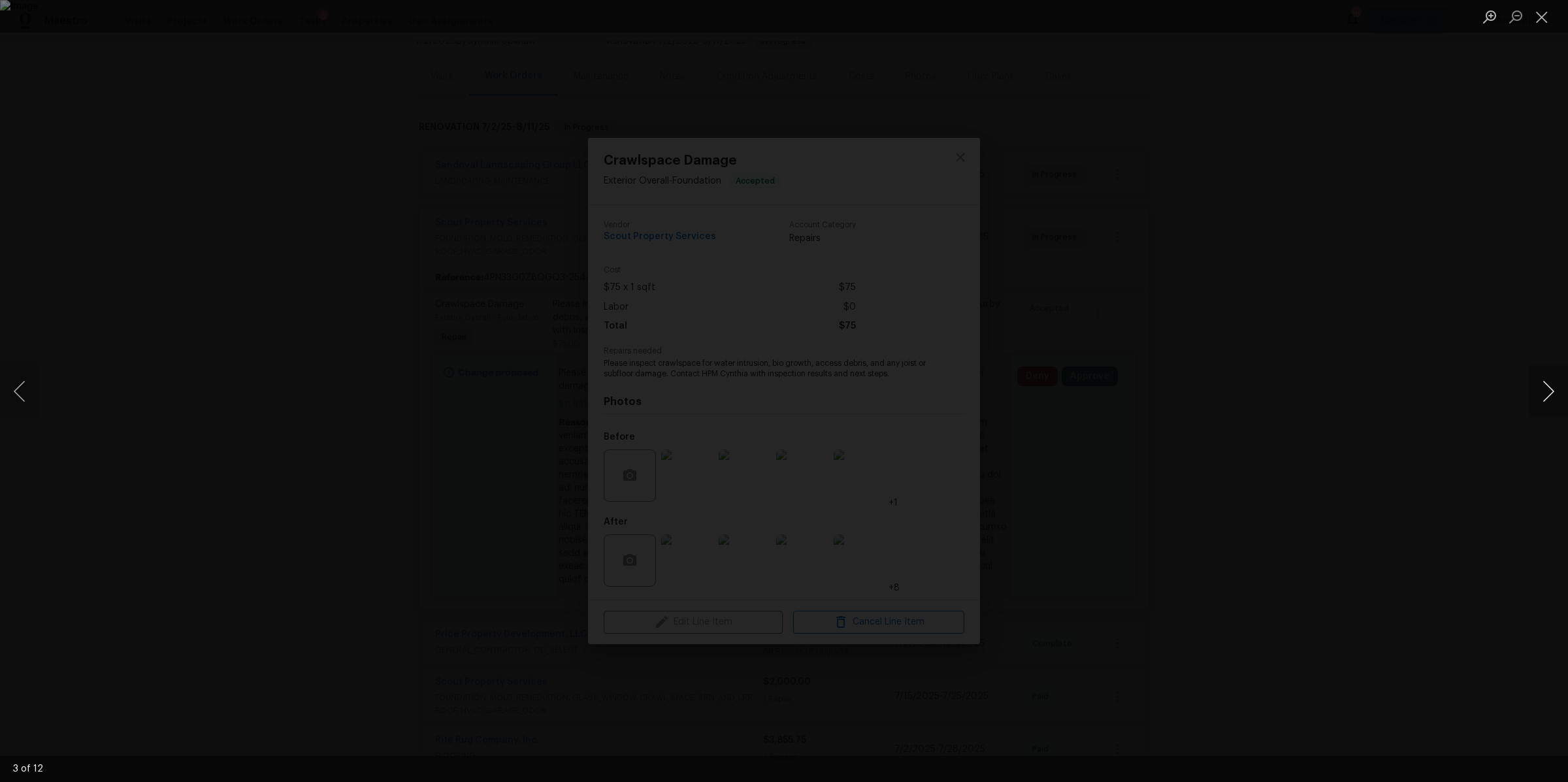 click at bounding box center (1548, 391) 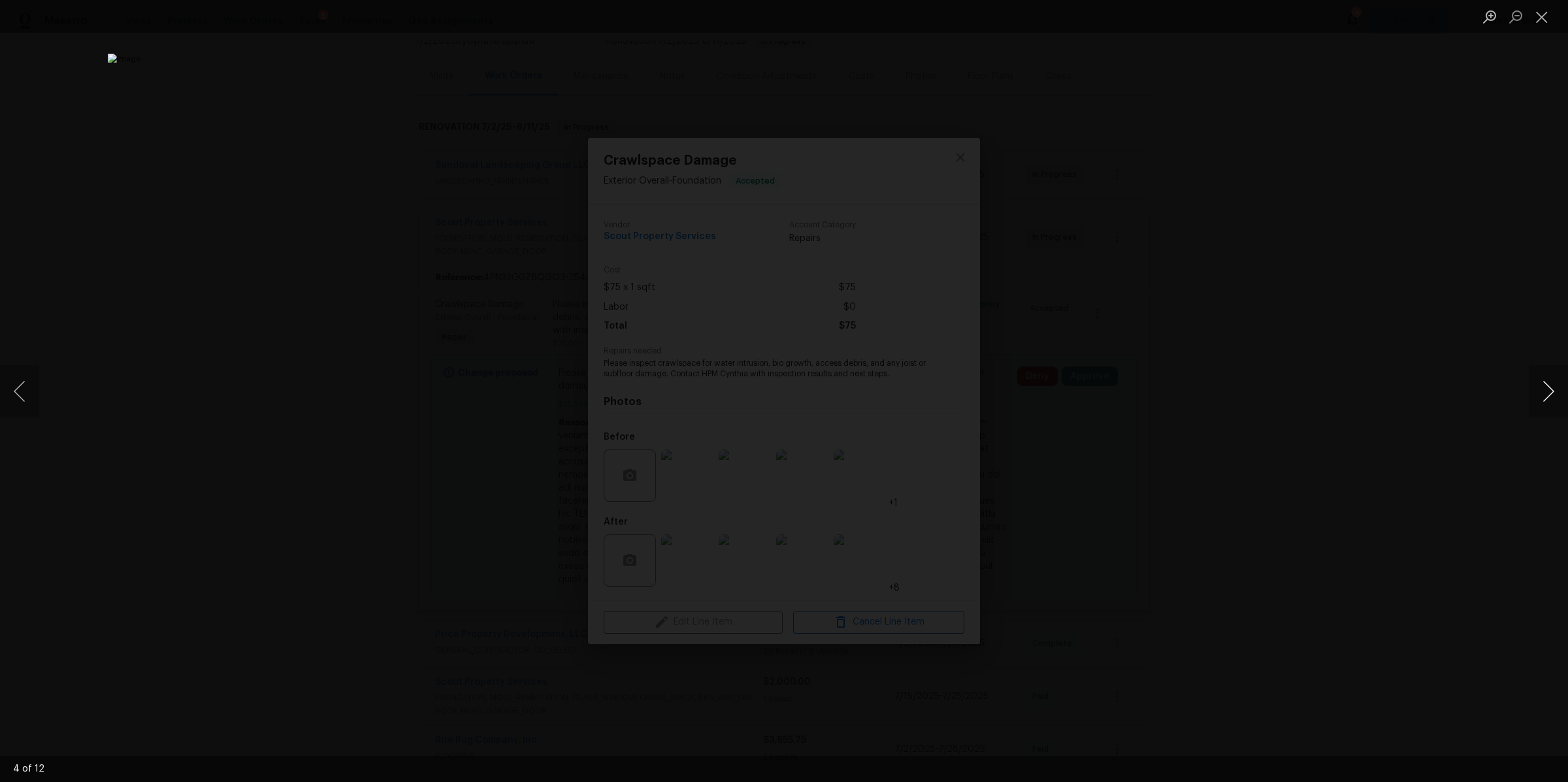 click at bounding box center (1548, 391) 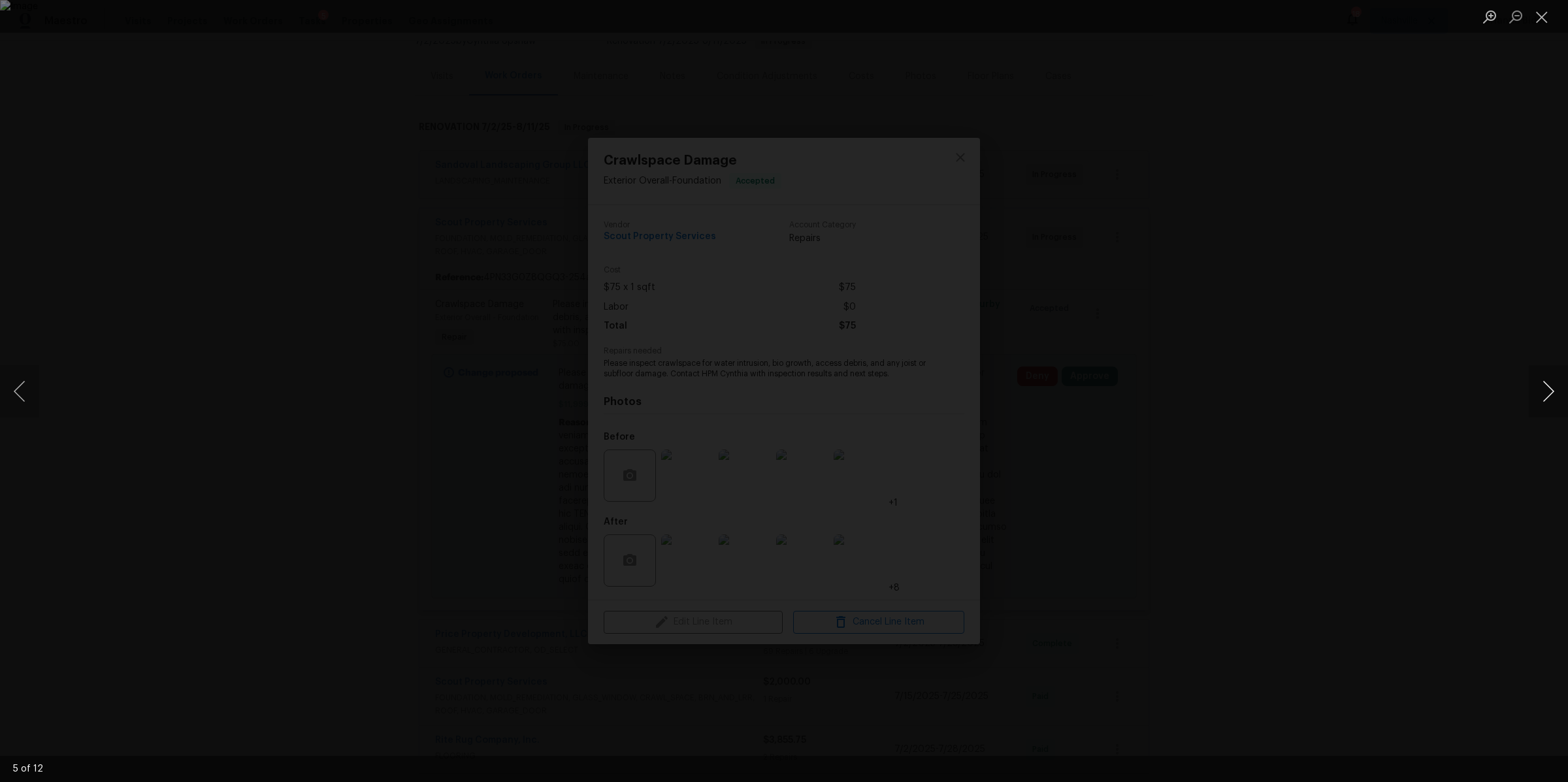 click at bounding box center [1548, 391] 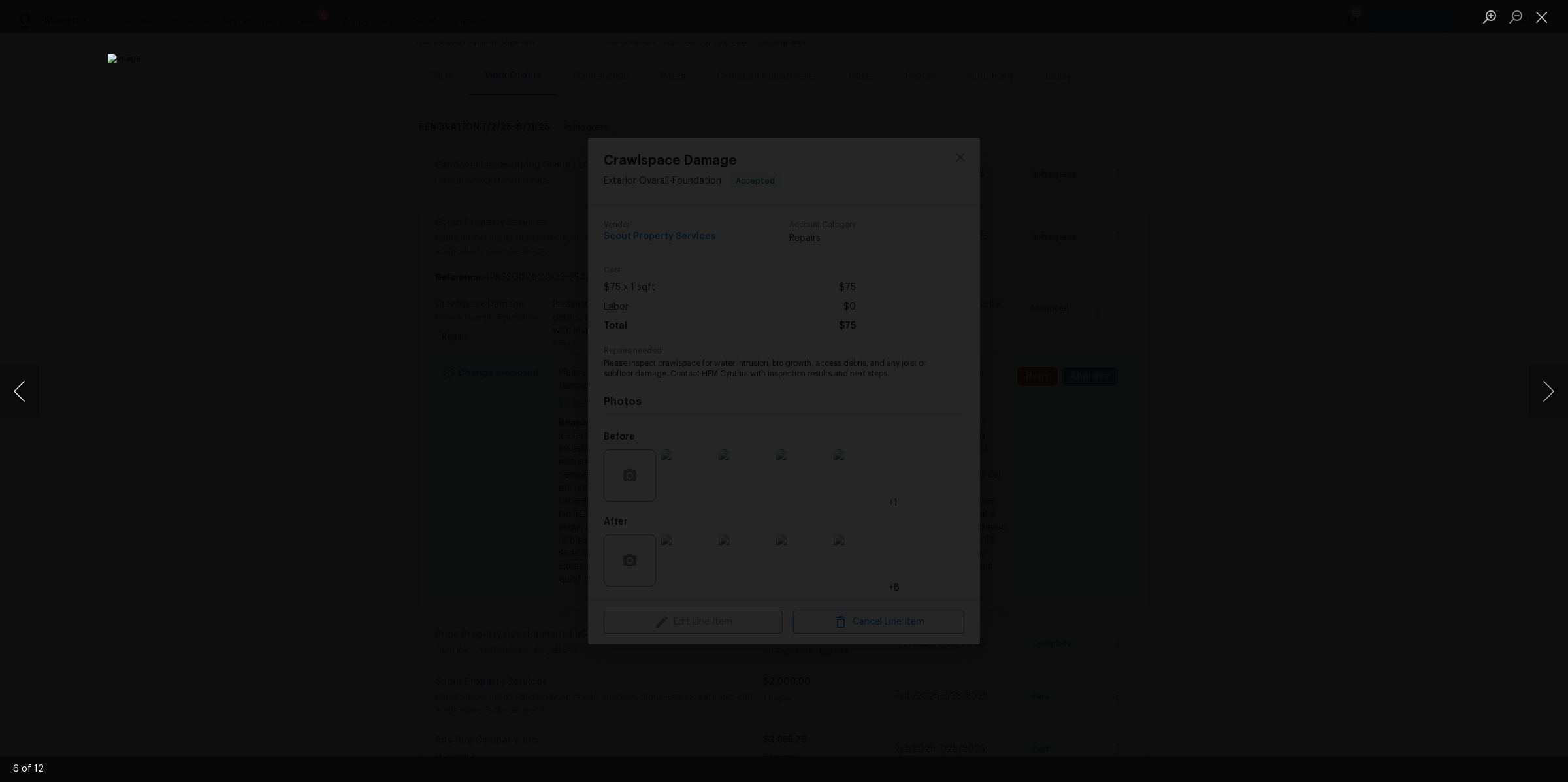 click at bounding box center (20, 391) 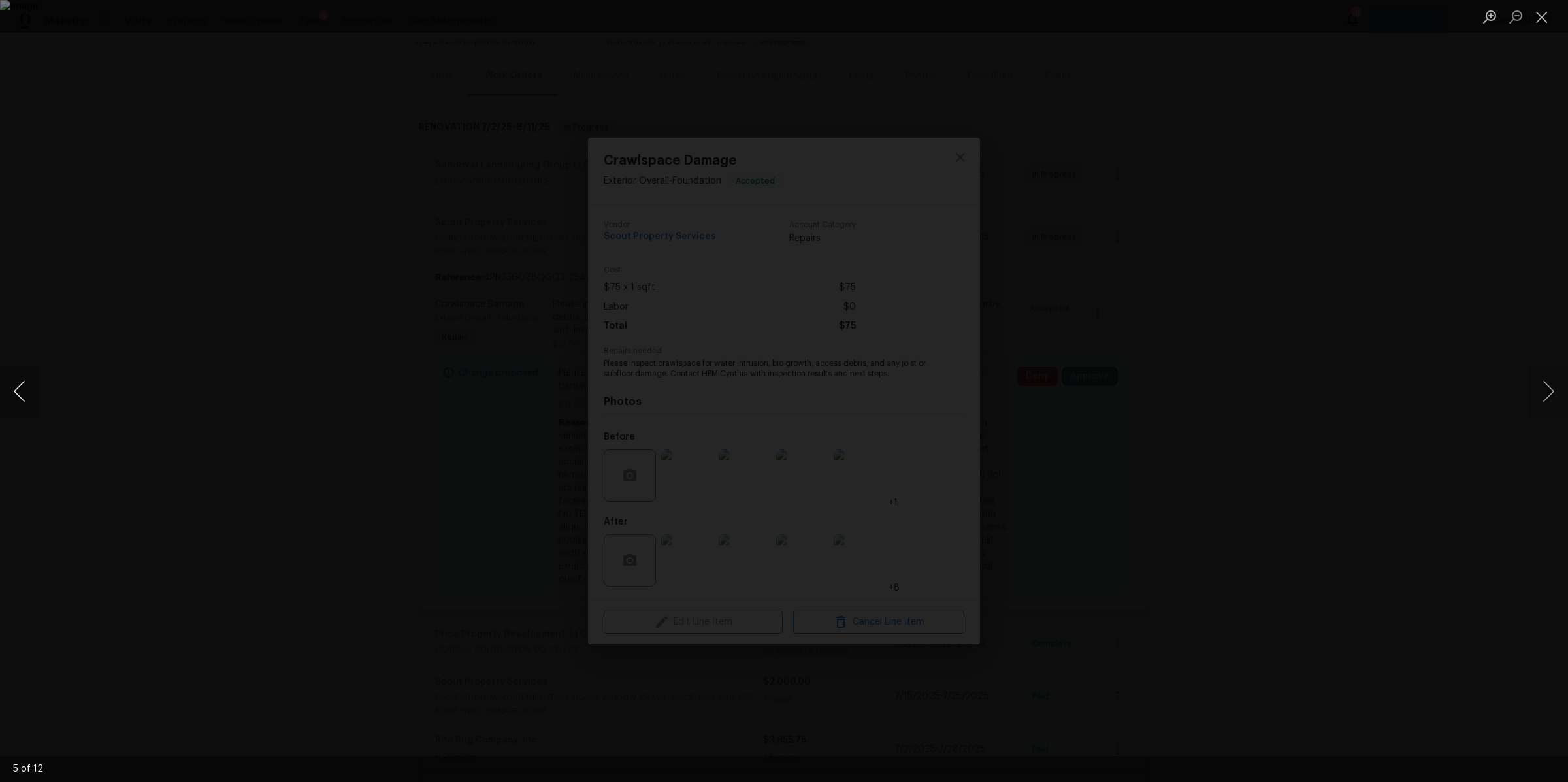 click at bounding box center [20, 391] 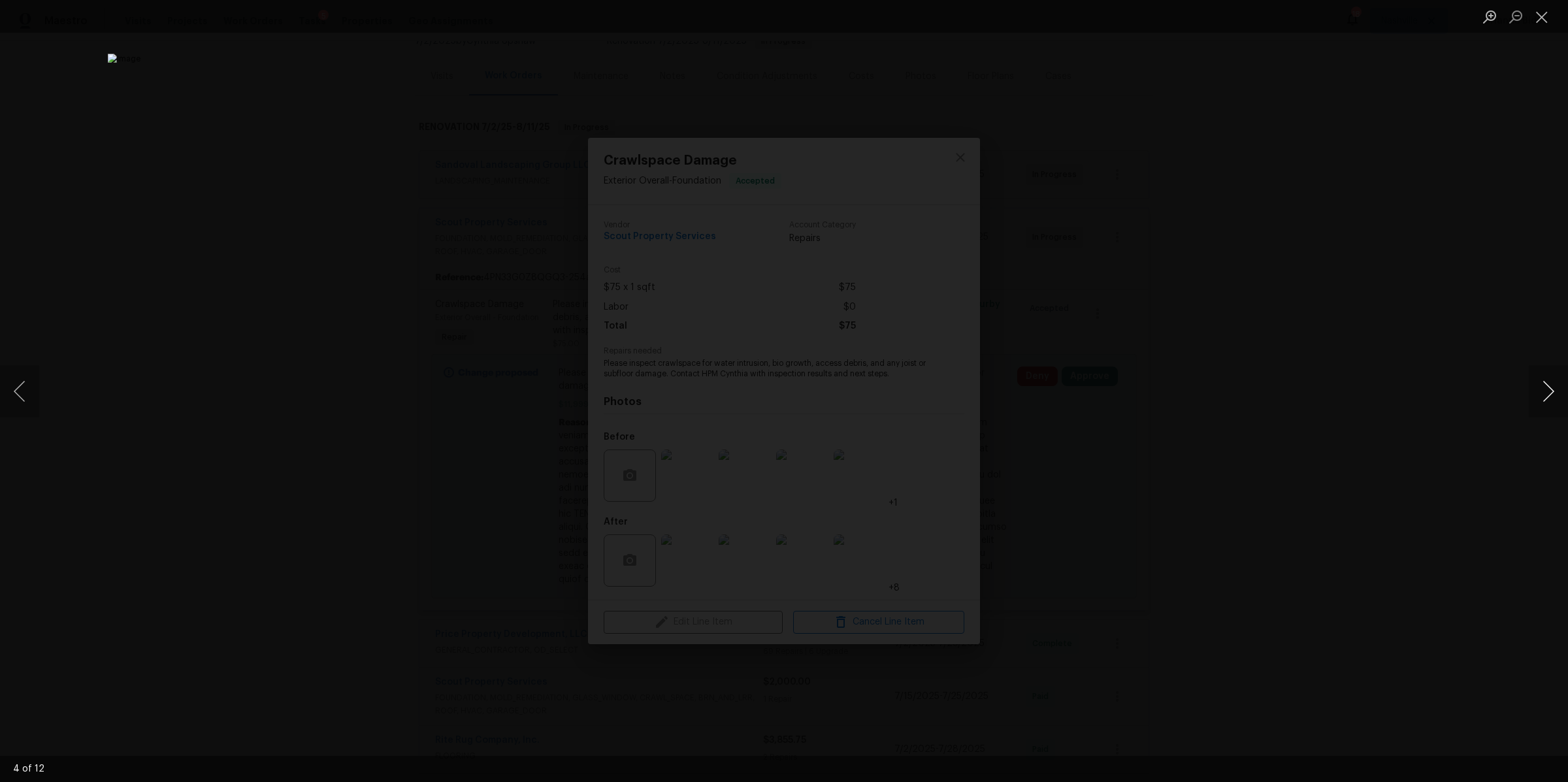 click at bounding box center (1548, 391) 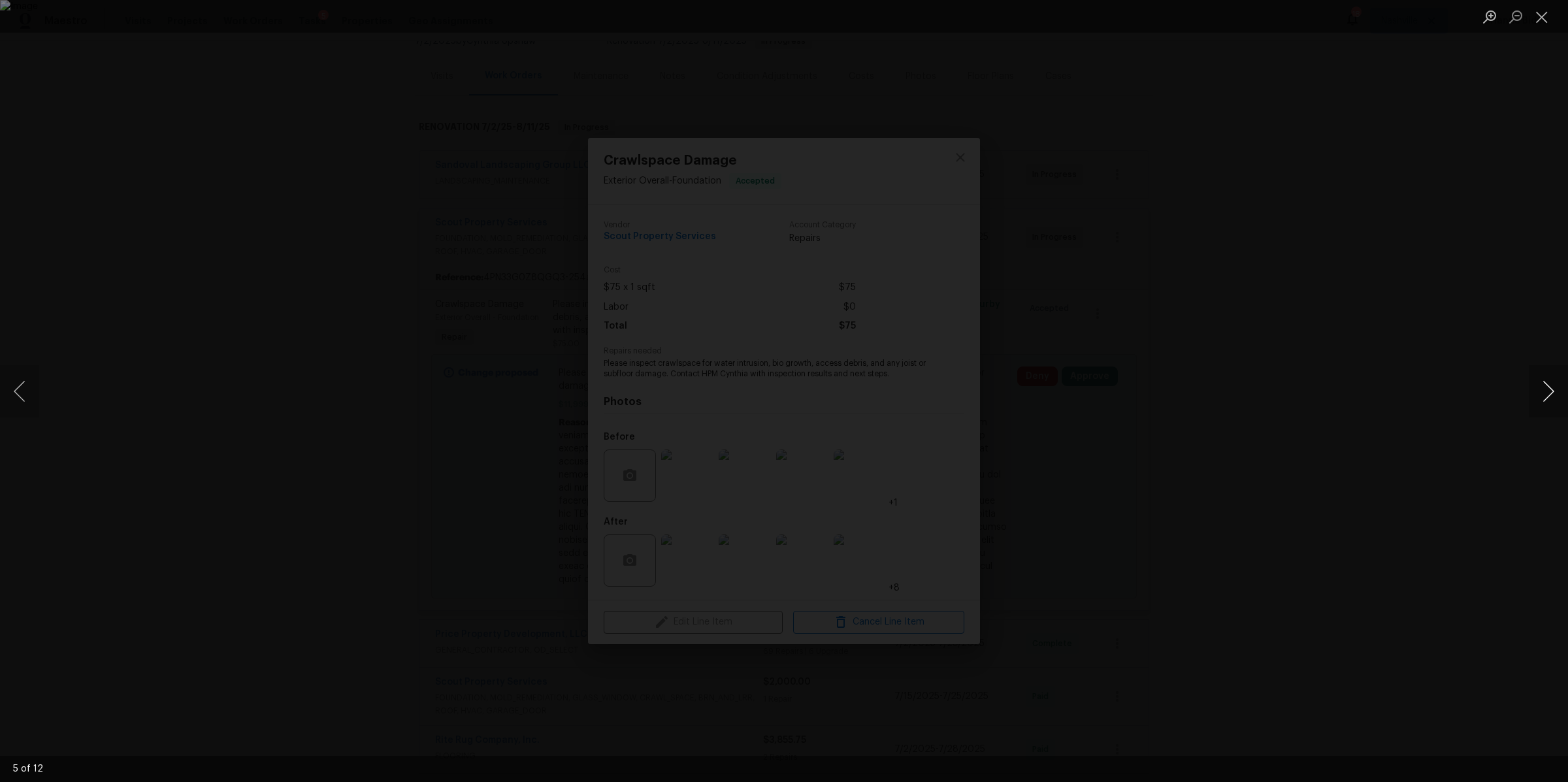 click at bounding box center (1548, 391) 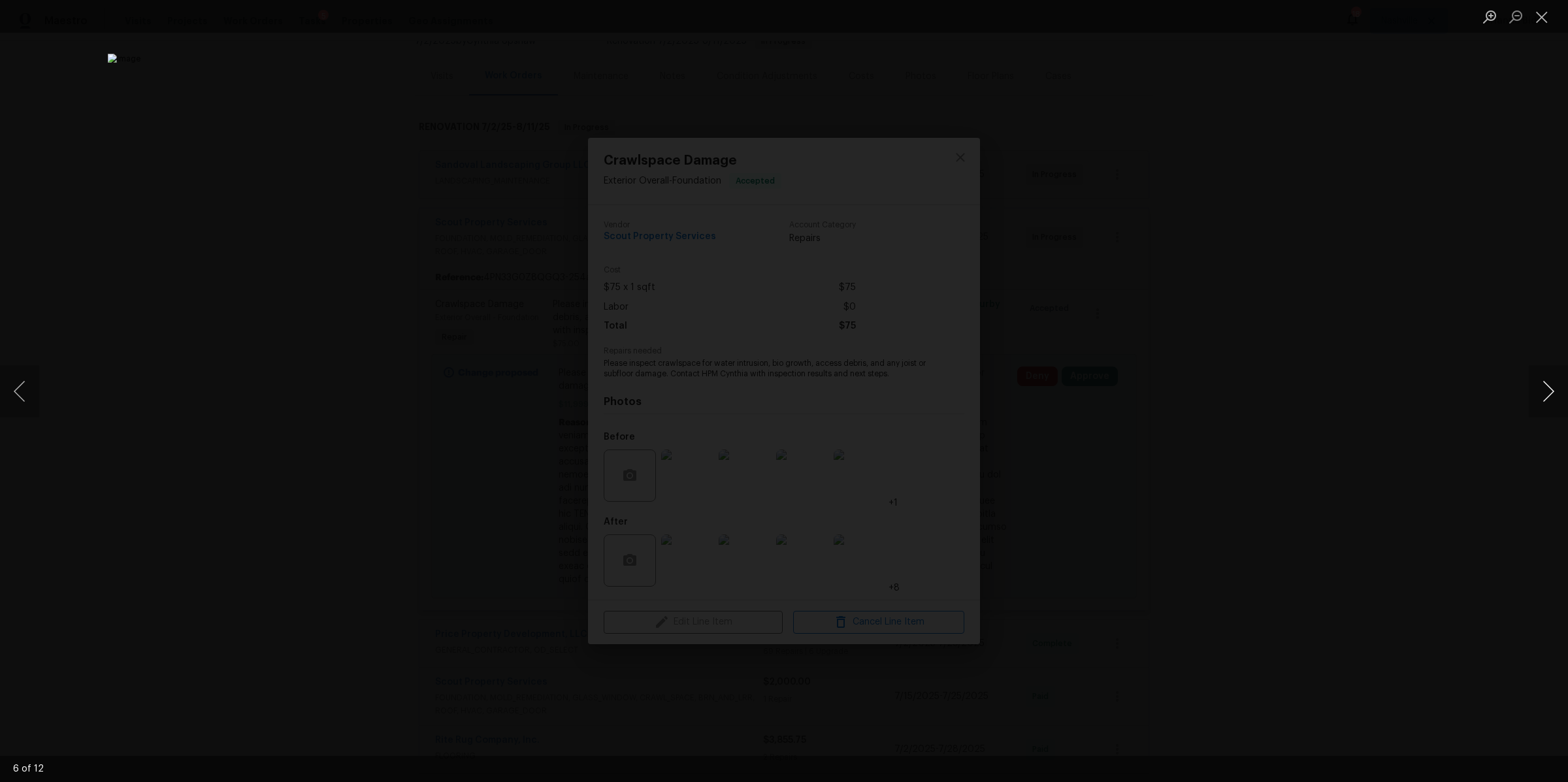click at bounding box center (1548, 391) 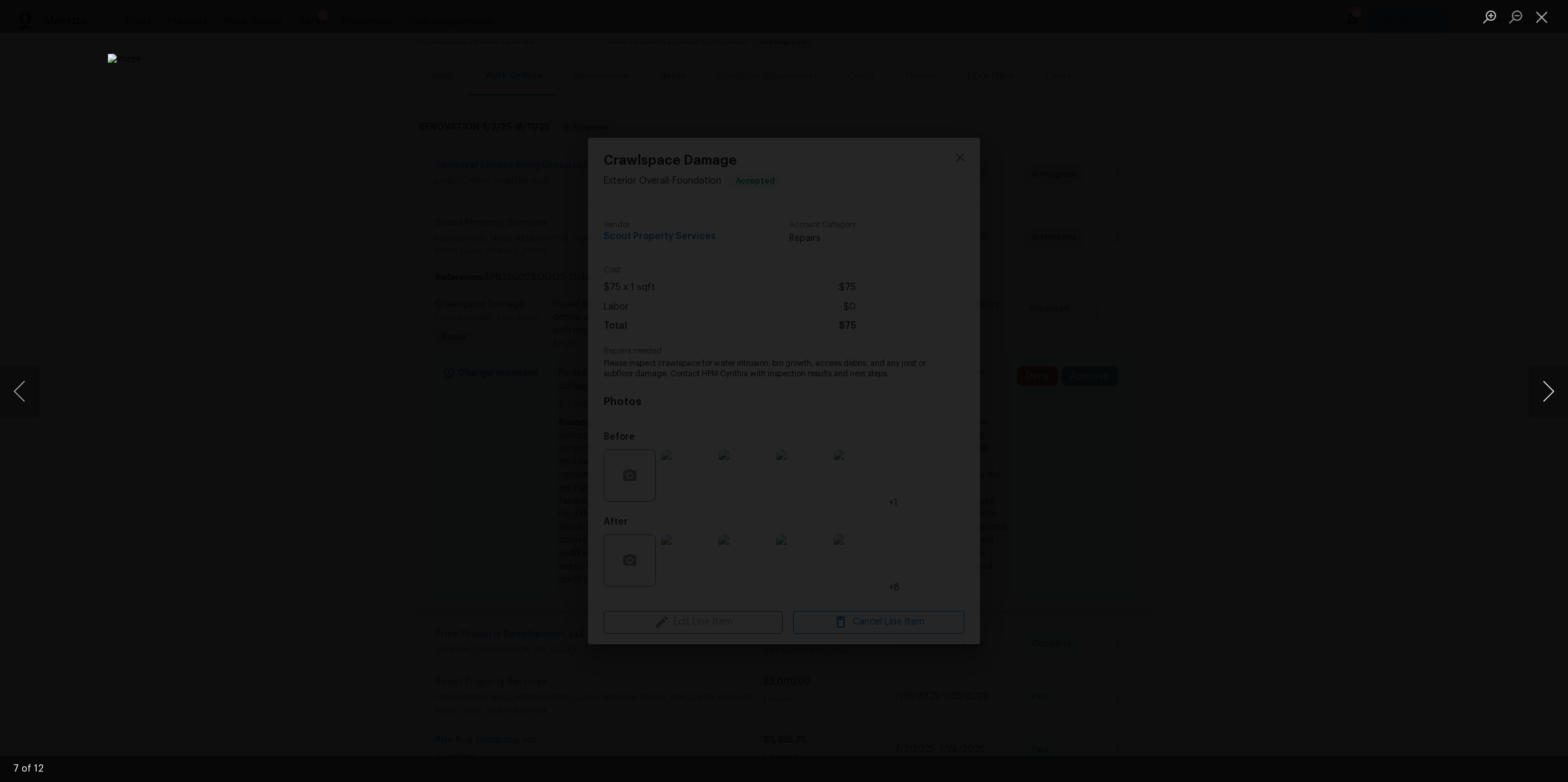 click at bounding box center (1548, 391) 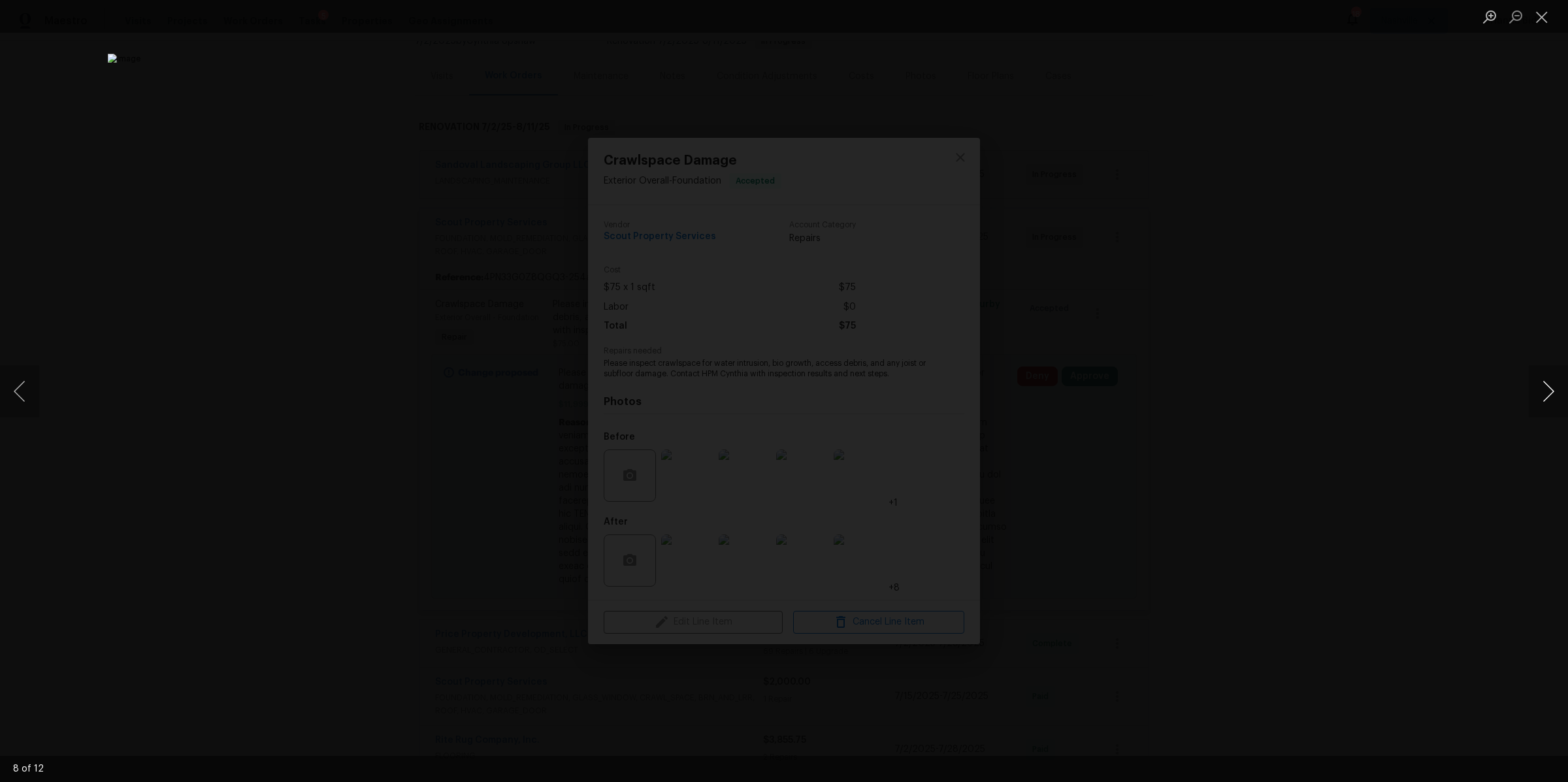 click at bounding box center (1548, 391) 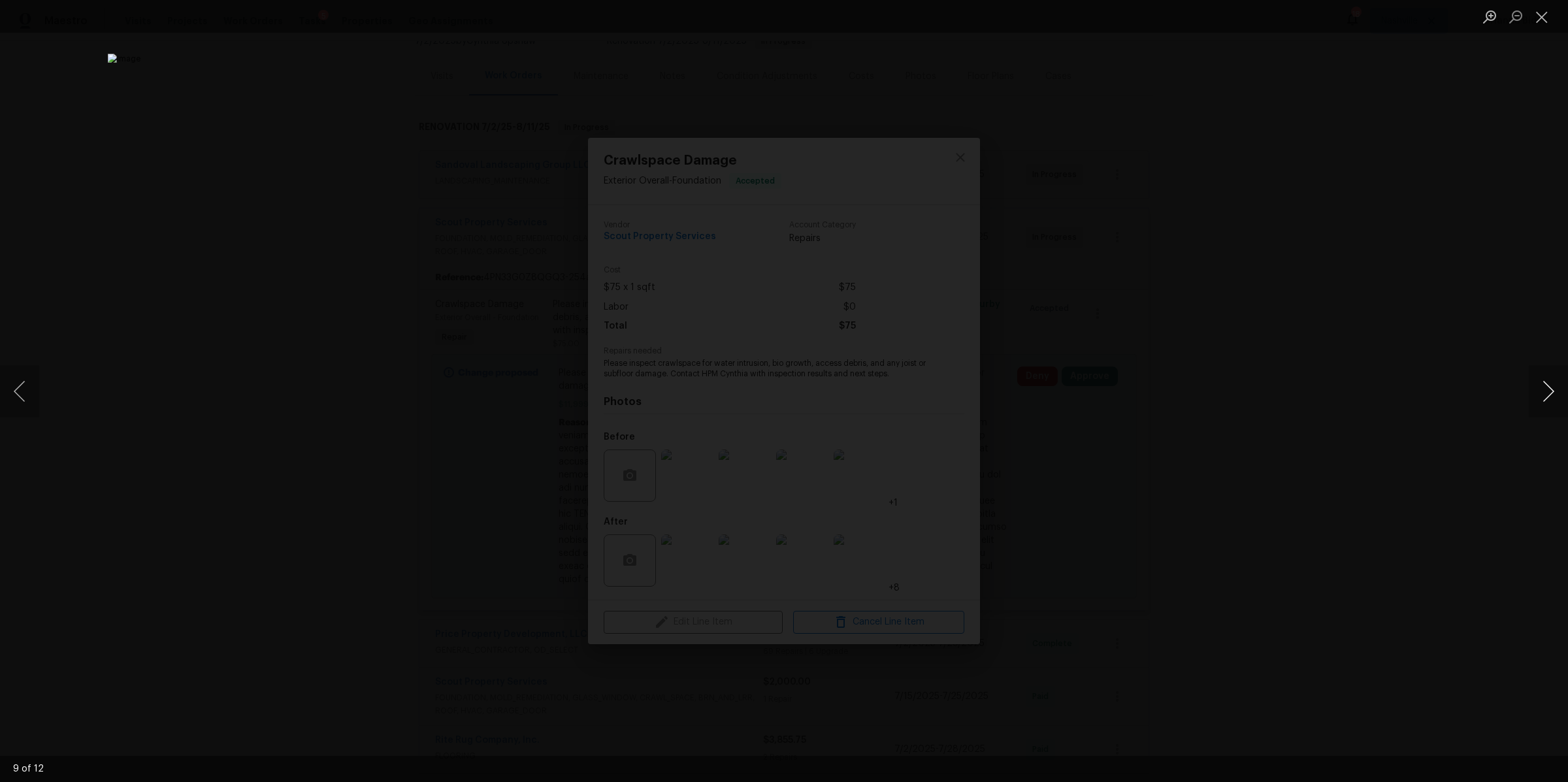 click at bounding box center [1548, 391] 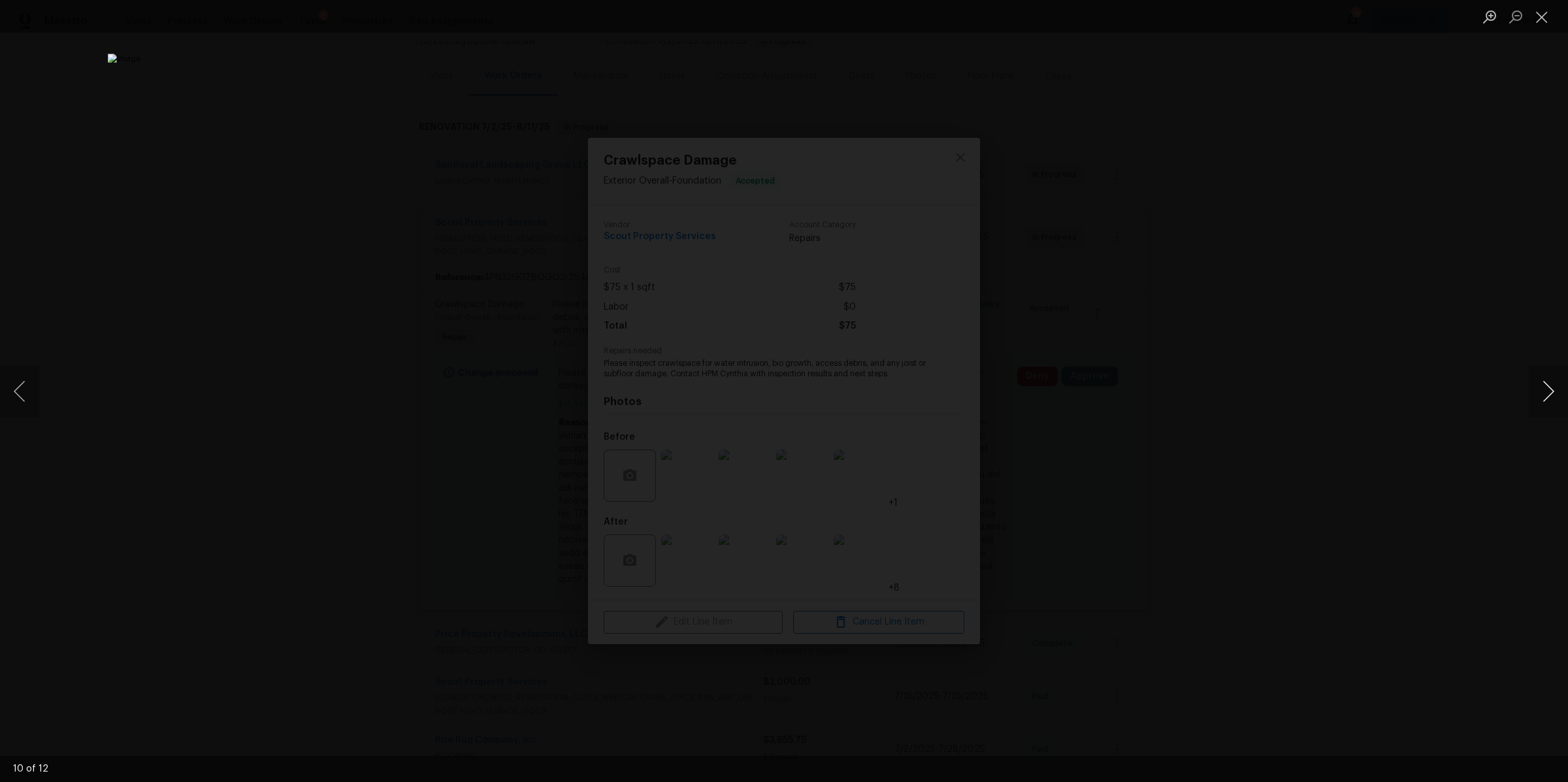 click at bounding box center [1548, 391] 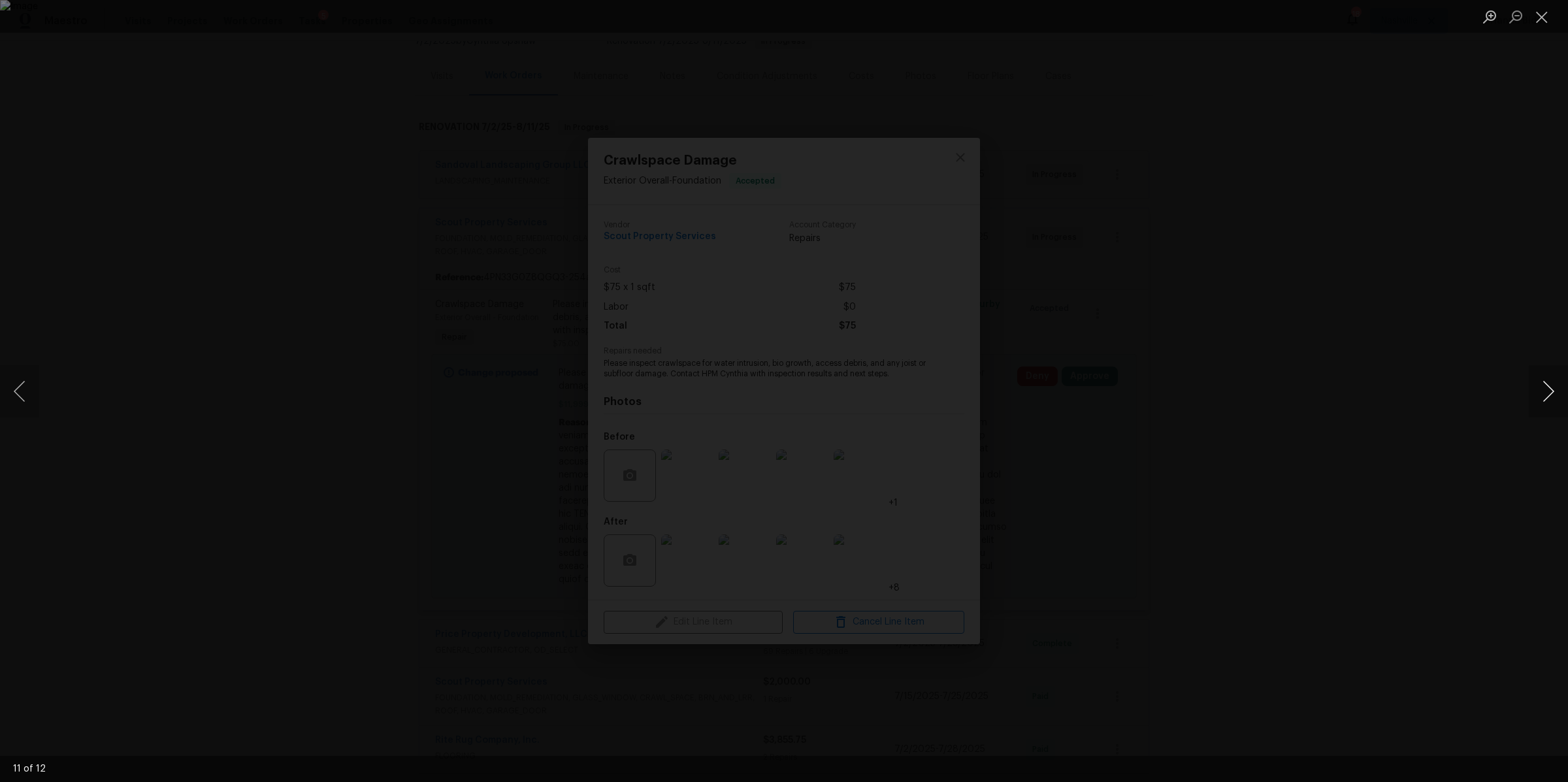 click at bounding box center [1548, 391] 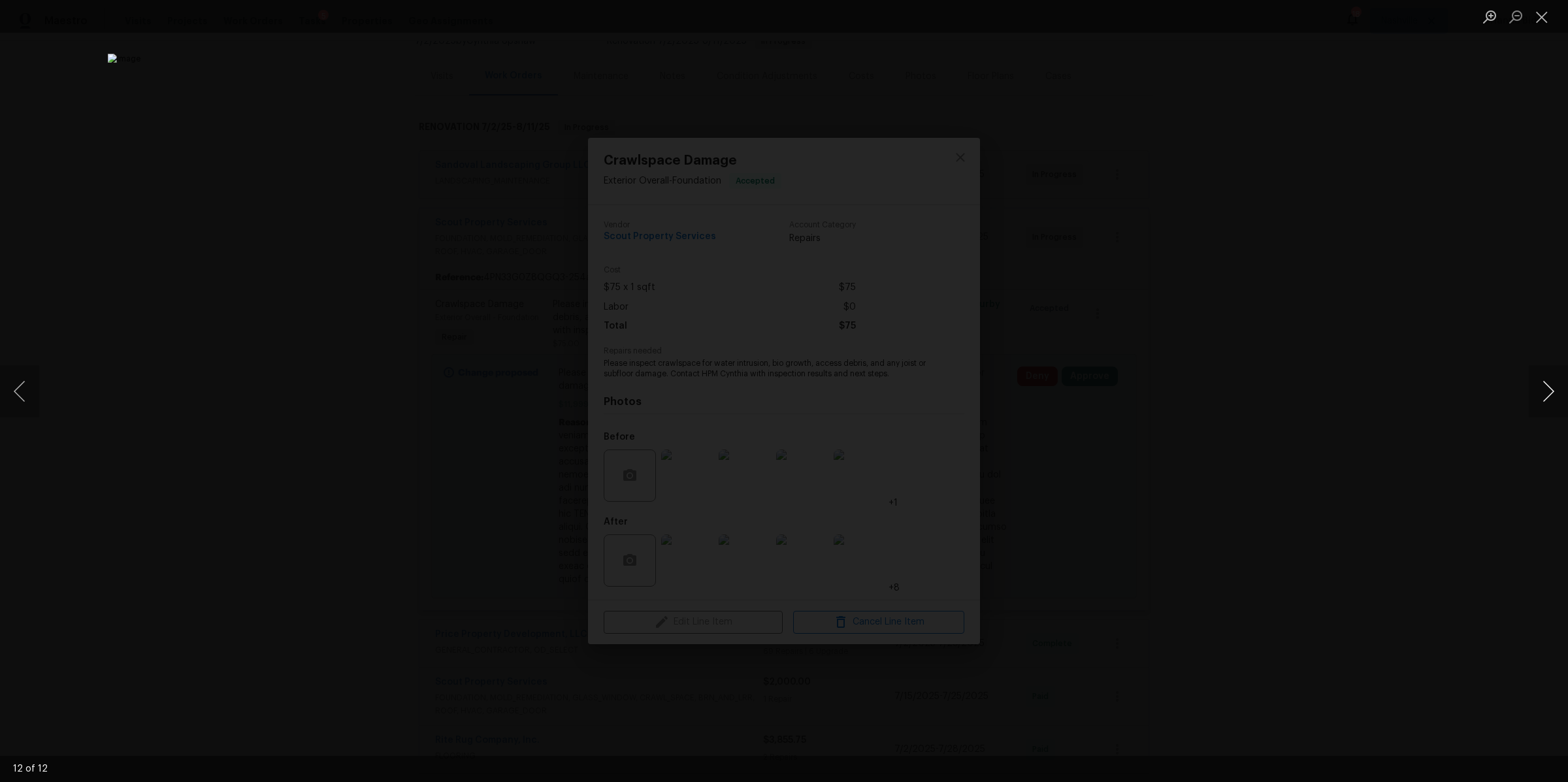 click at bounding box center [1548, 391] 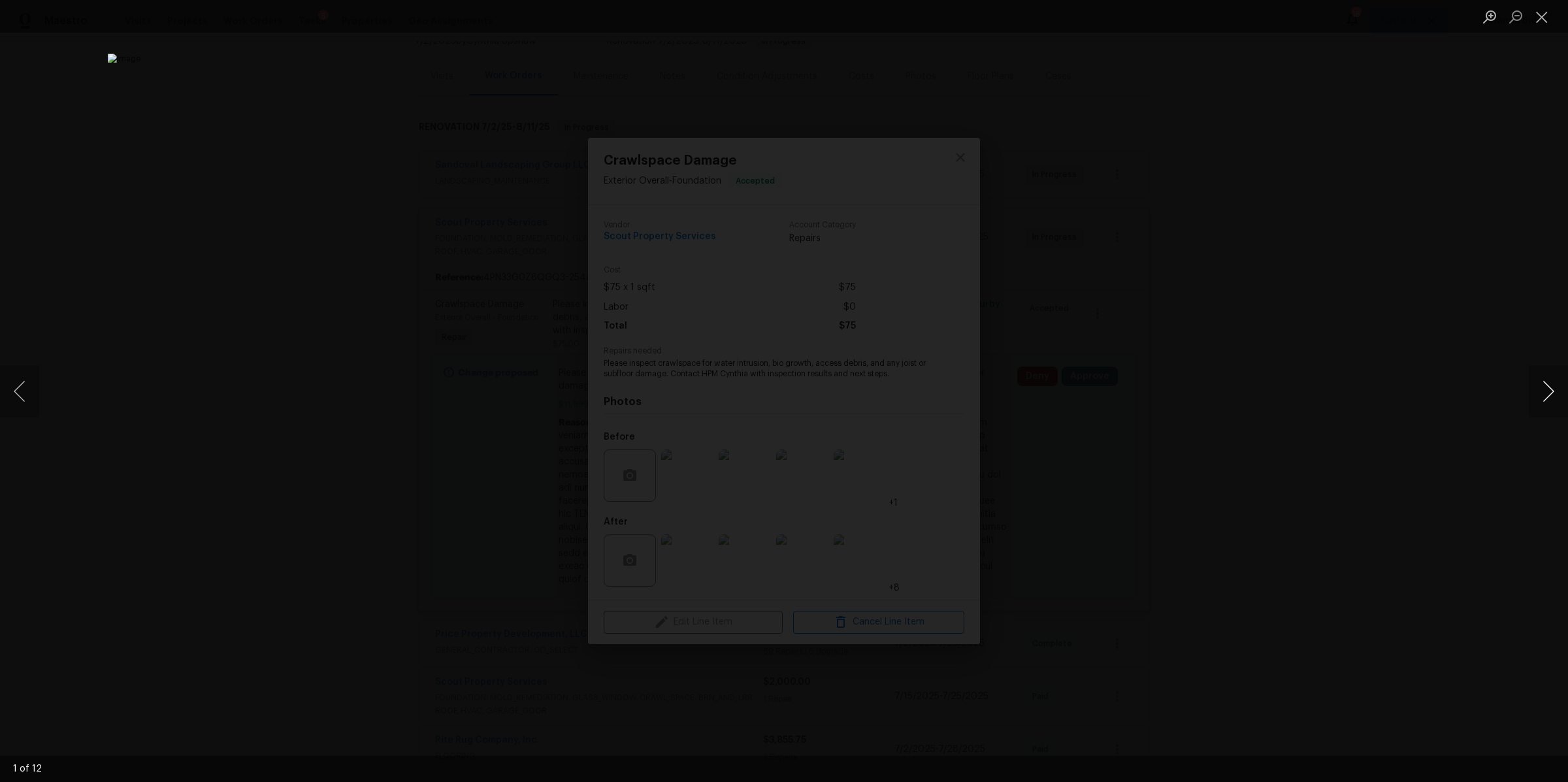 click at bounding box center (1548, 391) 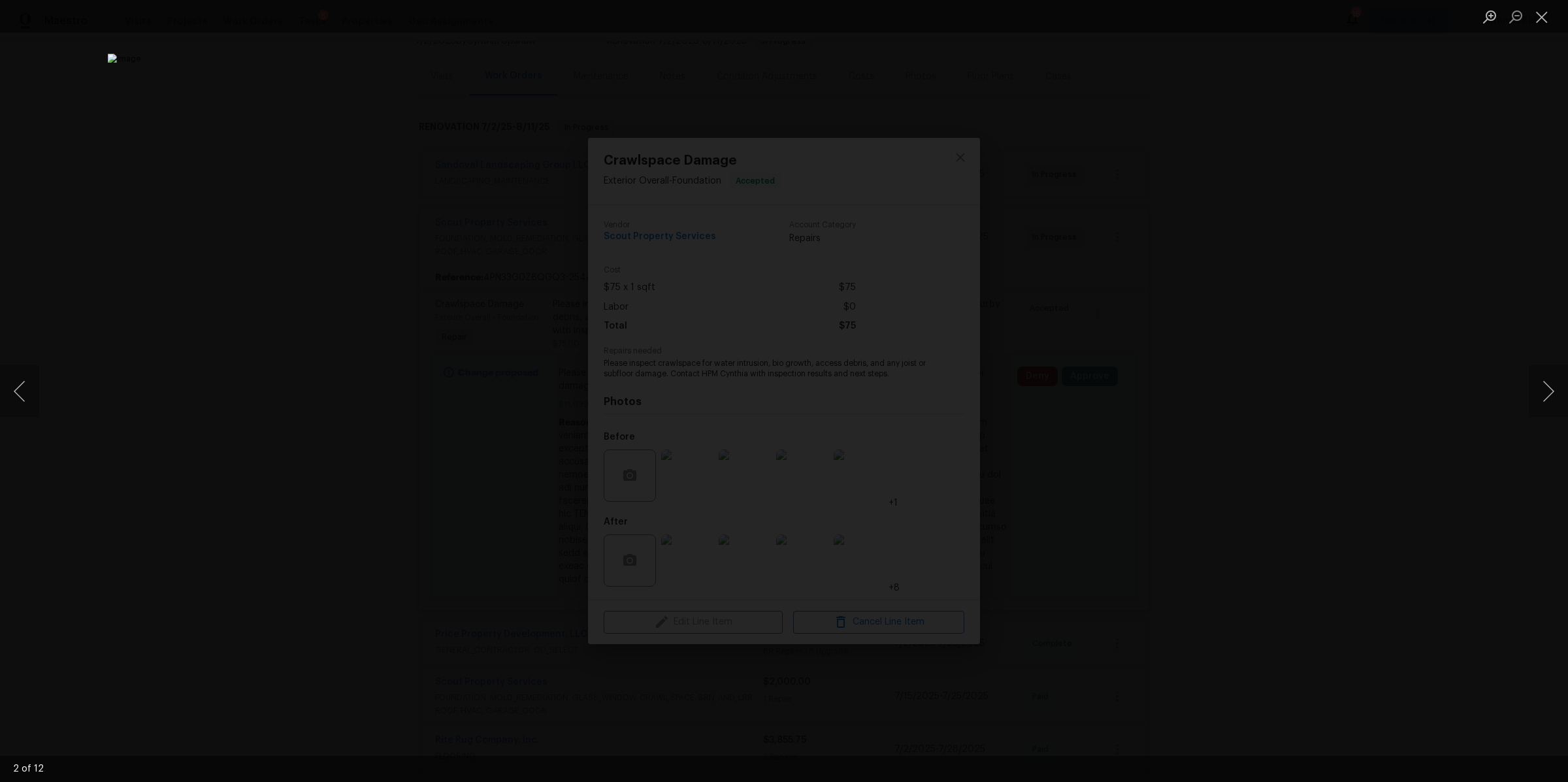 click at bounding box center [784, 391] 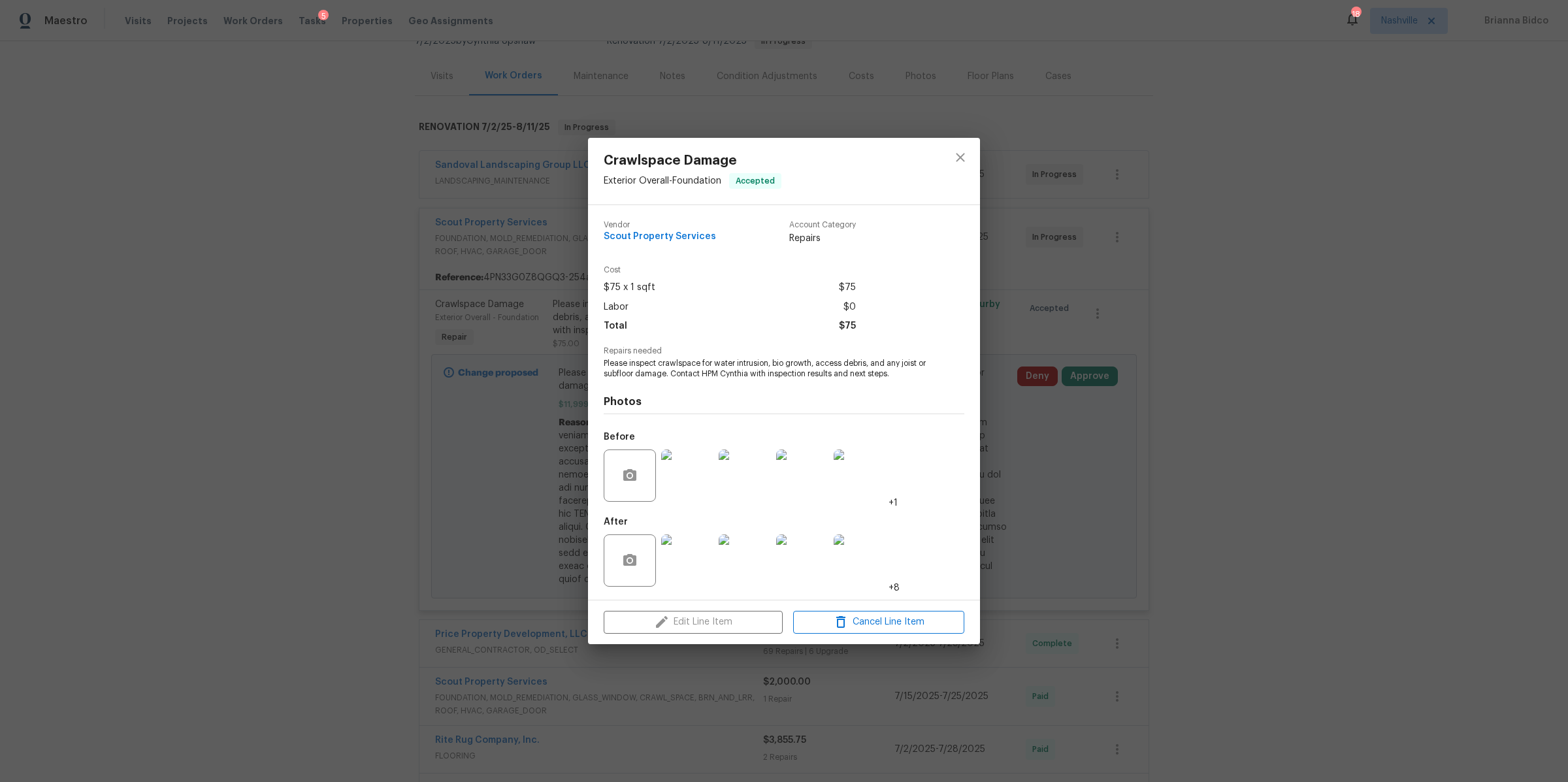 click on "Crawlspace Damage Exterior Overall  -  Foundation Accepted Vendor Scout Property Services Account Category Repairs Cost $[PRICE] x 1 sqft $[PRICE] Labor $[PRICE] Total $[PRICE] Repairs needed Please inspect crawlspace for water intrusion, bio growth, access debris, and any joist or subfloor damage. Contact HPM [NAME] with inspection results and next steps. Photos Before  +[NUMBER] After  +[NUMBER]  Edit Line Item  Cancel Line Item" at bounding box center [784, 391] 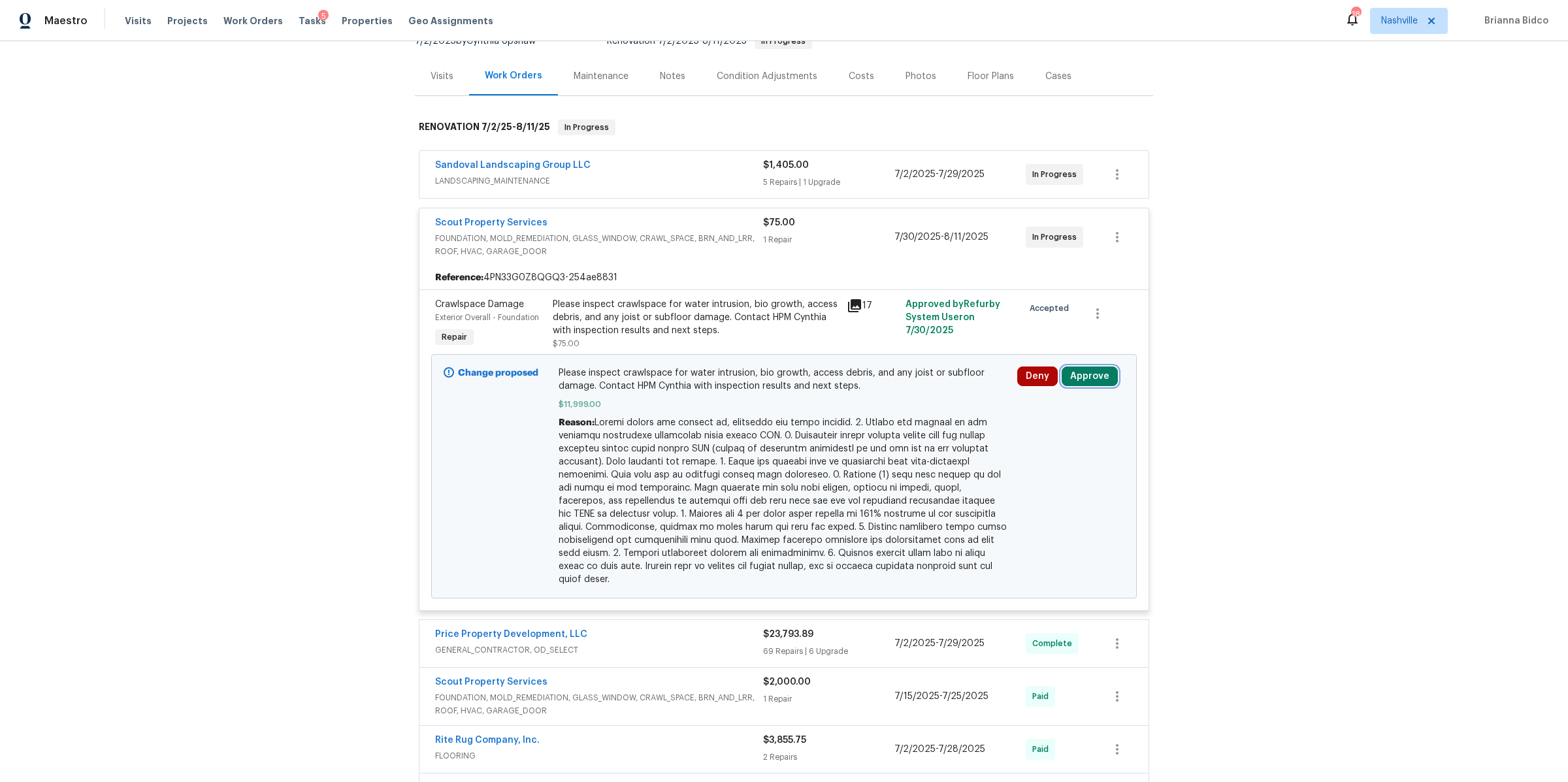 click on "Approve" at bounding box center (1090, 376) 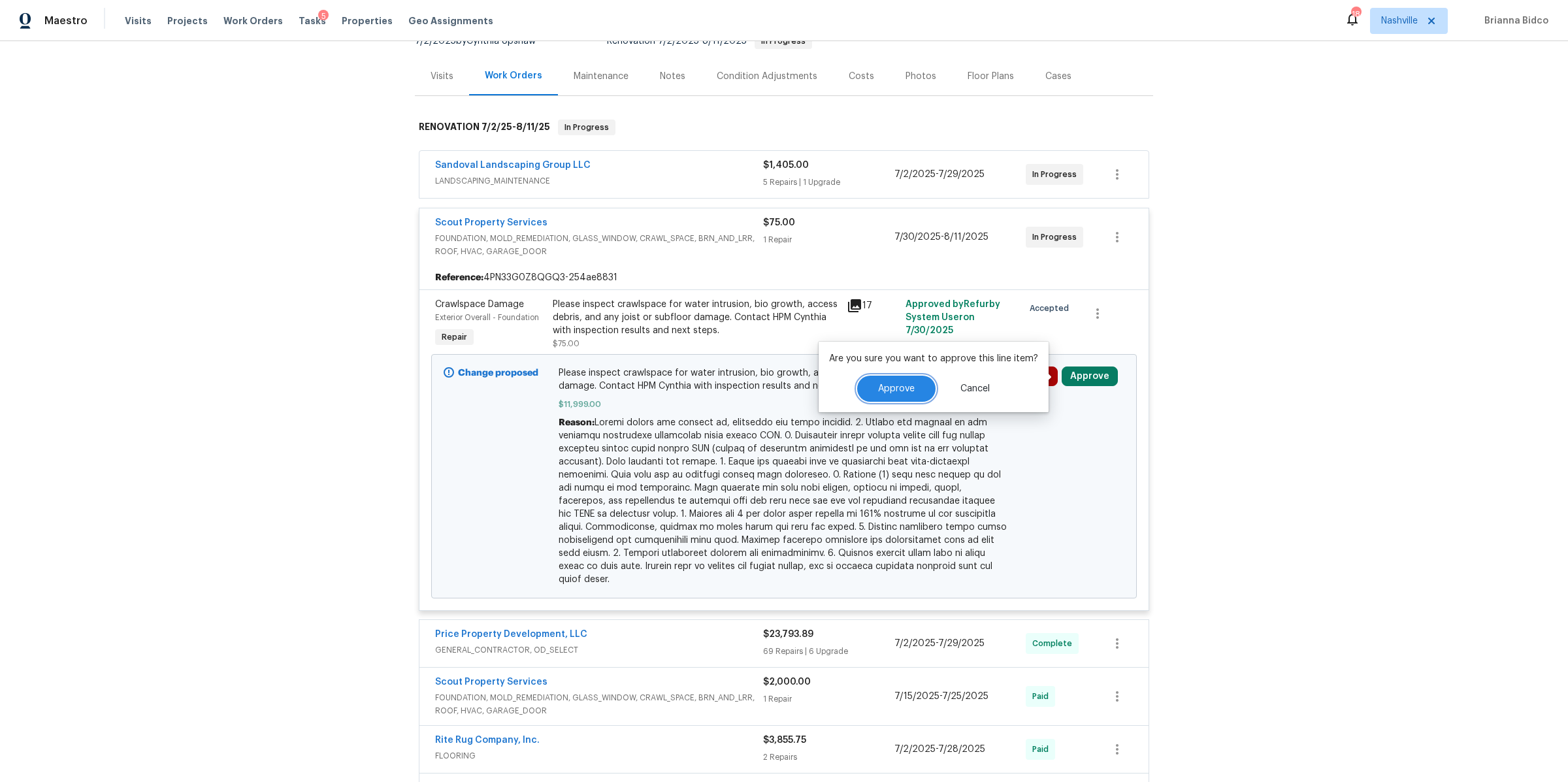 click on "Approve" at bounding box center [896, 389] 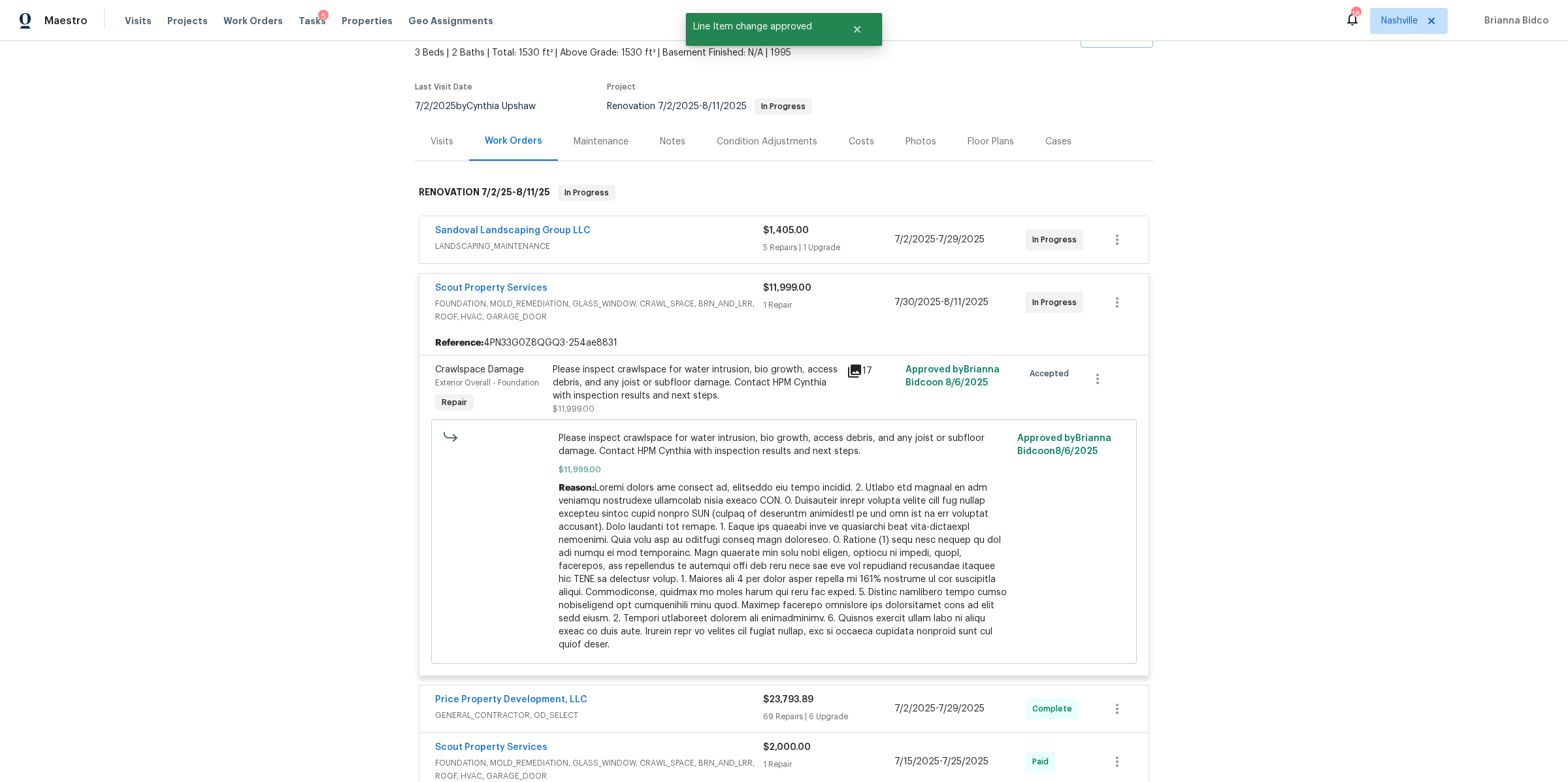 scroll, scrollTop: 0, scrollLeft: 0, axis: both 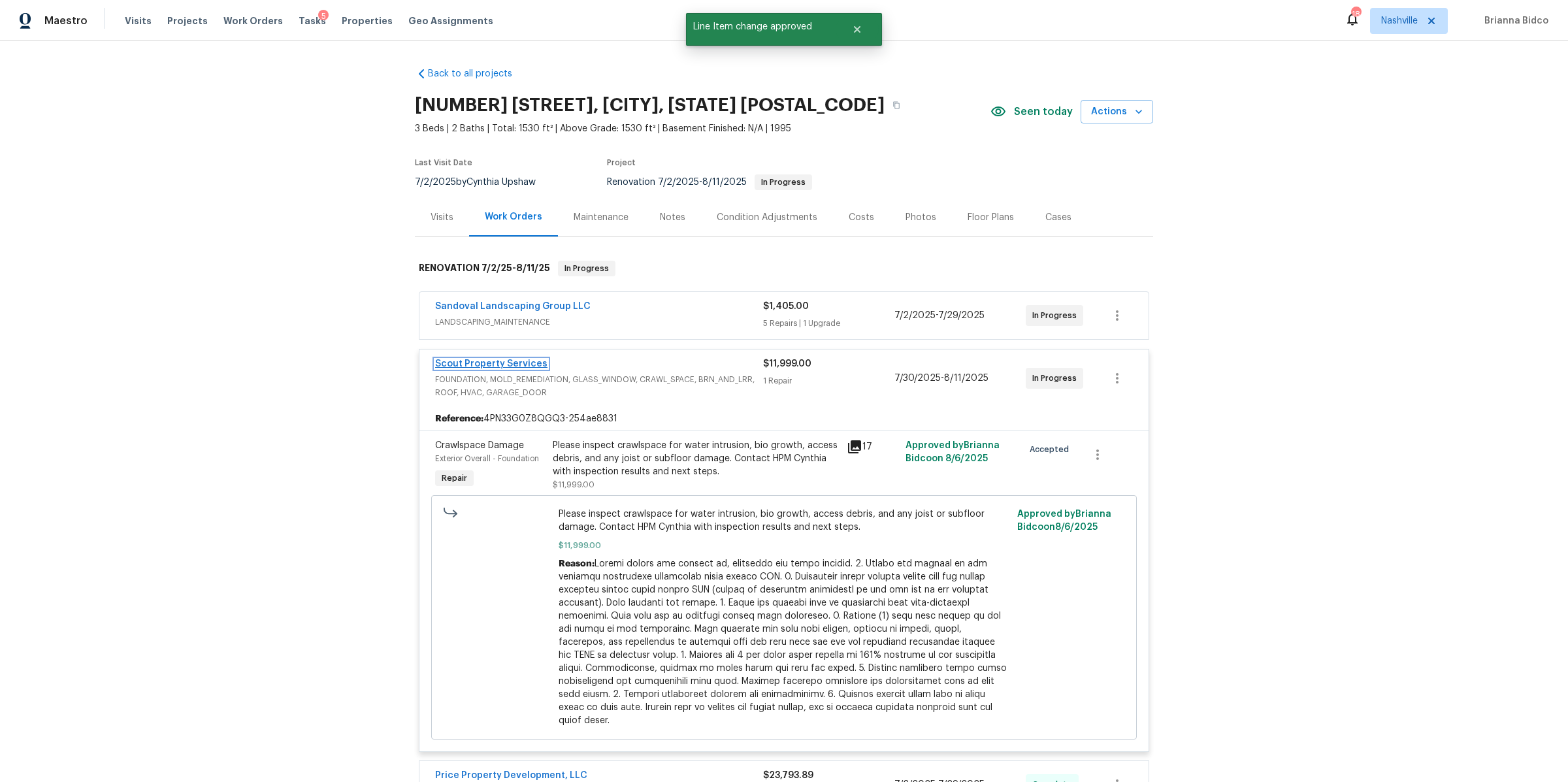 click on "Scout Property Services" at bounding box center (491, 364) 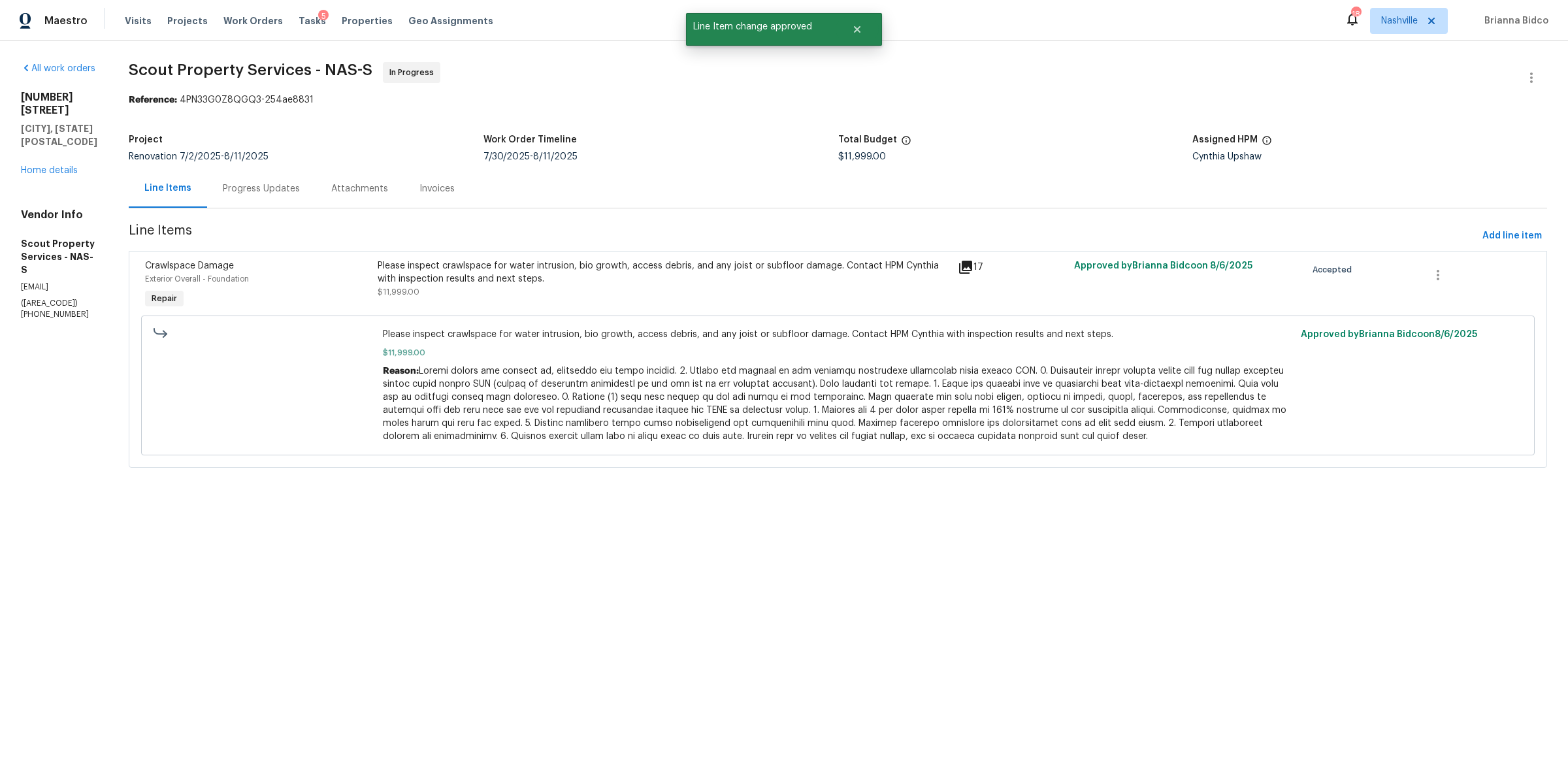 click on "Progress Updates" at bounding box center [261, 188] 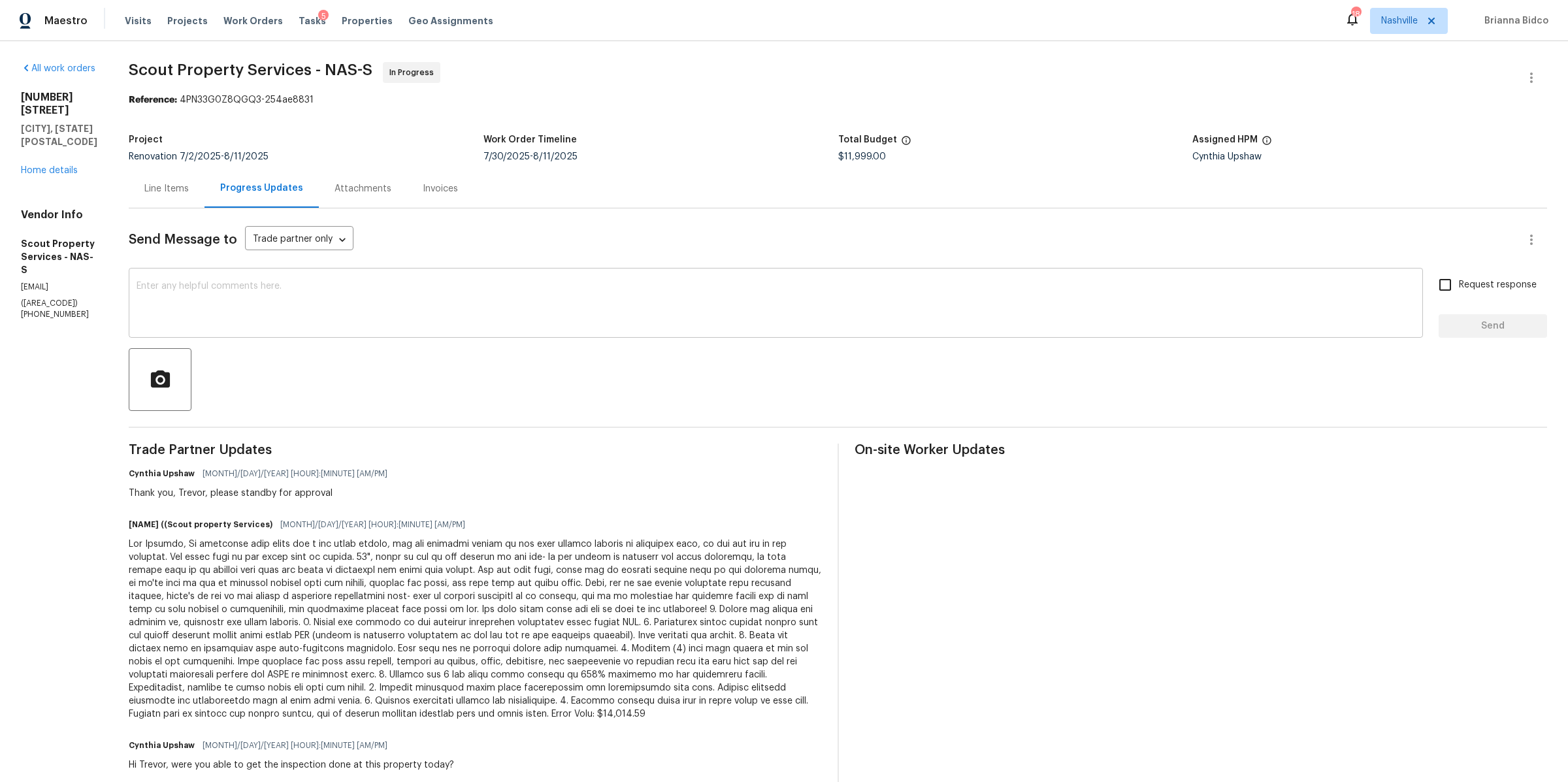 click at bounding box center [776, 304] 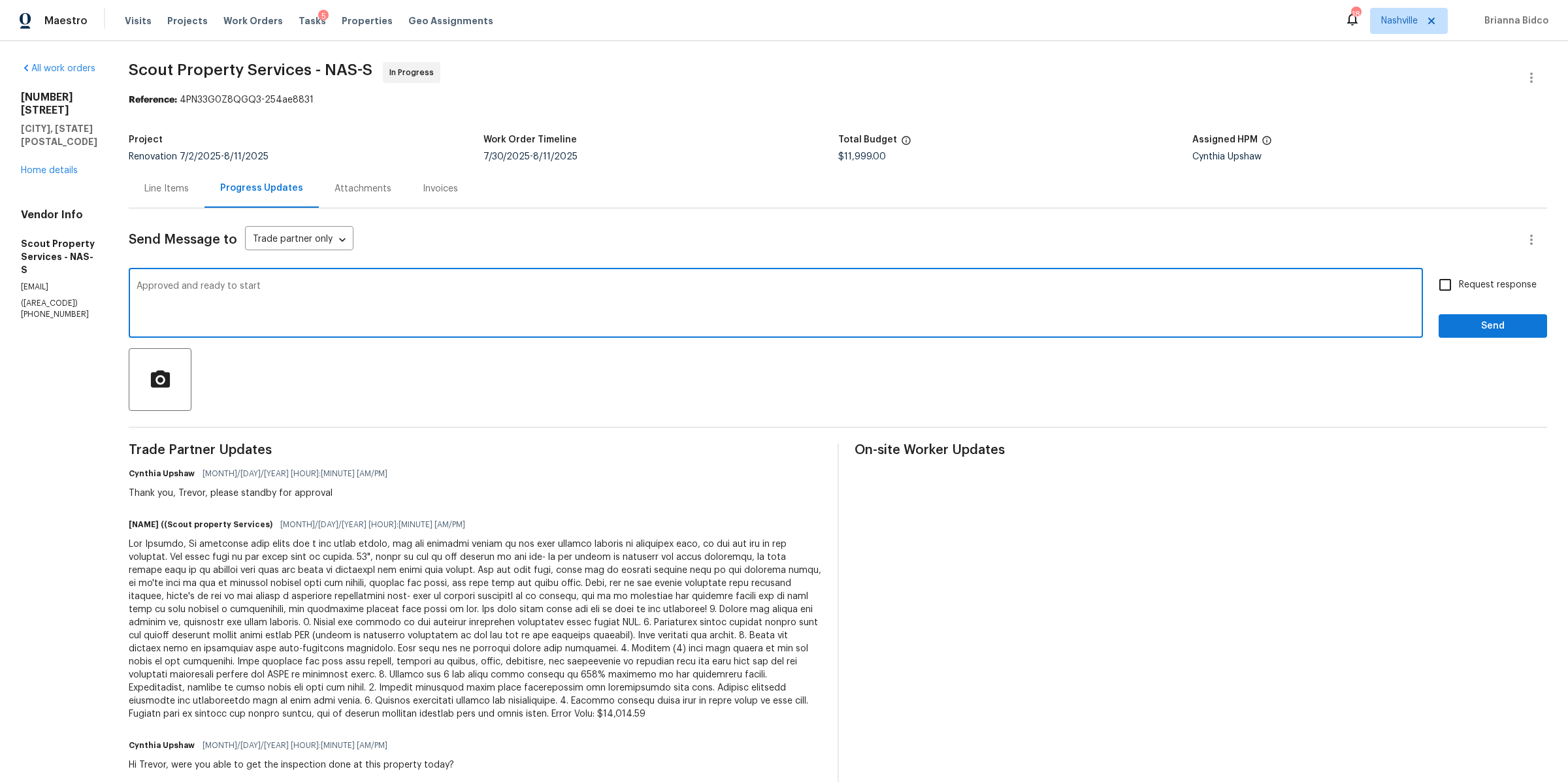 type on "Approved and ready to start" 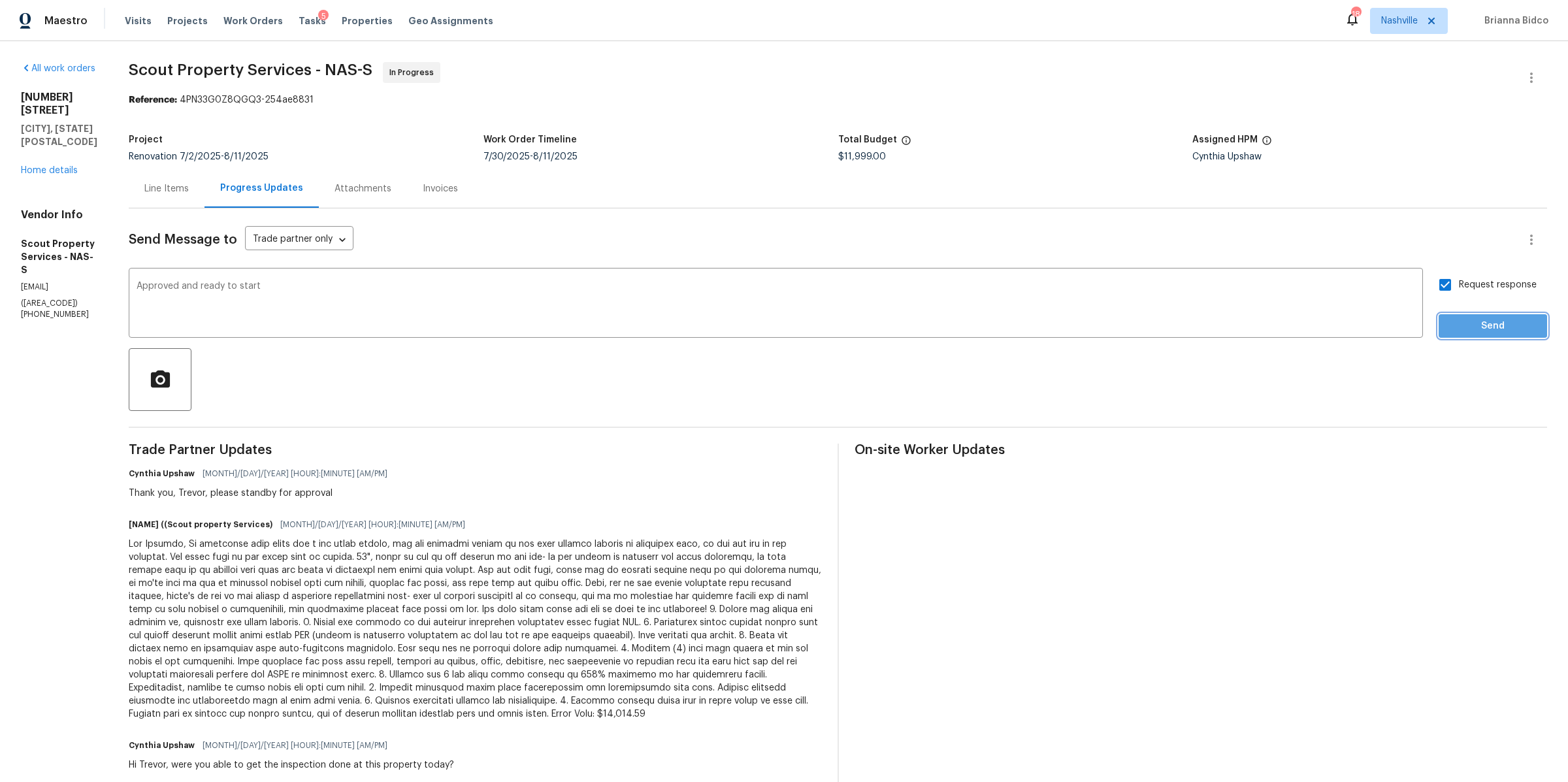click on "Send" at bounding box center [1493, 326] 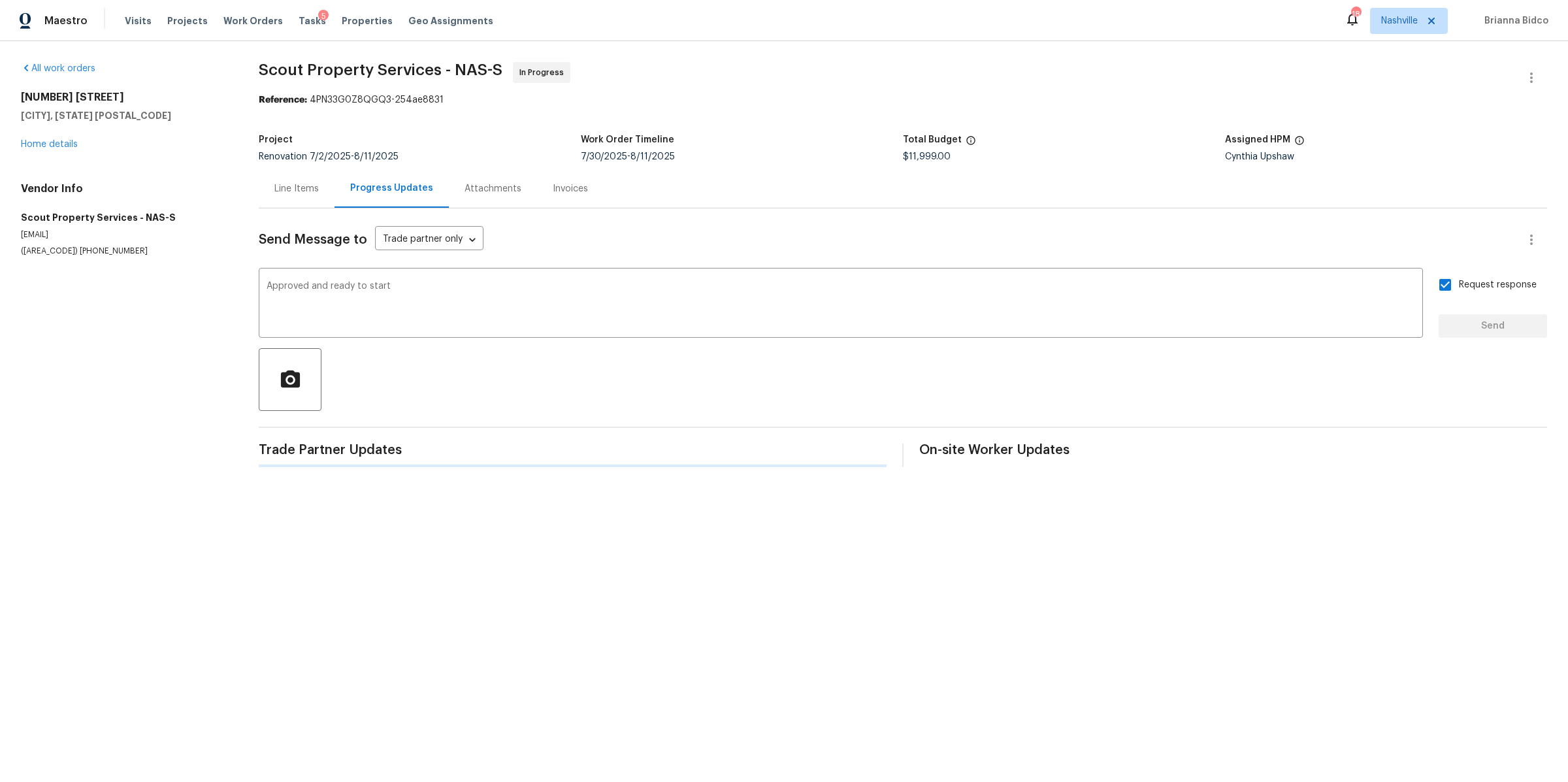 type 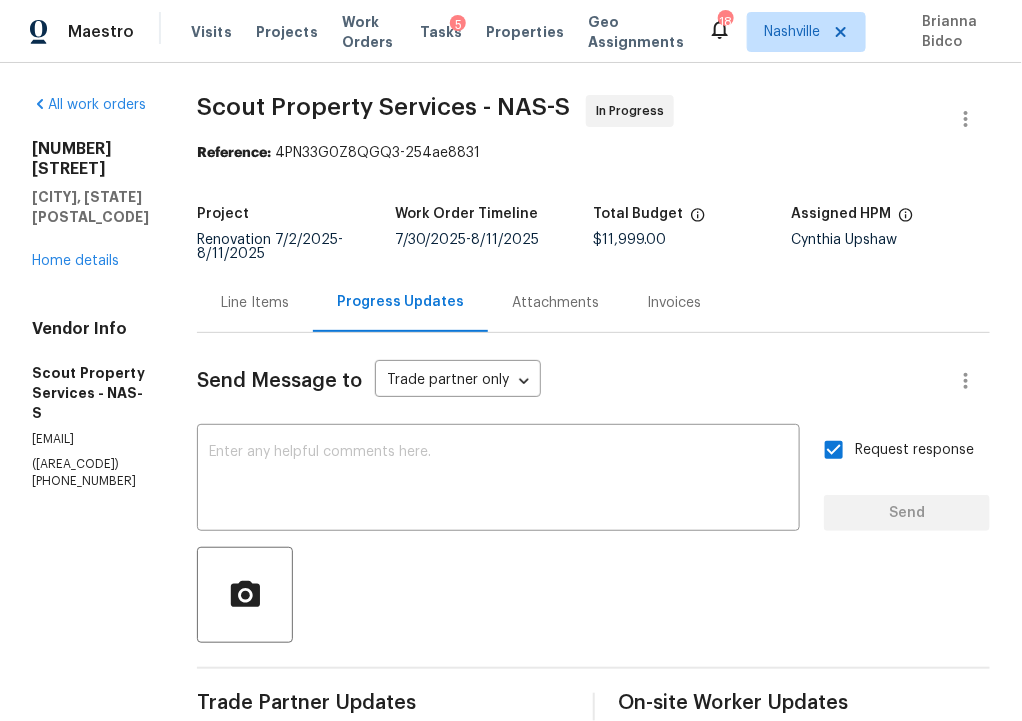 click on "Visits Projects Work Orders Tasks 5 Properties Geo Assignments" at bounding box center (450, 32) 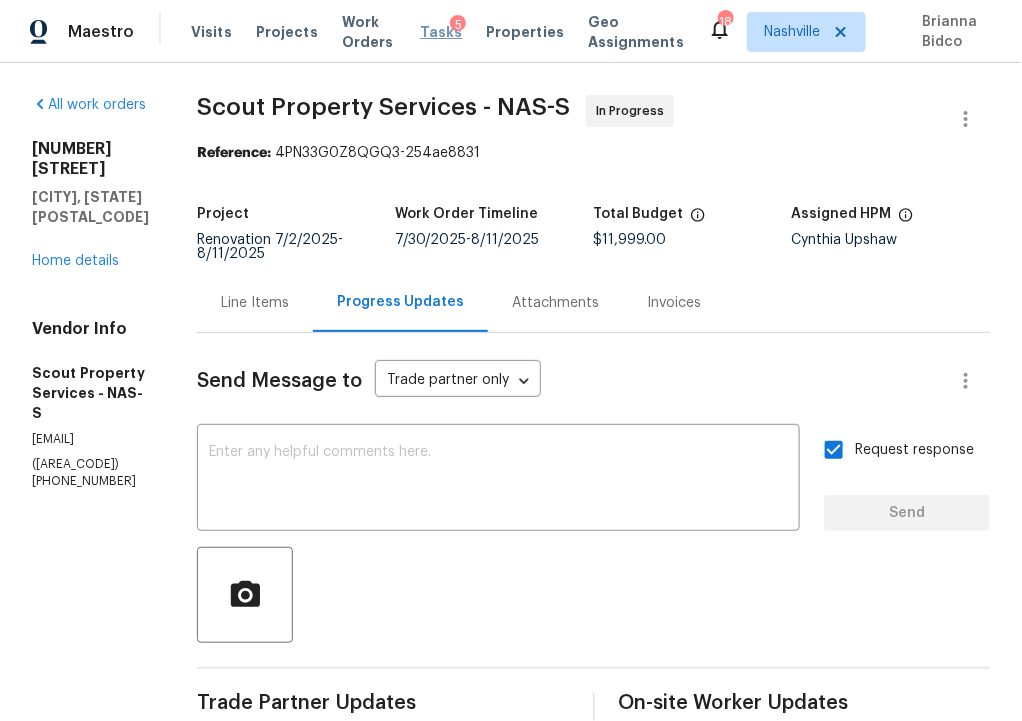 click on "Tasks" at bounding box center [441, 32] 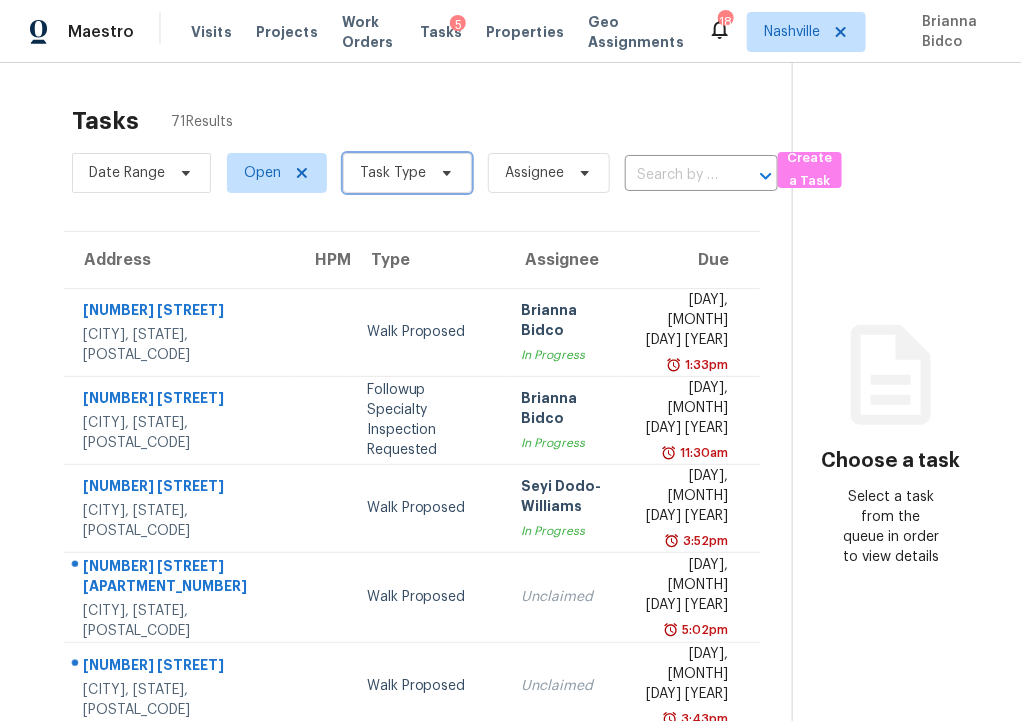 click on "Task Type" at bounding box center (393, 173) 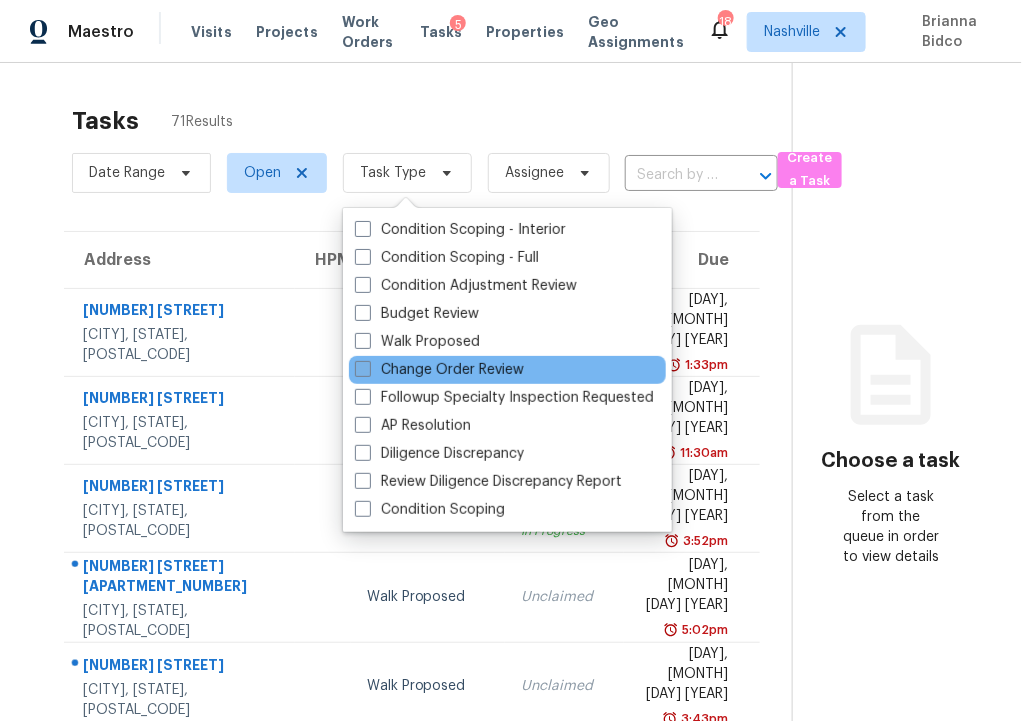 click on "Change Order Review" at bounding box center (439, 370) 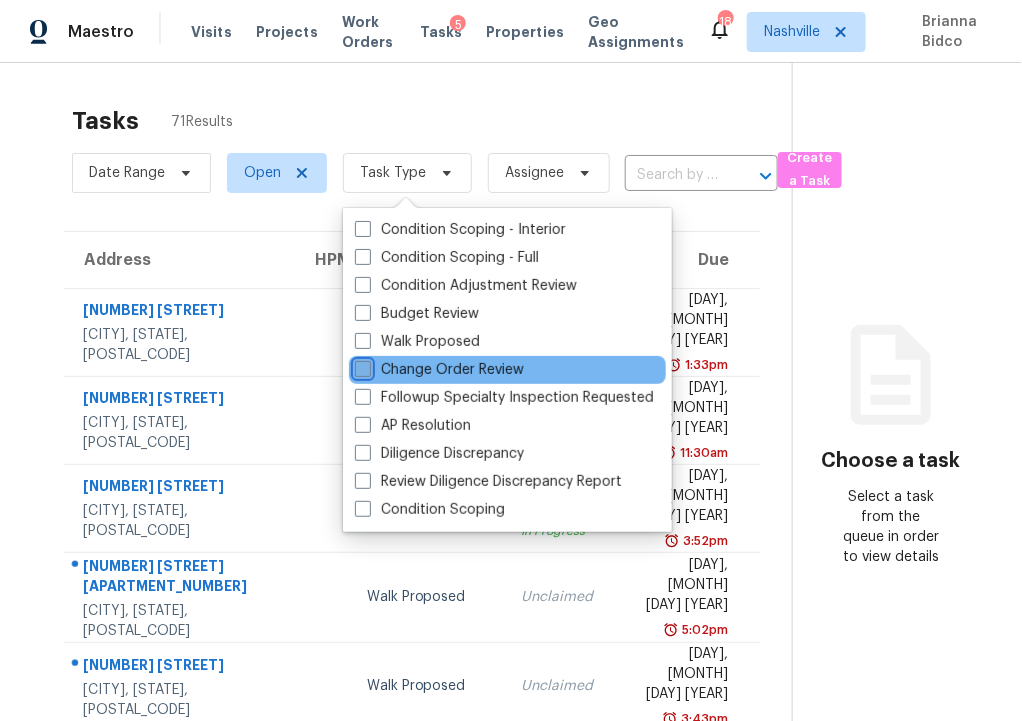 click on "Change Order Review" at bounding box center [361, 366] 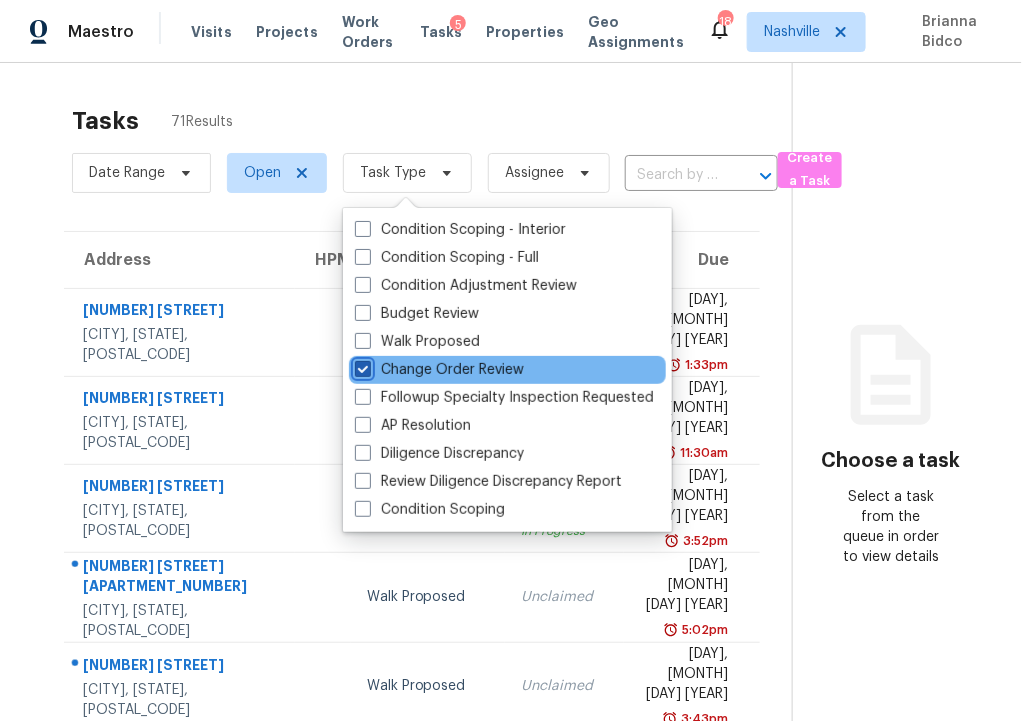 checkbox on "true" 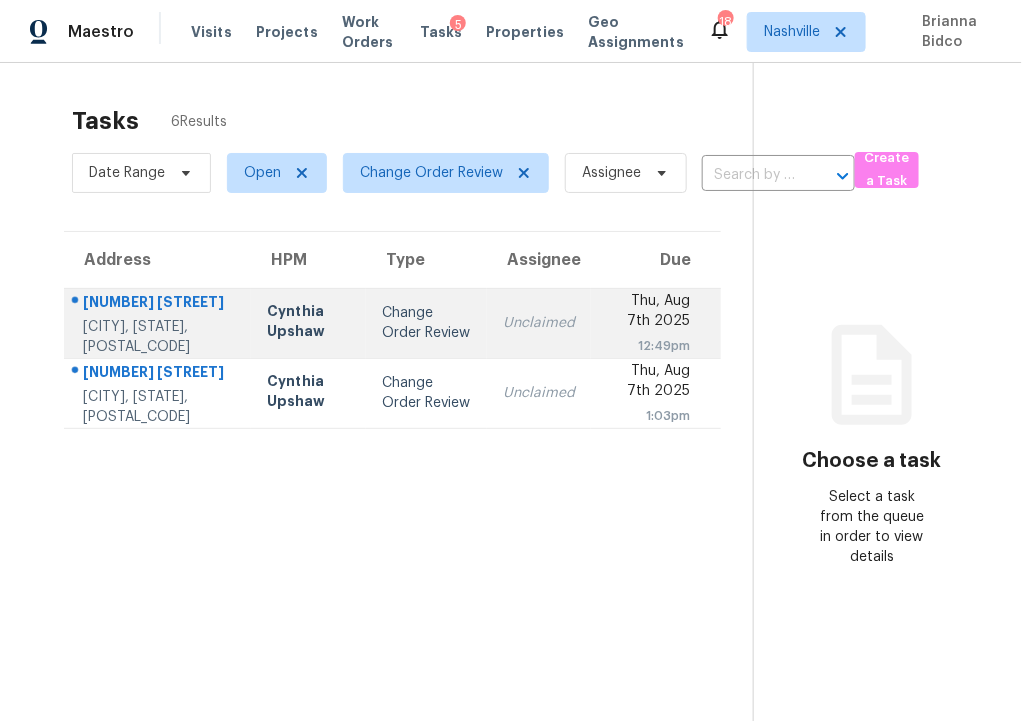 click on "[NUMBER] [STREET]" at bounding box center [159, 304] 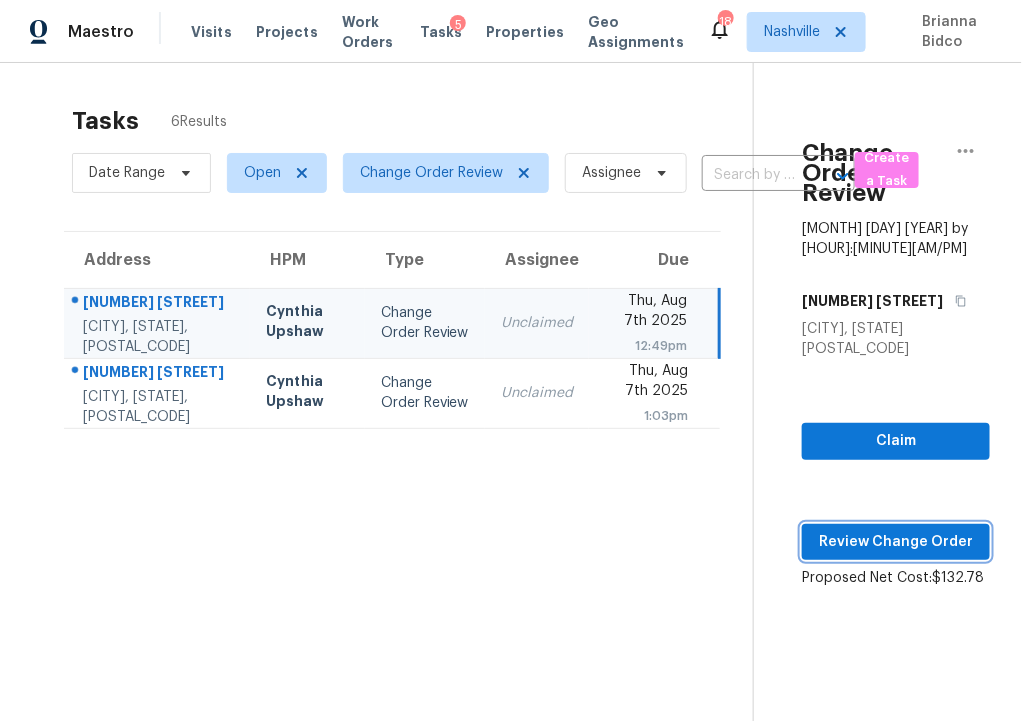 click on "Review Change Order" at bounding box center (896, 542) 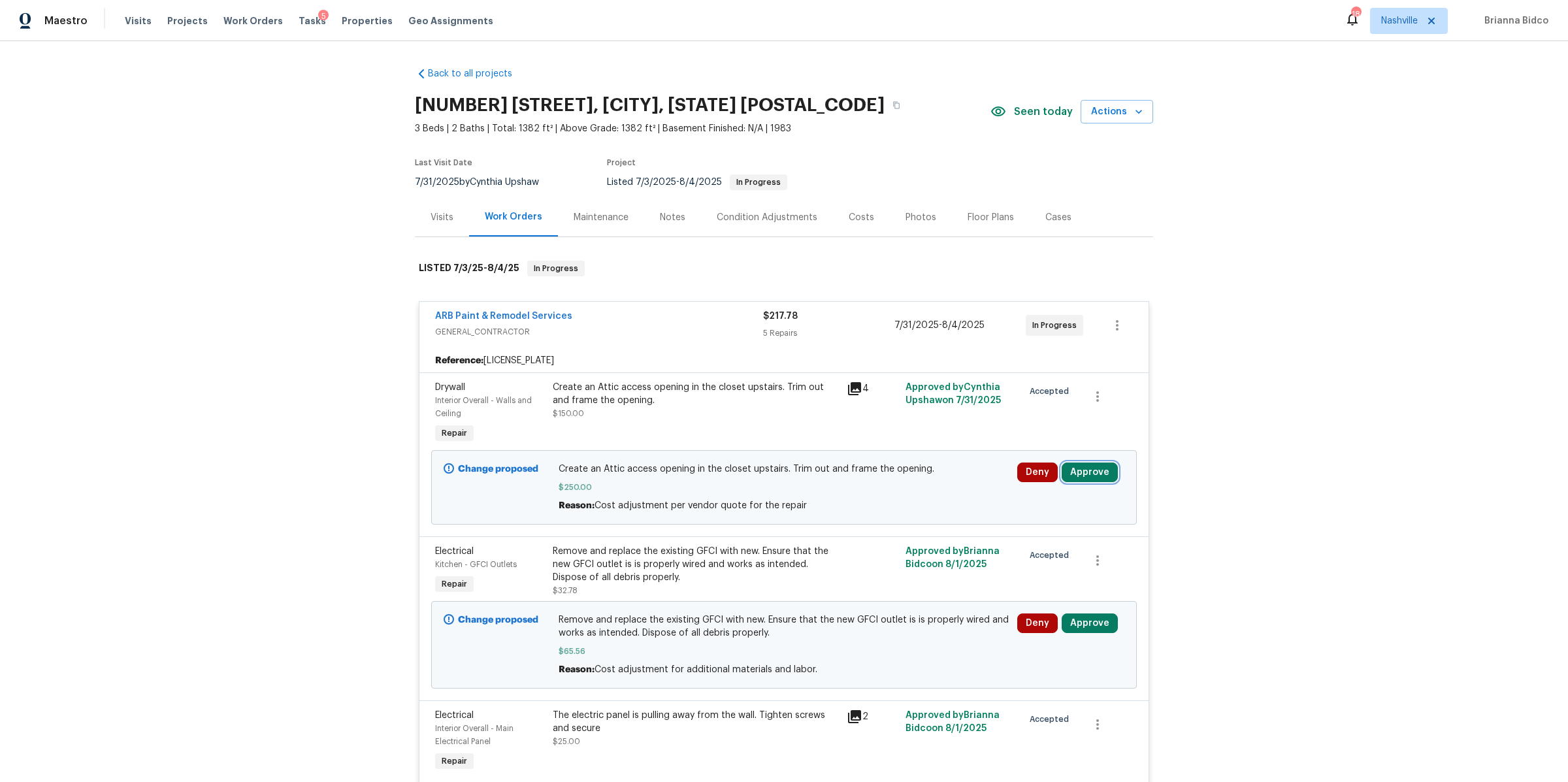 click on "Approve" at bounding box center [1090, 472] 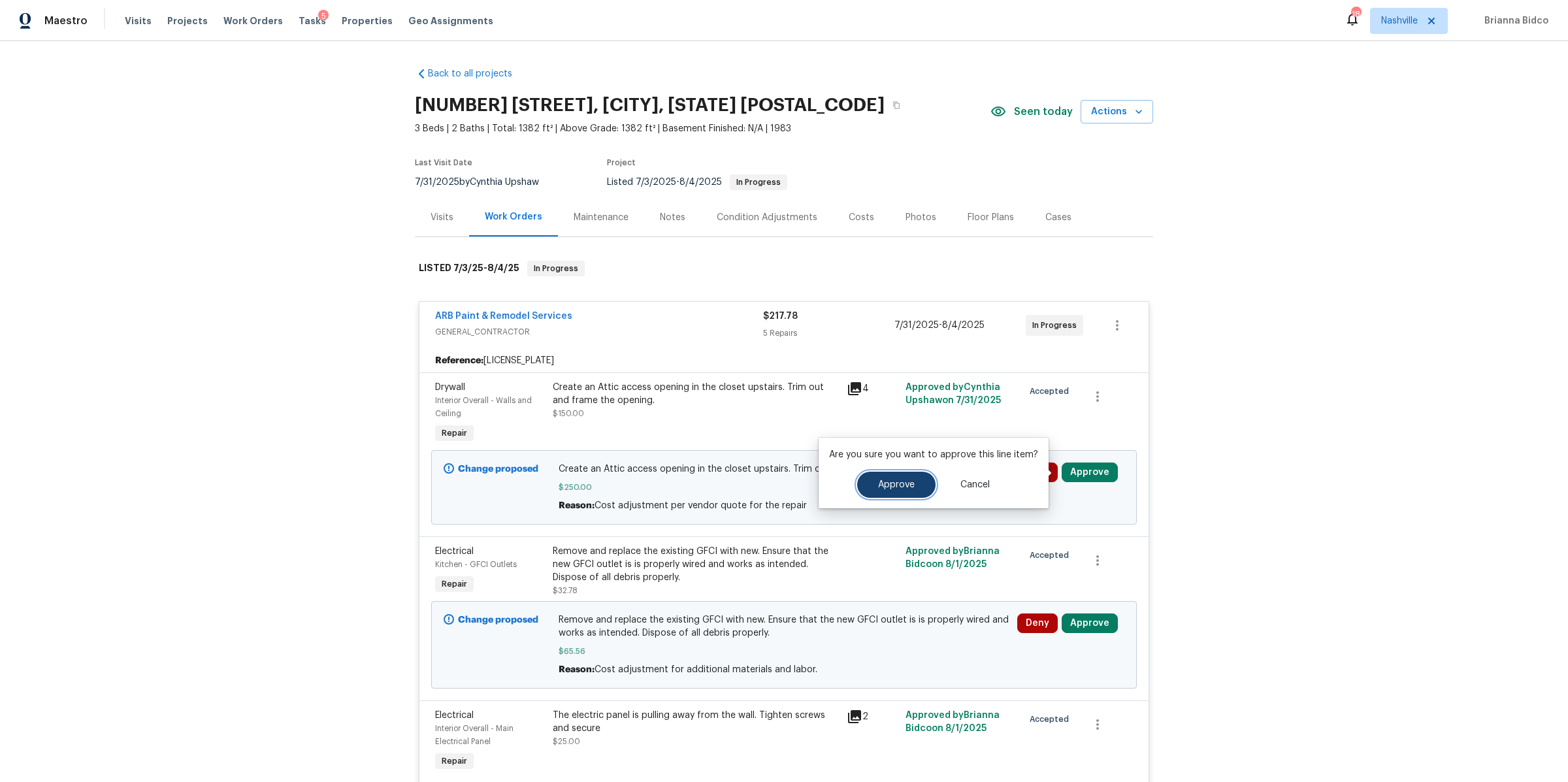 click on "Approve" at bounding box center (896, 485) 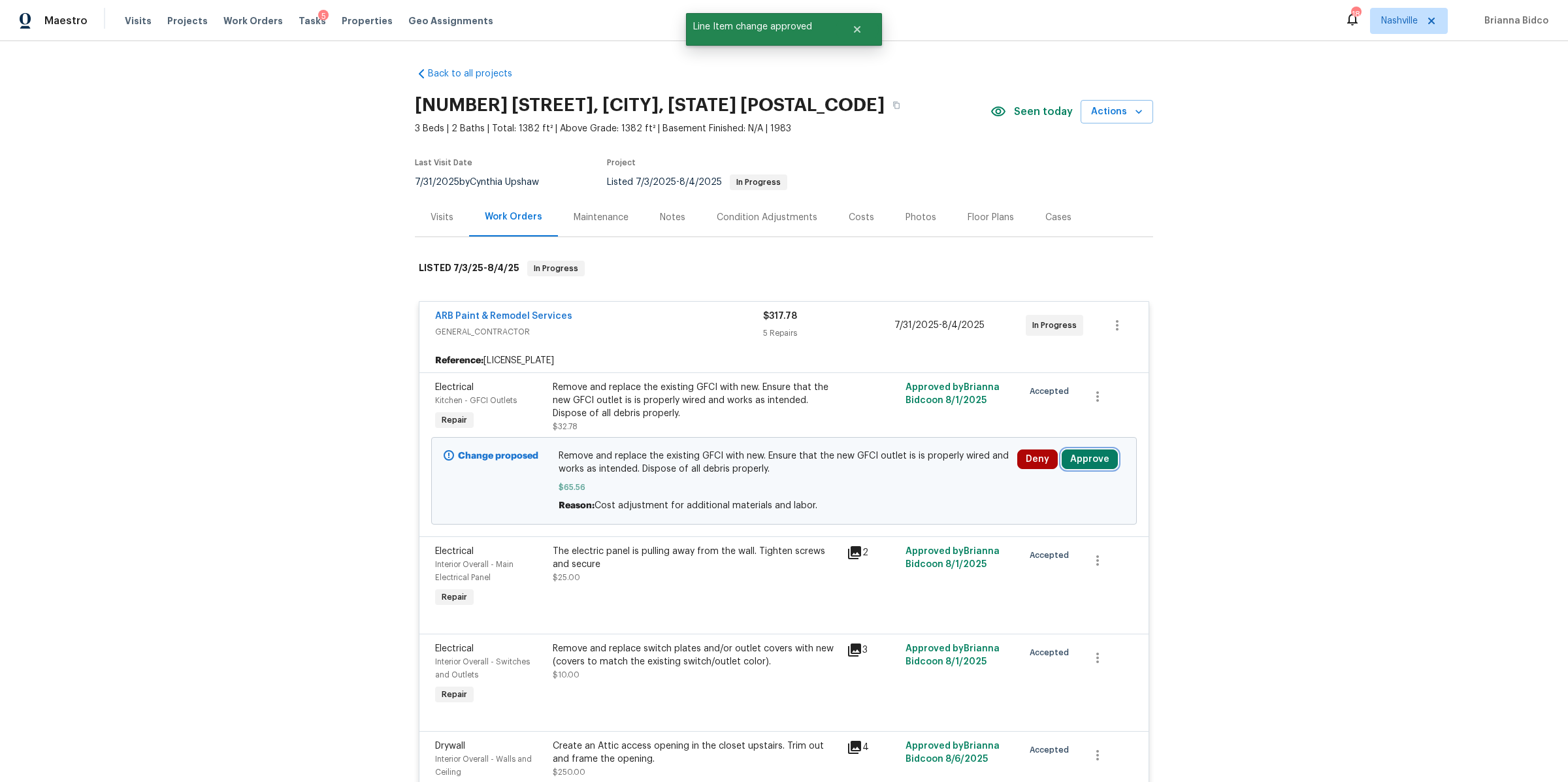 click on "Approve" at bounding box center [1090, 459] 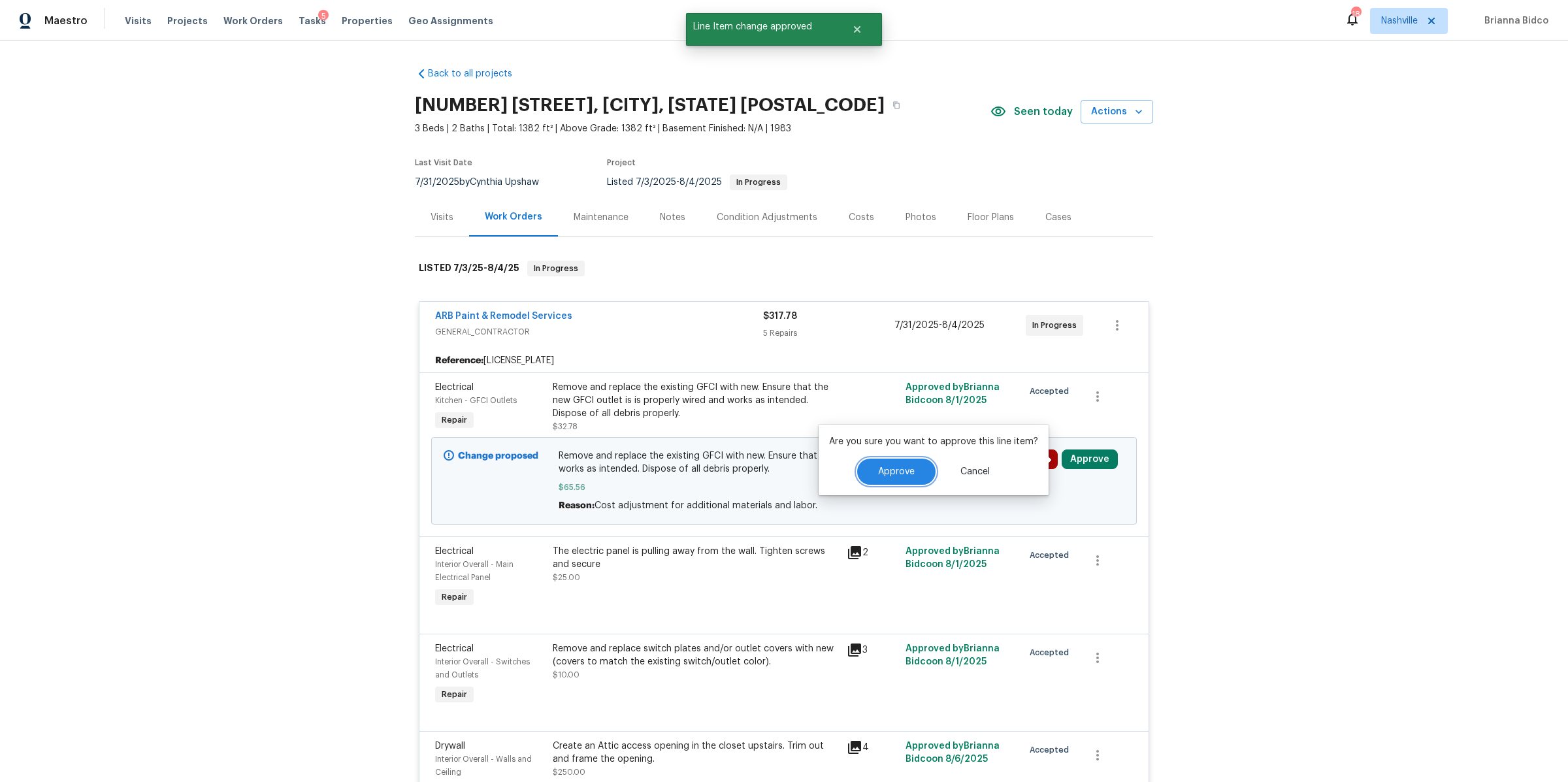 click on "Approve" at bounding box center (896, 472) 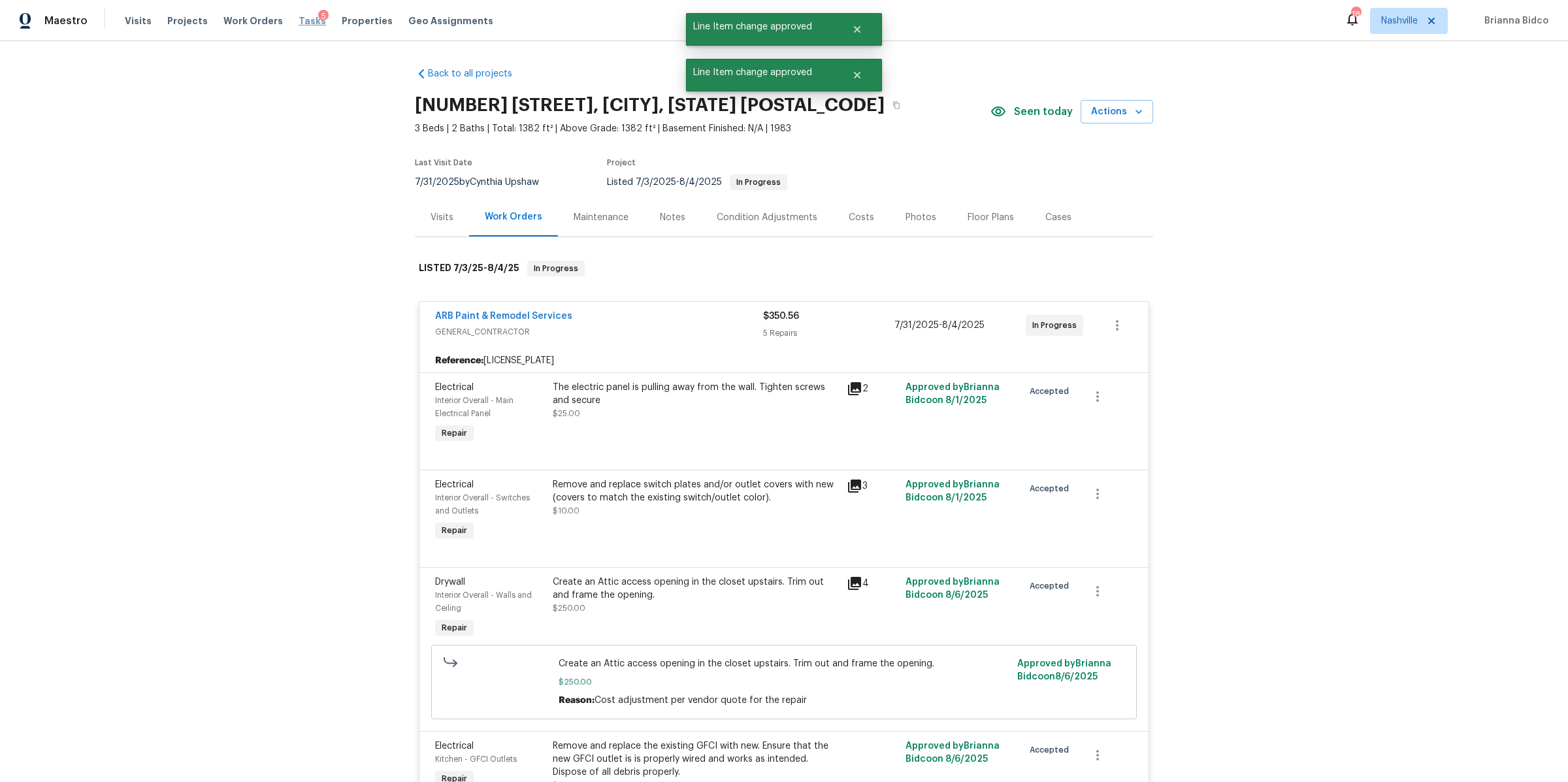 click on "Tasks" at bounding box center (312, 21) 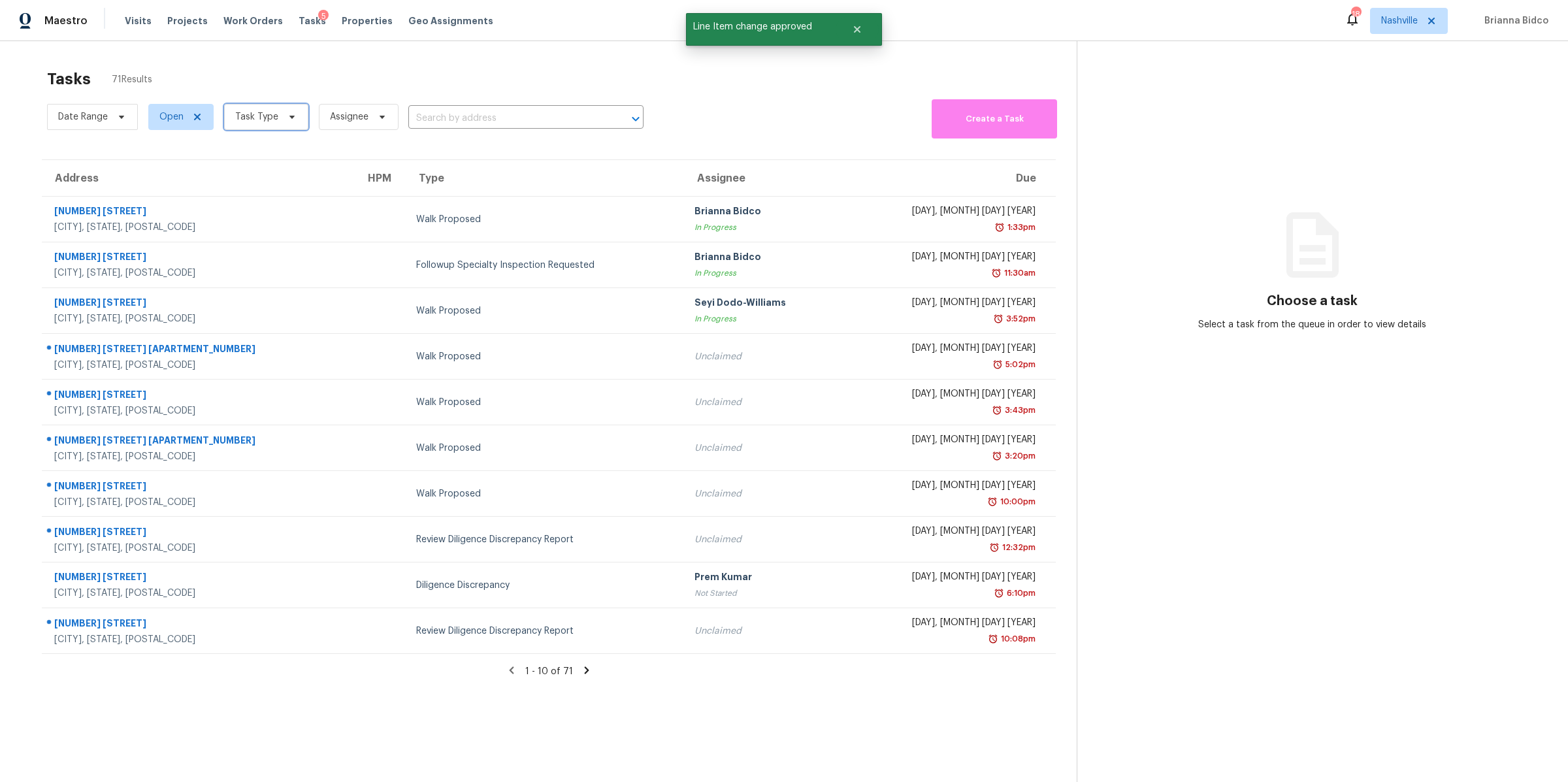 click at bounding box center (290, 117) 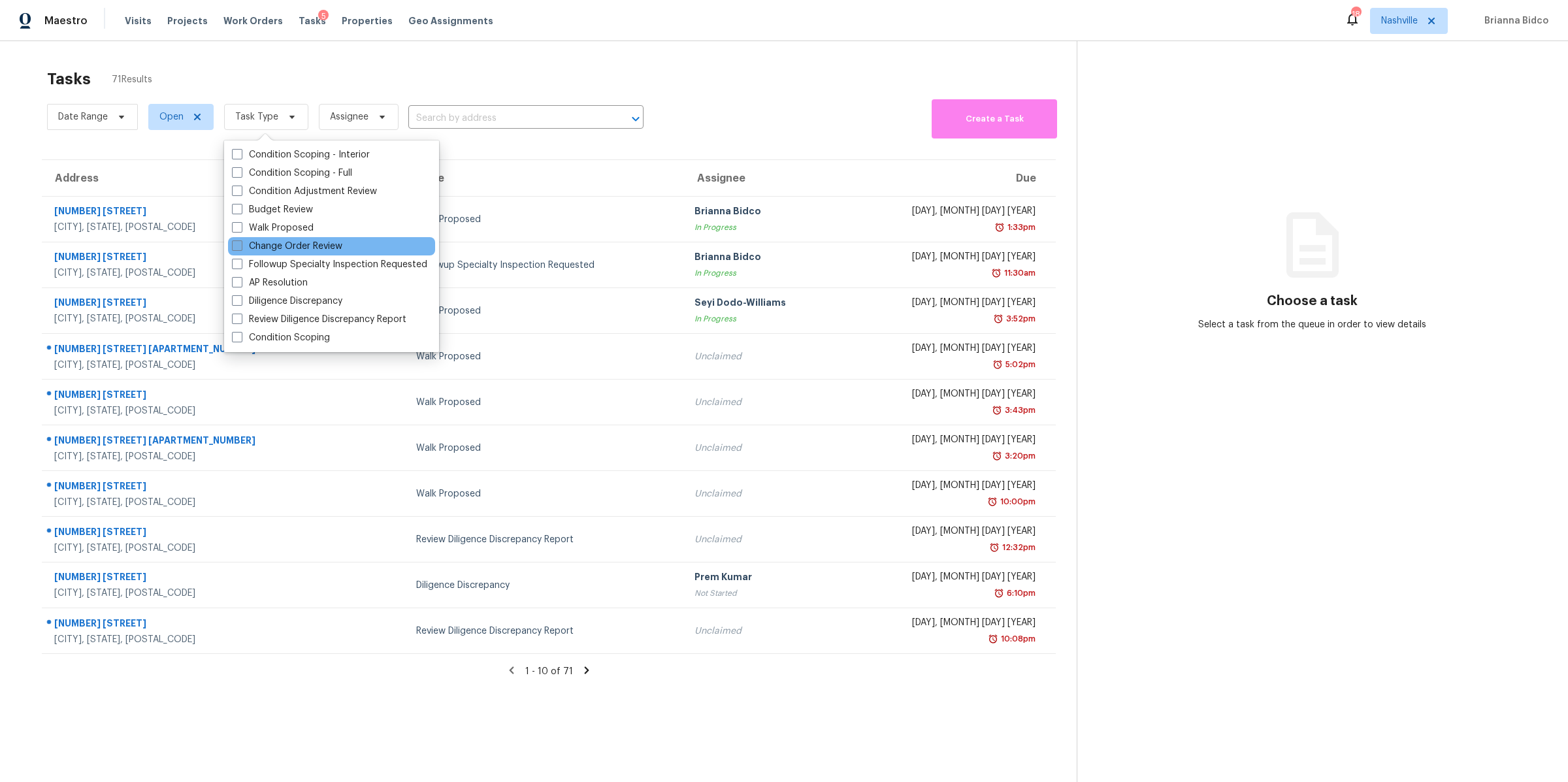 click on "Change Order Review" at bounding box center [287, 246] 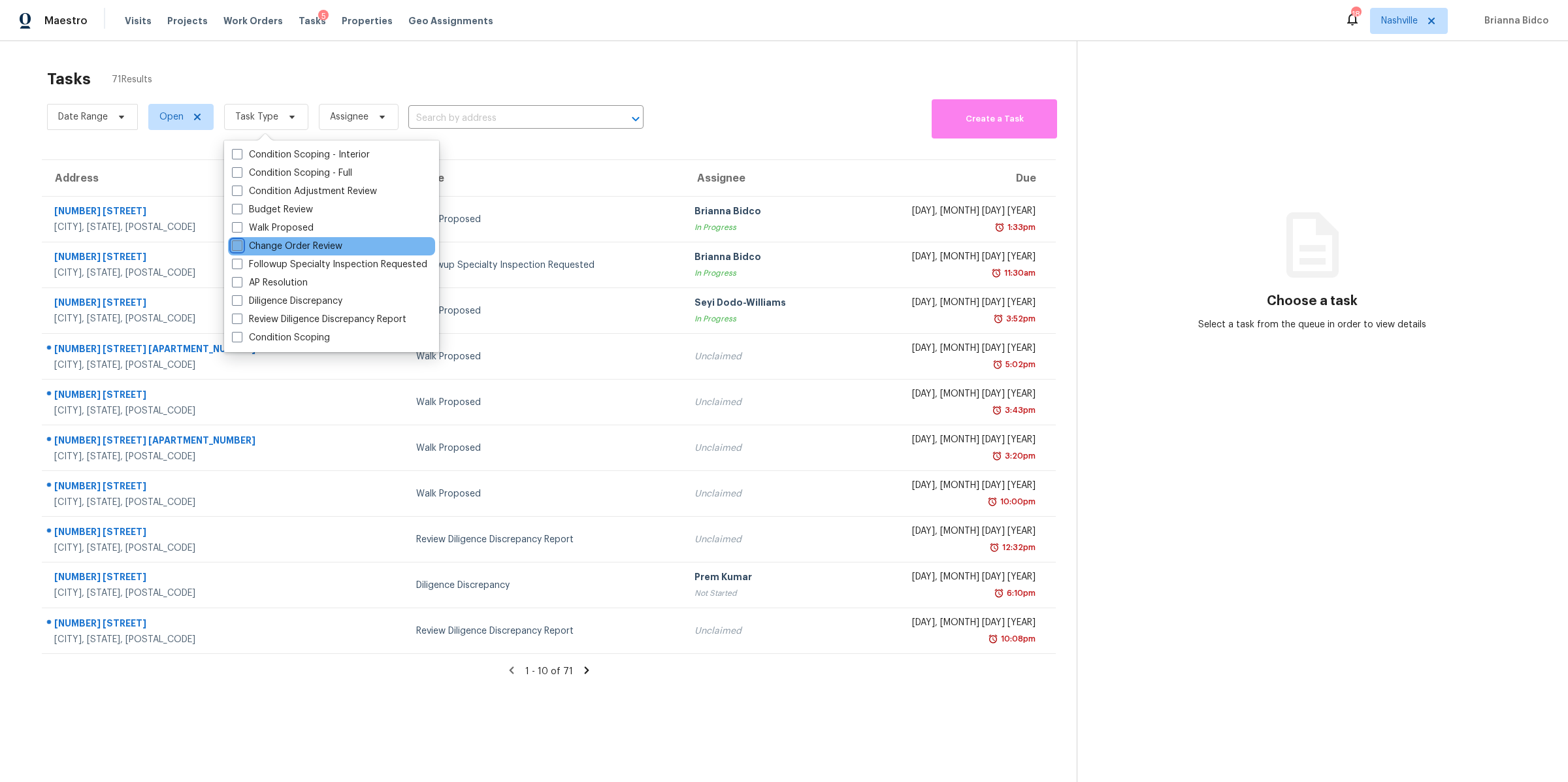 click on "Change Order Review" at bounding box center (236, 244) 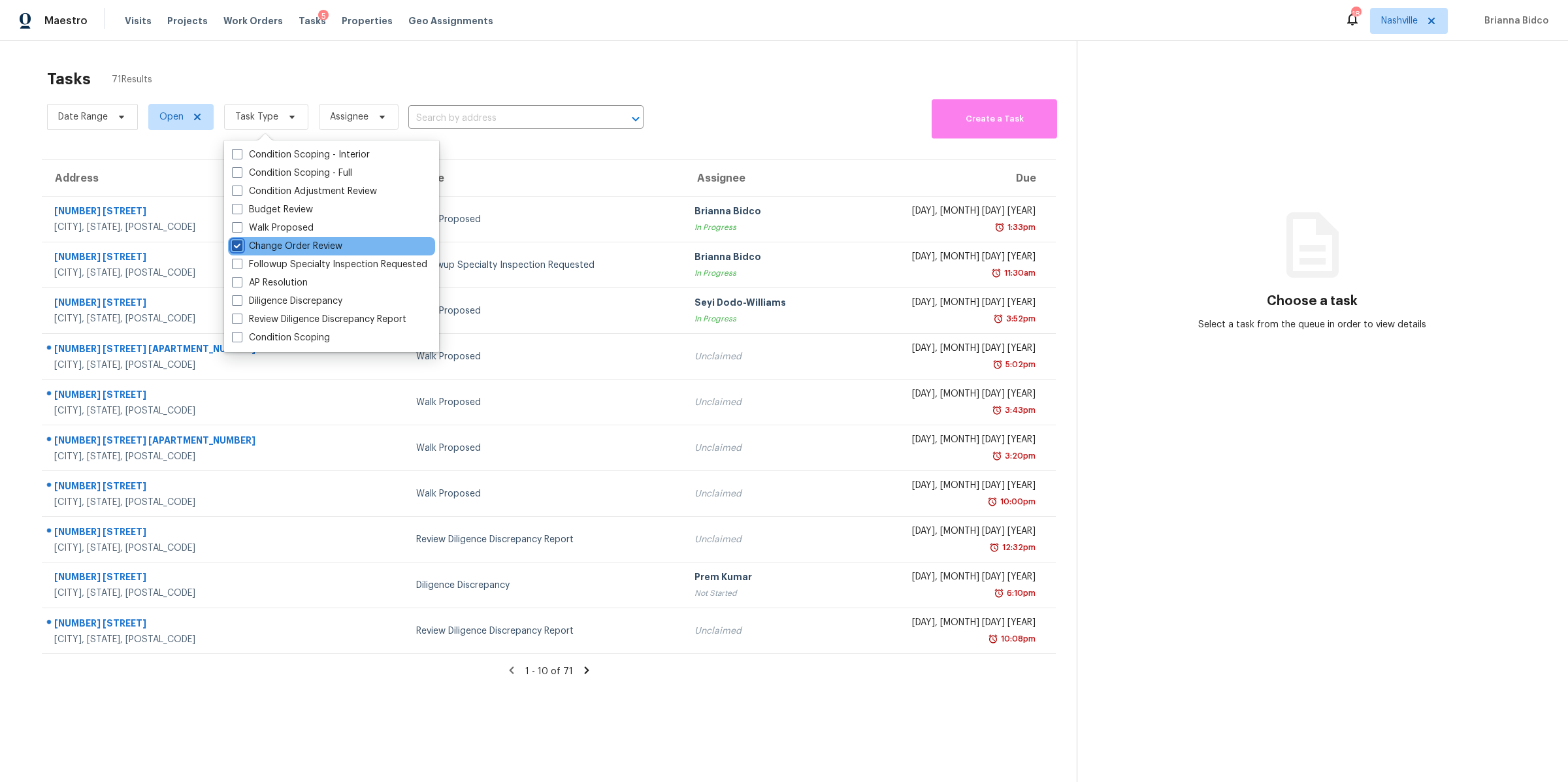 checkbox on "true" 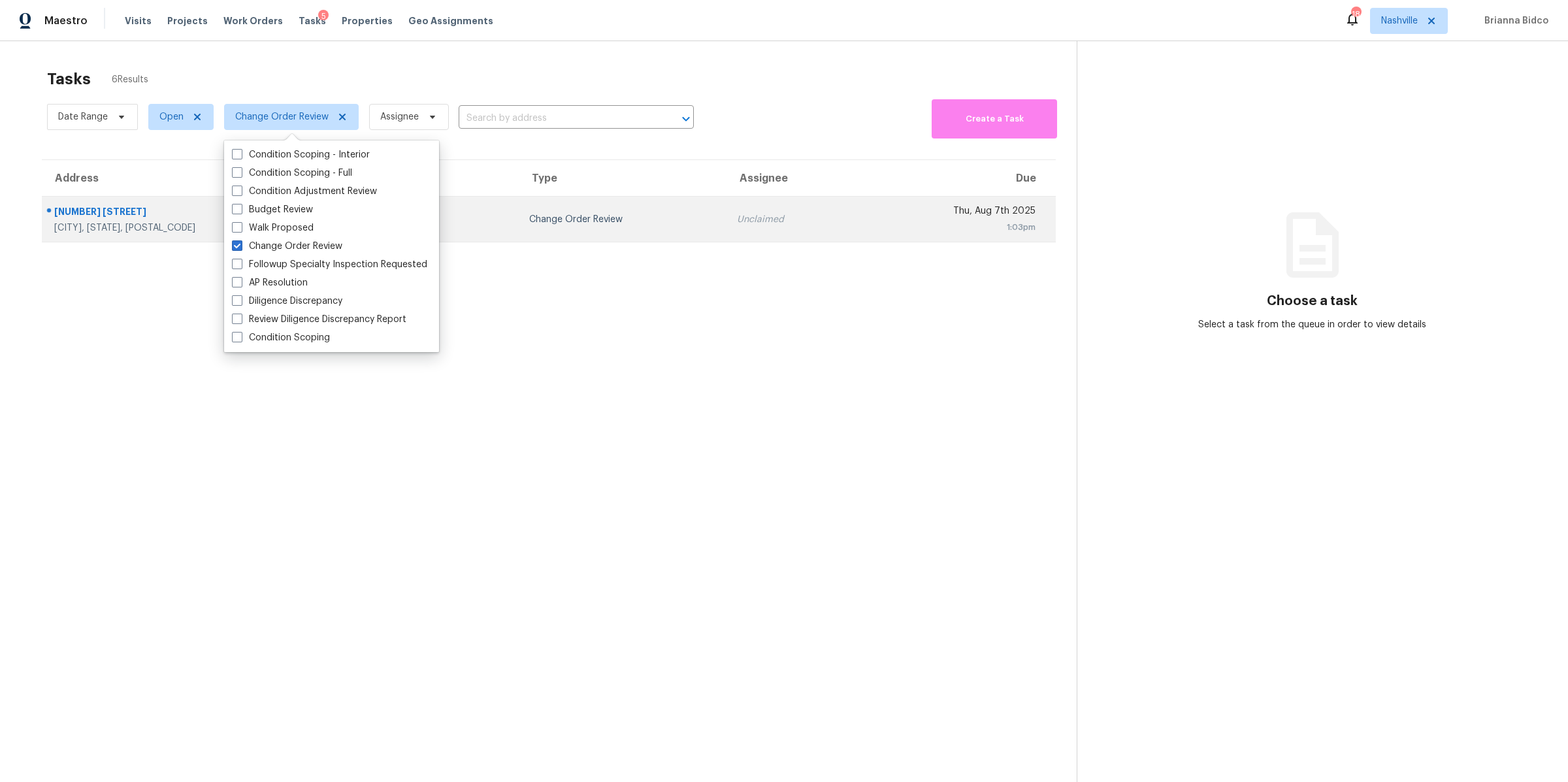click on "[CITY], [STATE], [POSTAL_CODE]" at bounding box center [192, 228] 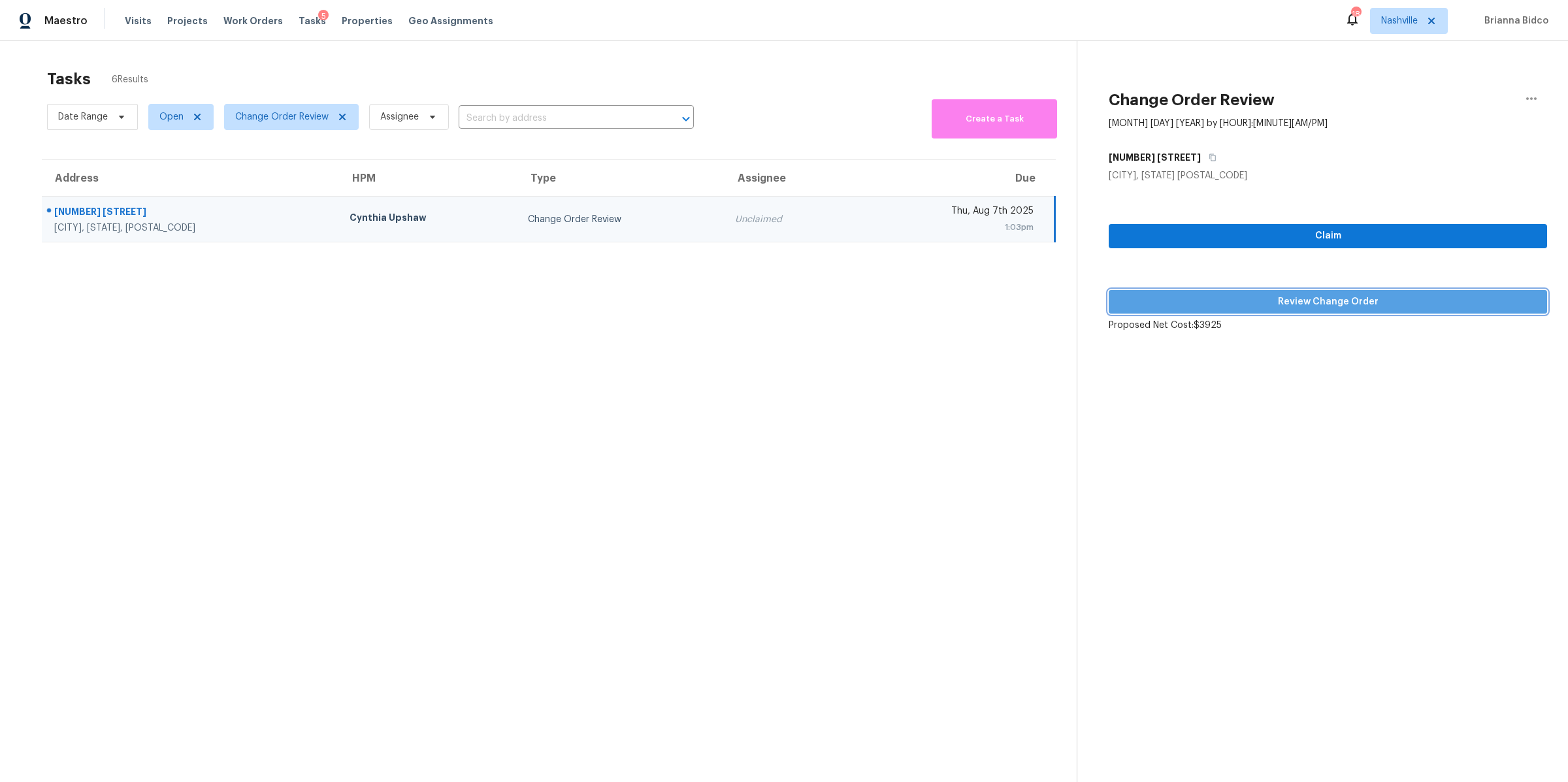 click on "Review Change Order" at bounding box center [1328, 302] 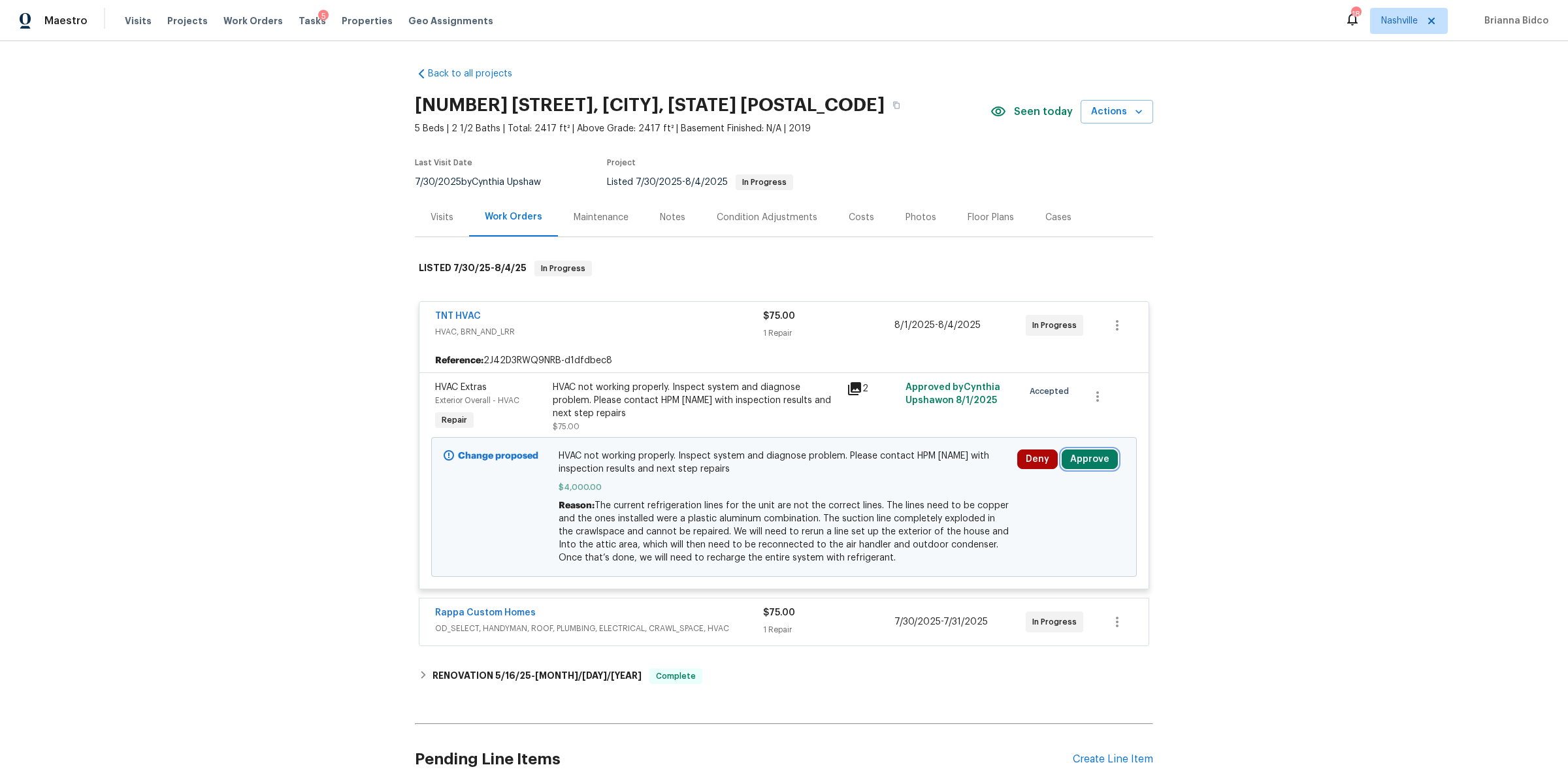 click on "Approve" at bounding box center [1090, 459] 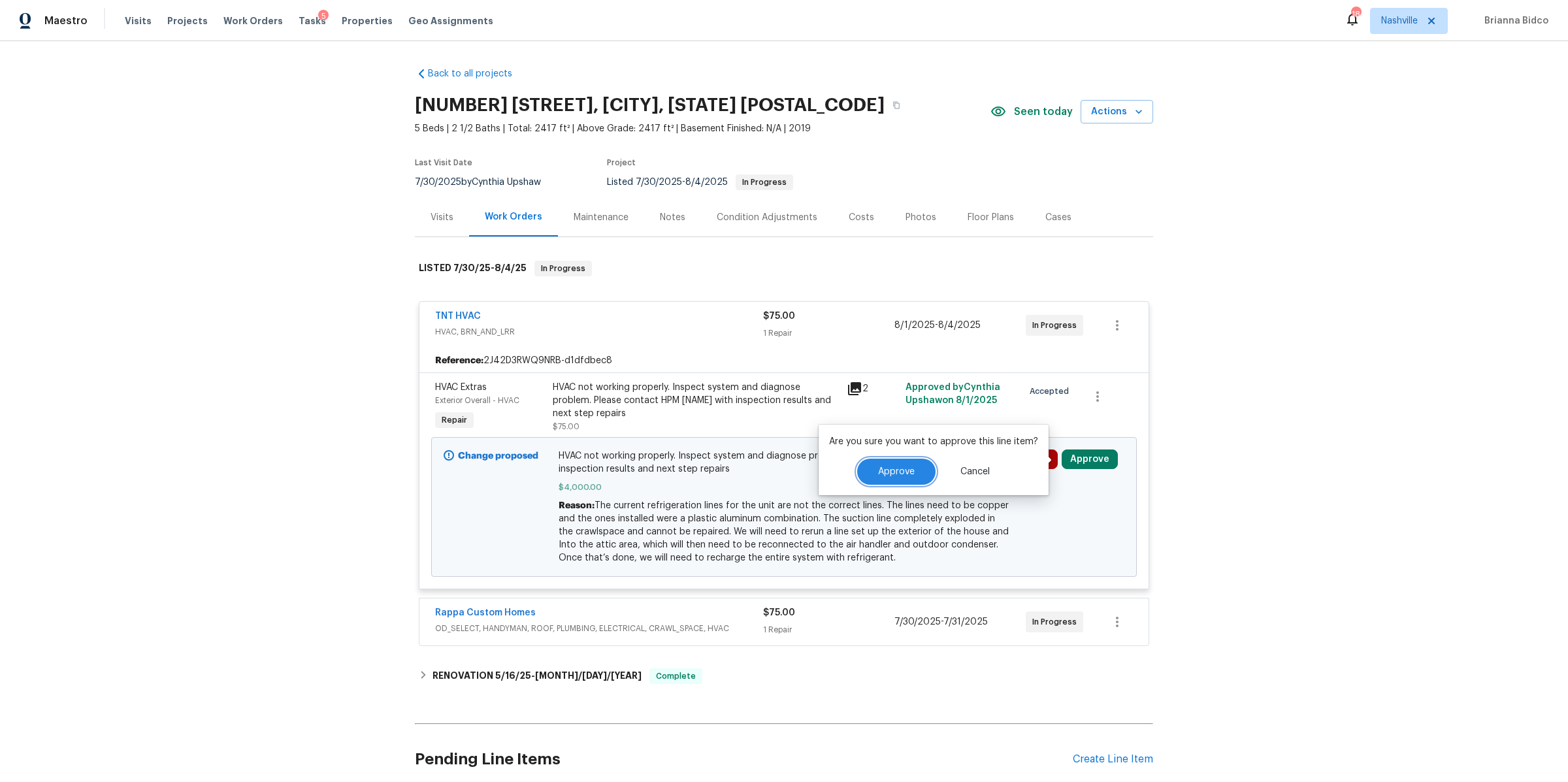 click on "Approve" at bounding box center [896, 472] 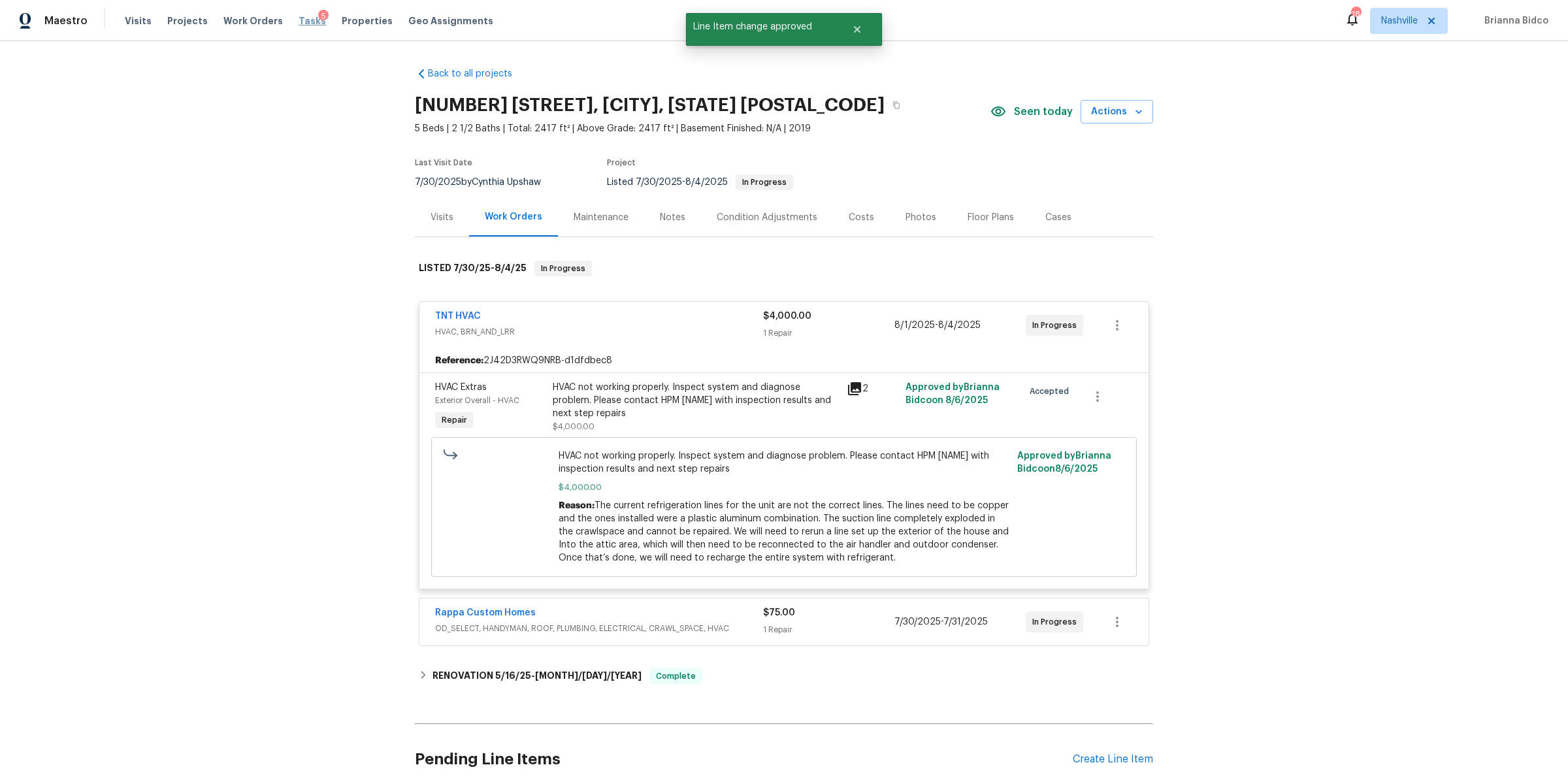 click on "Tasks" at bounding box center [312, 21] 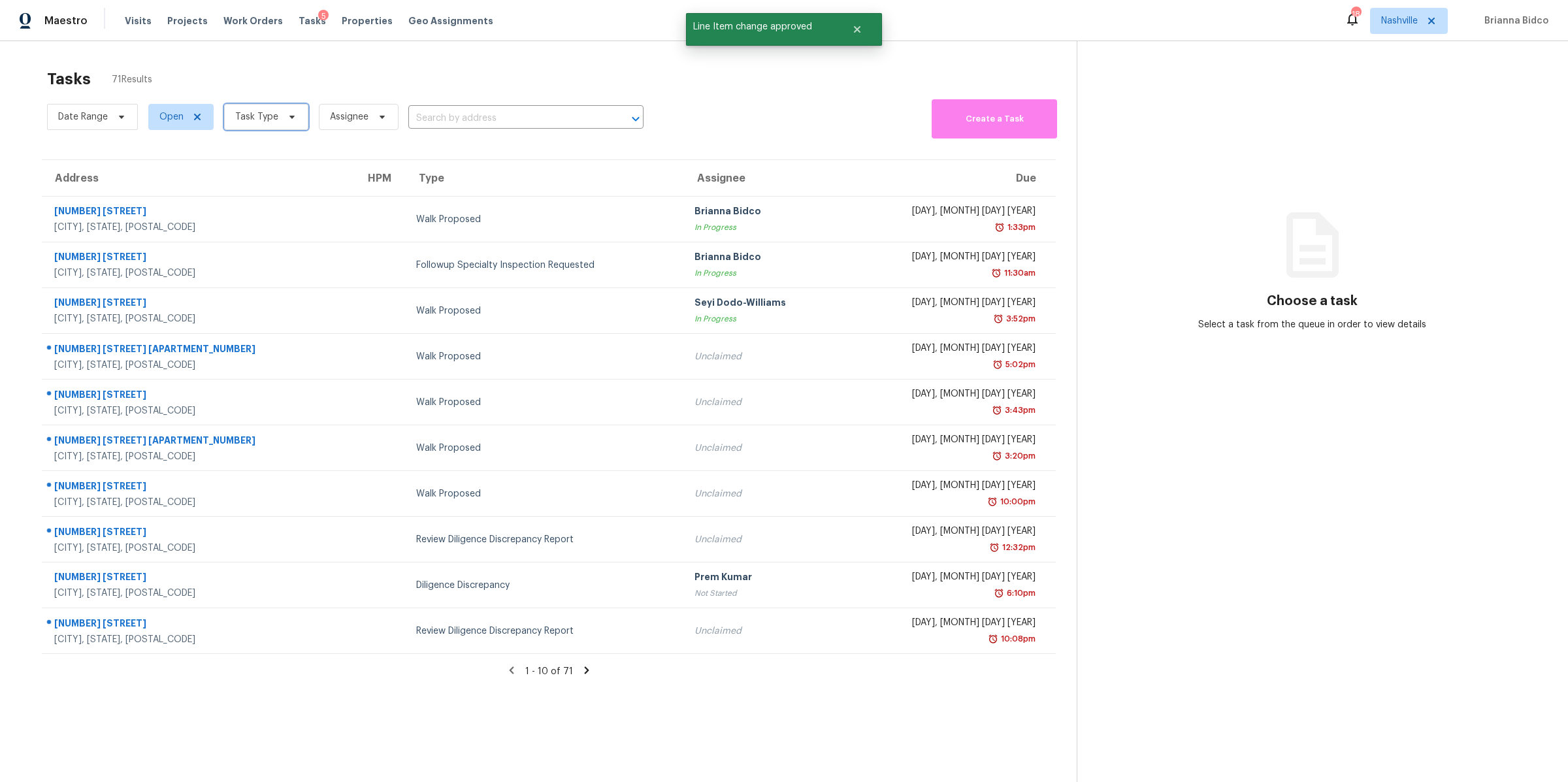 click on "Task Type" at bounding box center (266, 117) 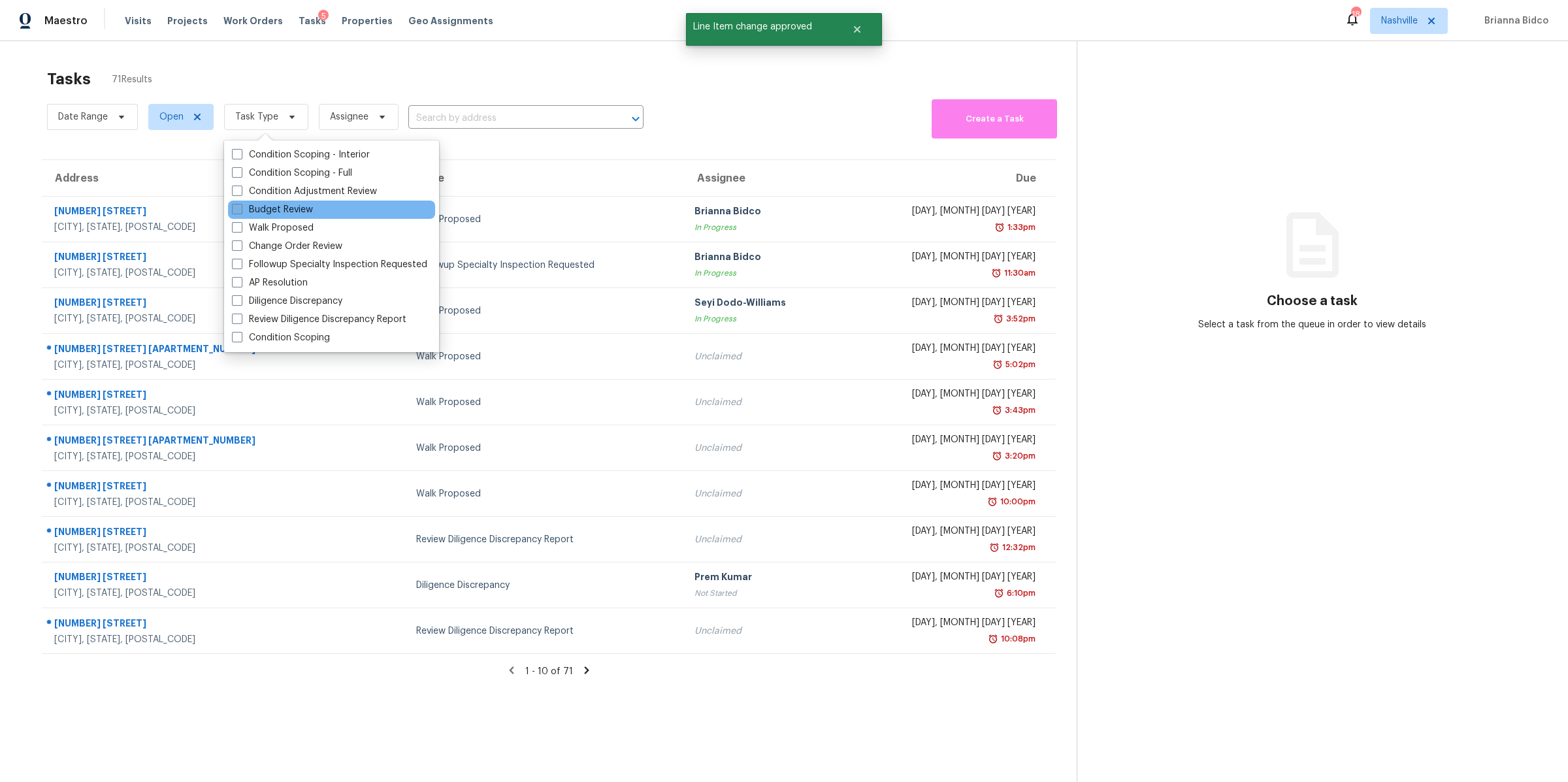 click on "Budget Review" at bounding box center (272, 210) 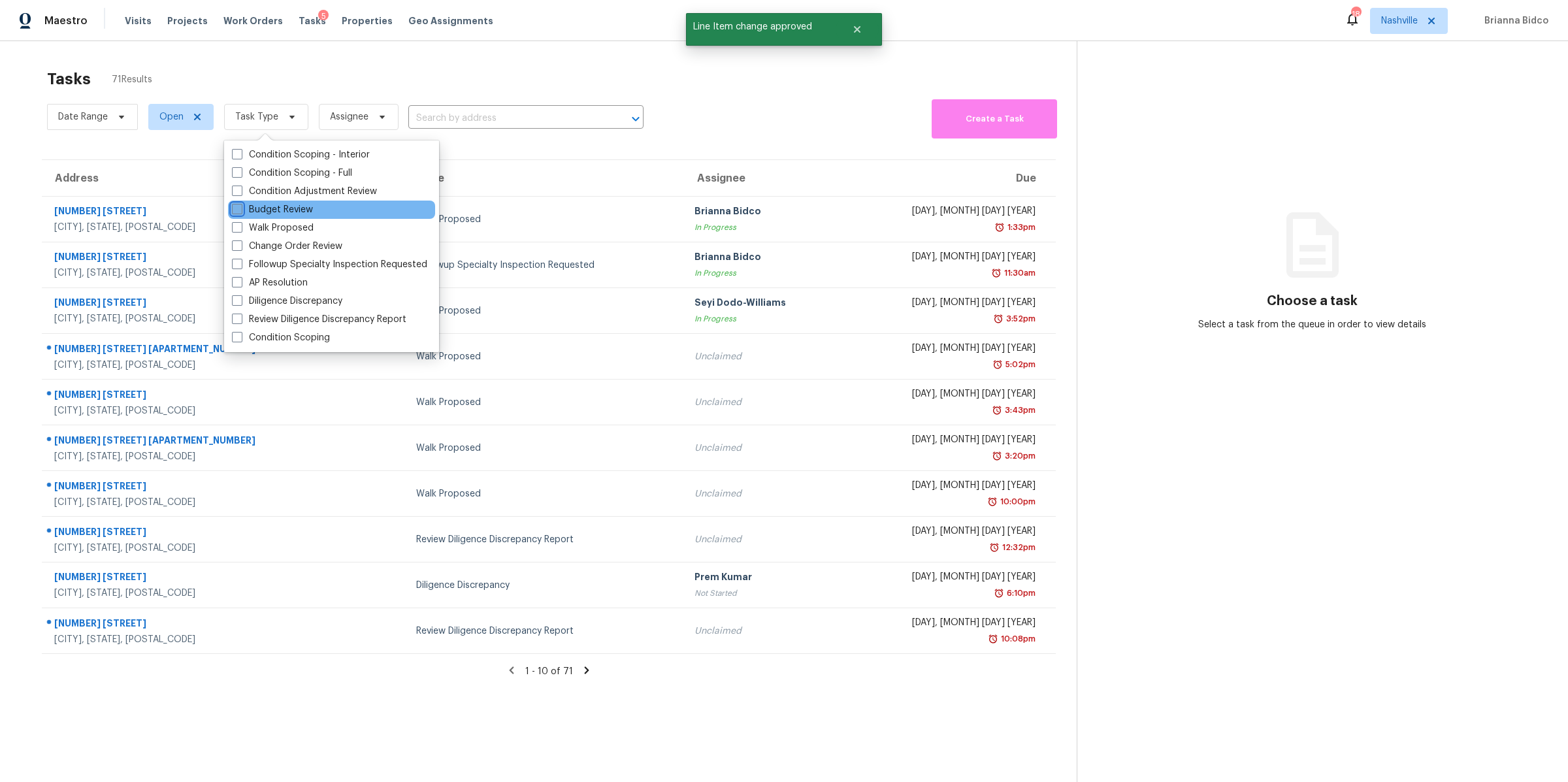 click on "Budget Review" at bounding box center (236, 207) 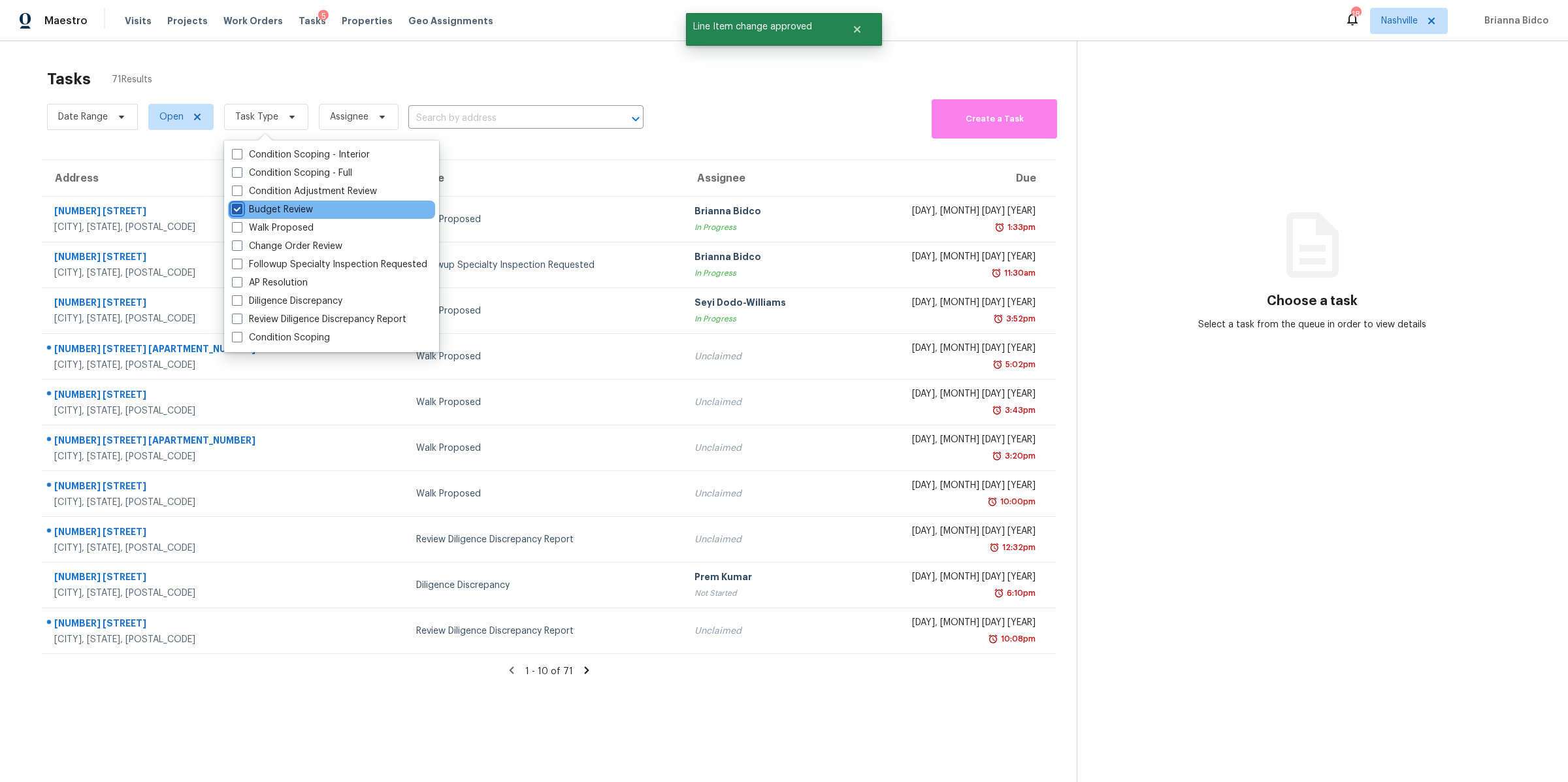 checkbox on "true" 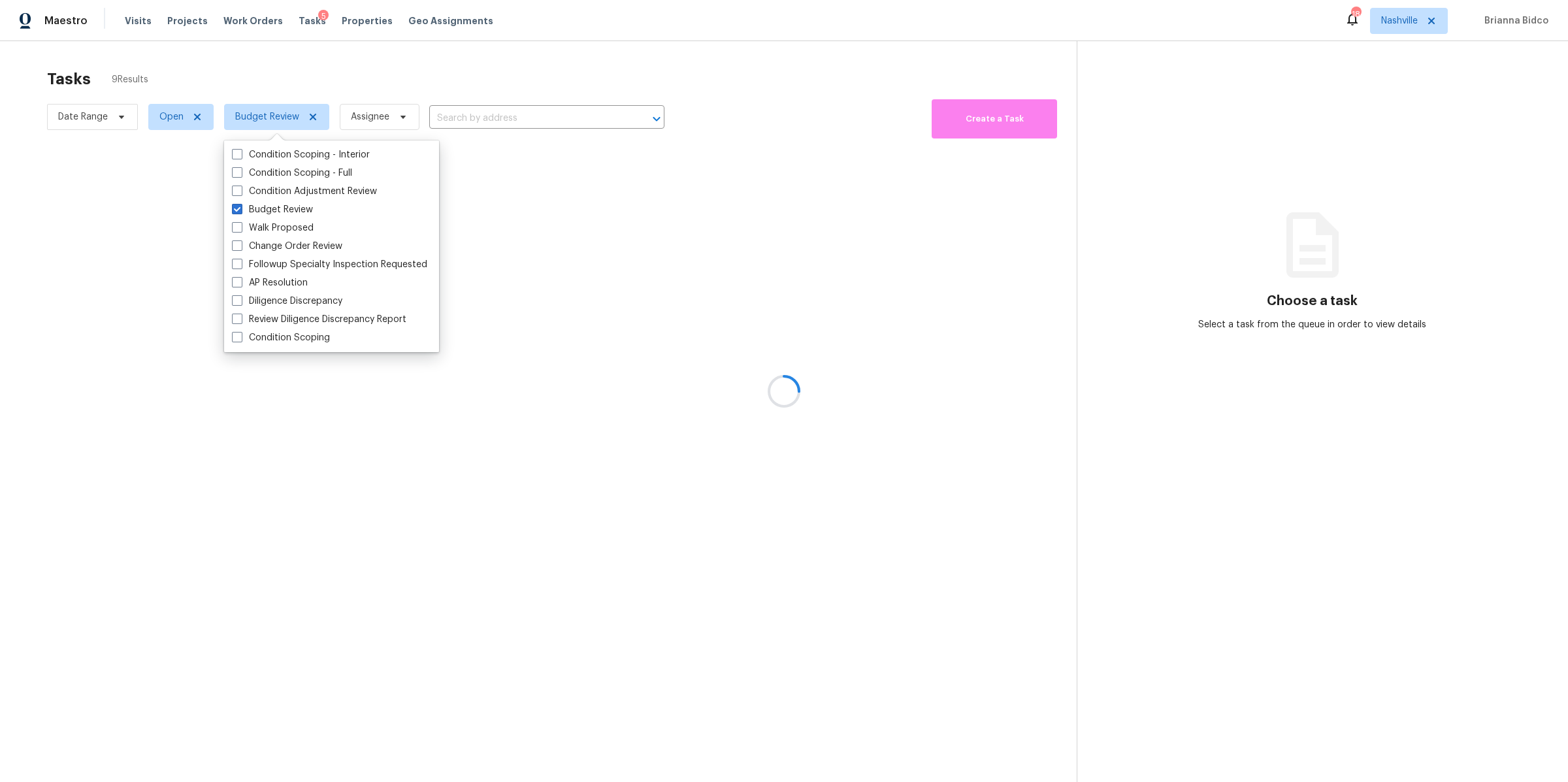 click on "Tasks 9  Results Date Range Open Budget Review Assignee ​ Create a Task" at bounding box center (549, 442) 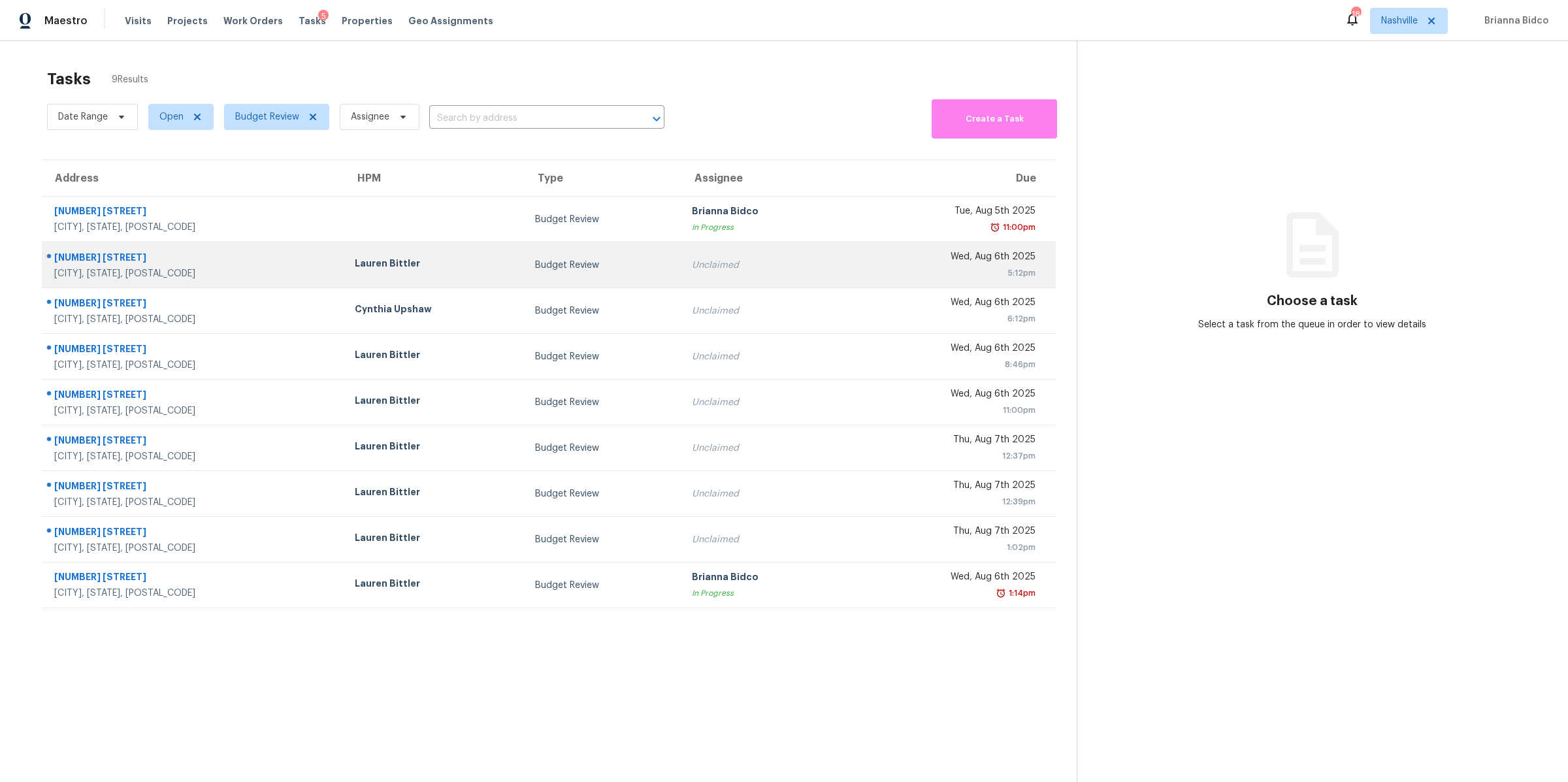 click on "[NUMBER] [STREET]" at bounding box center [194, 259] 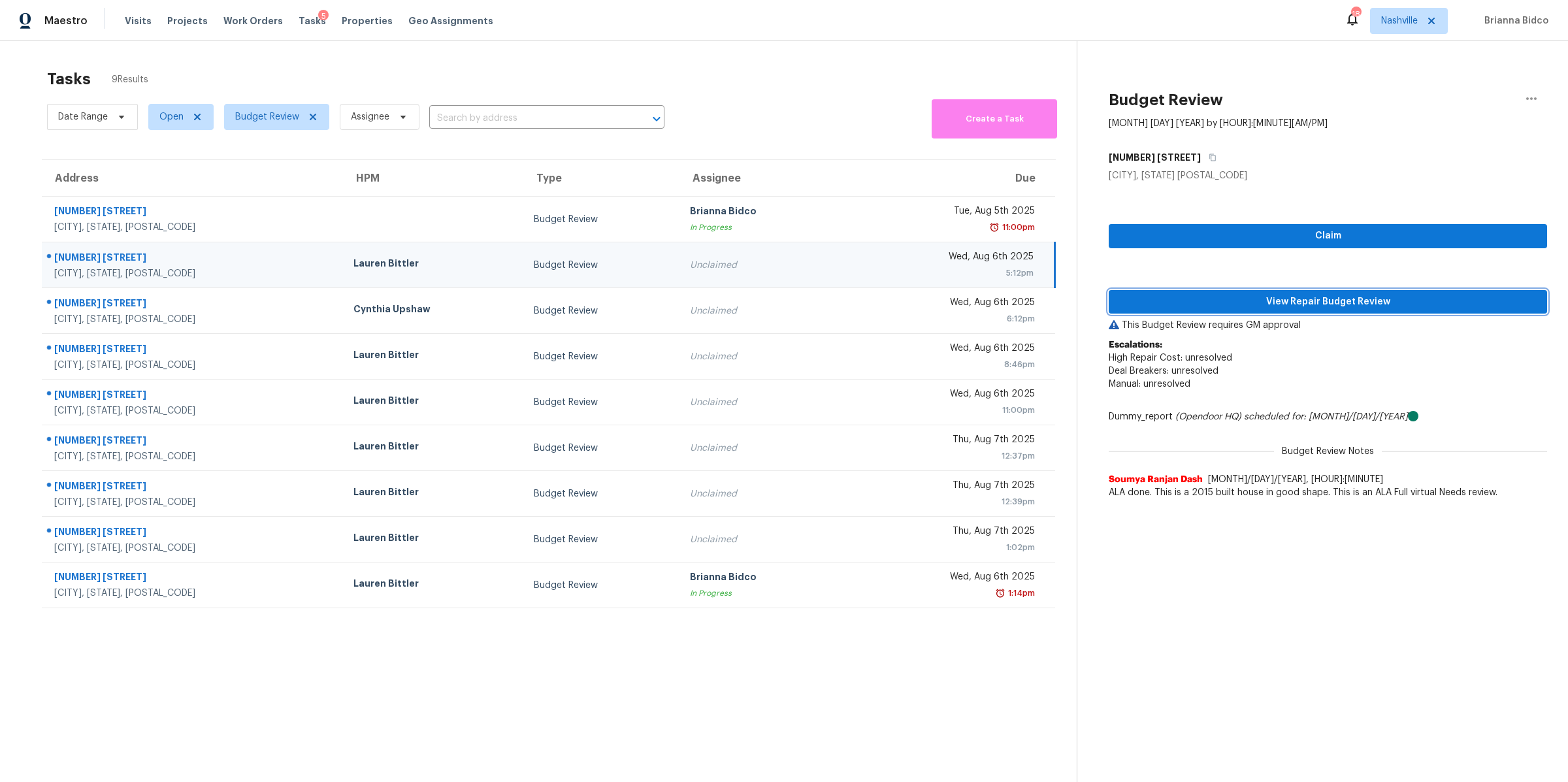 click on "View Repair Budget Review" at bounding box center [1328, 302] 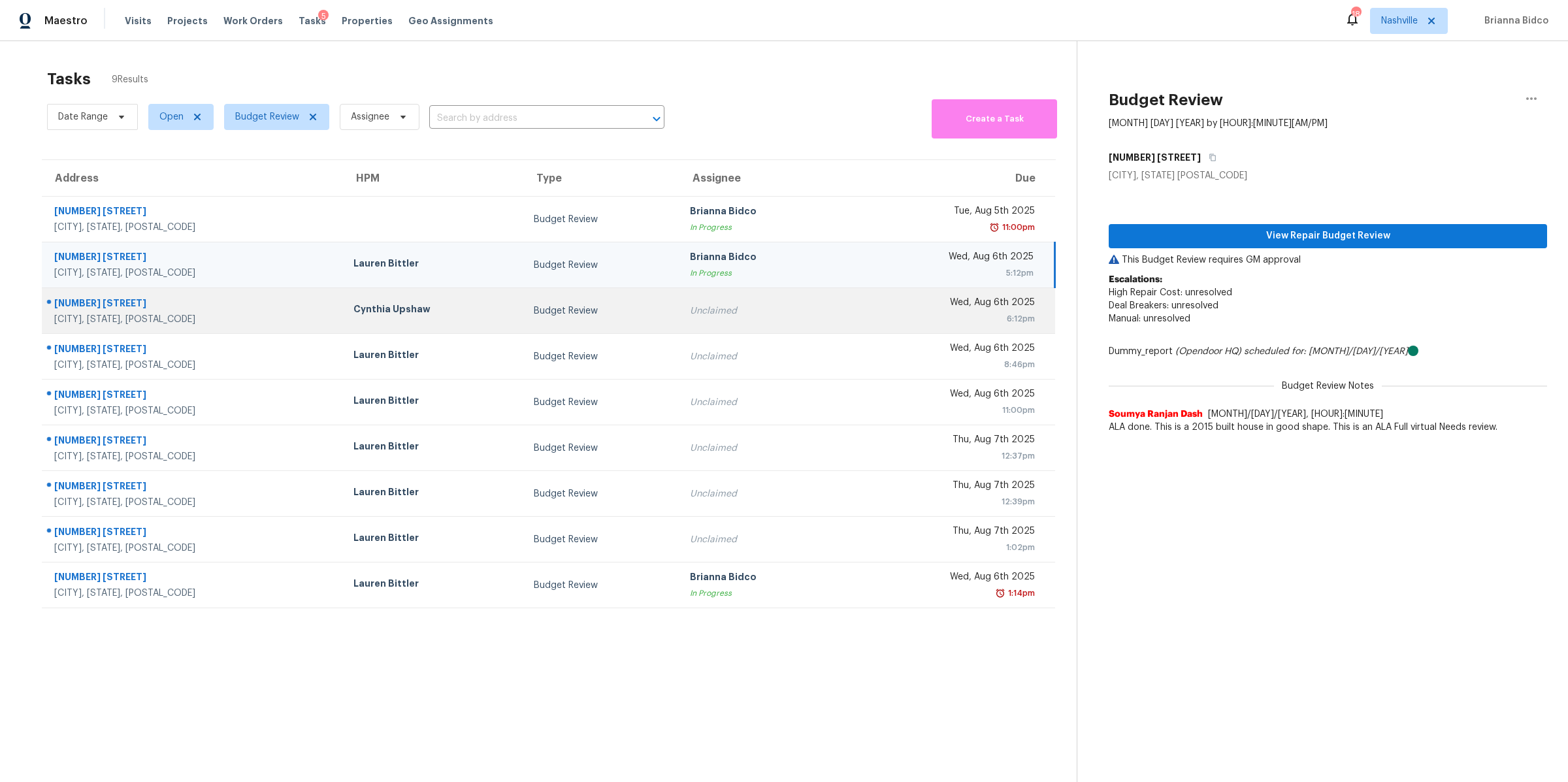 click on "[NUMBER] [STREET]" at bounding box center (193, 304) 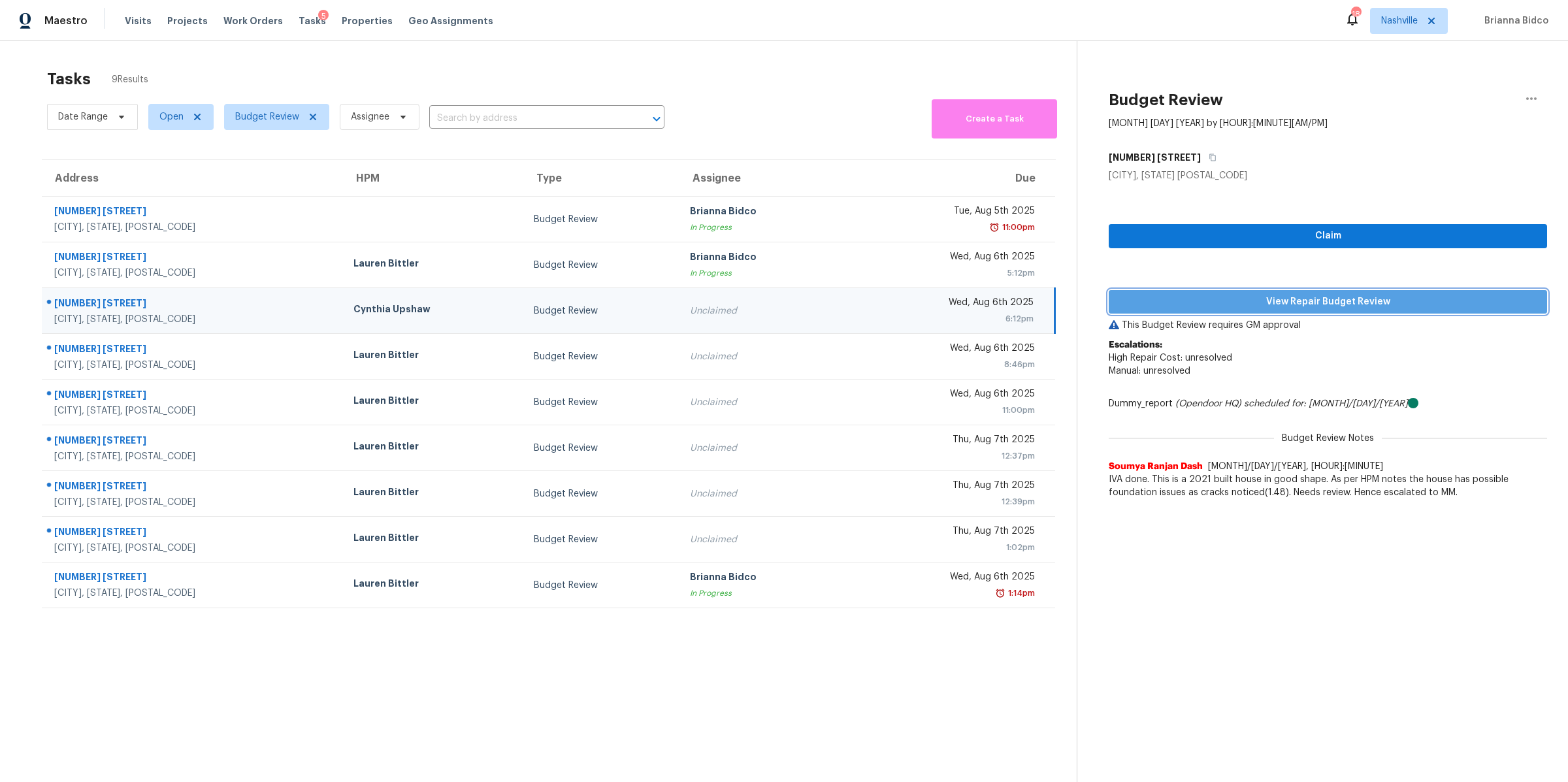 click on "View Repair Budget Review" at bounding box center (1328, 302) 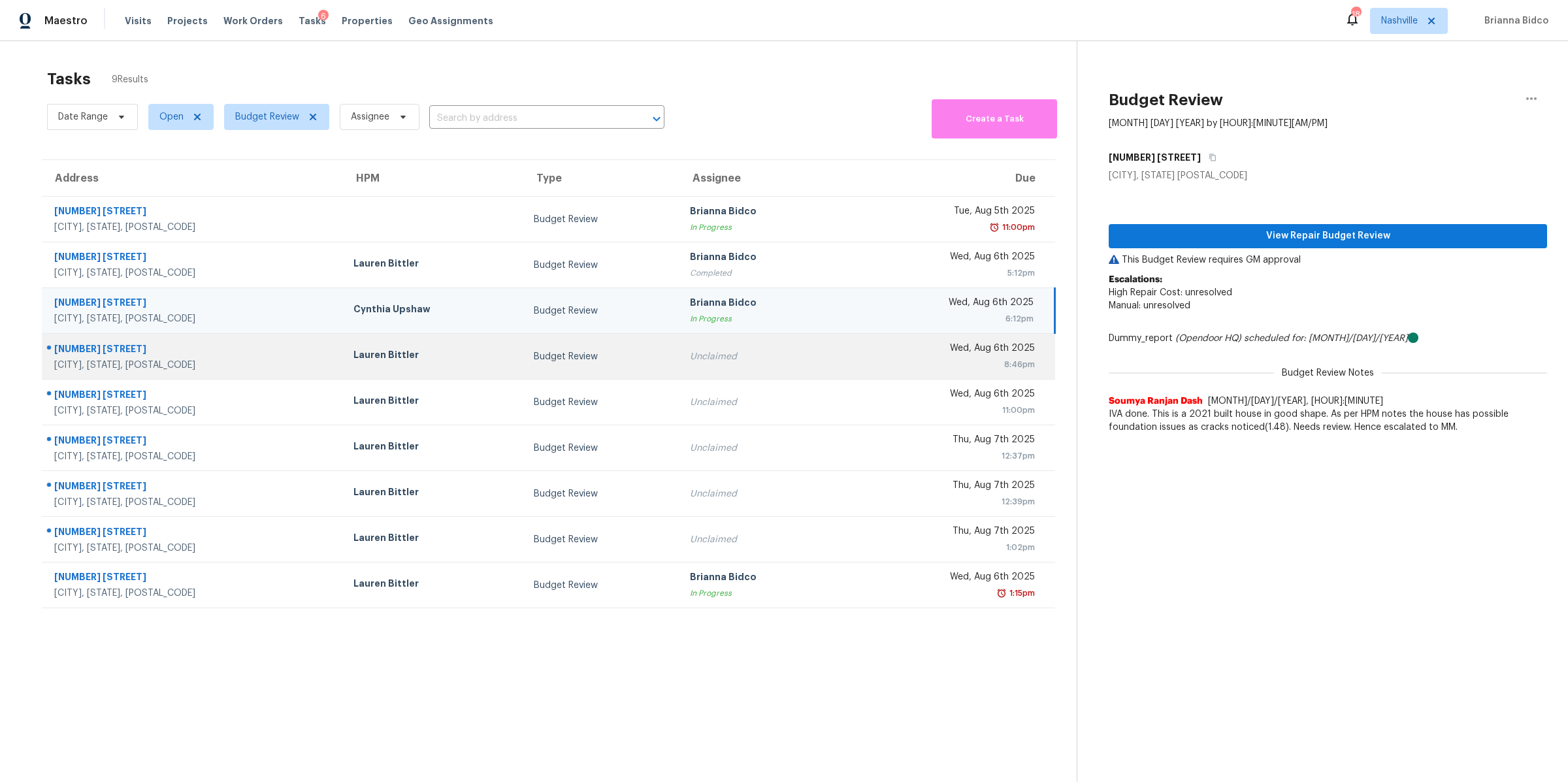 click on "[NUMBER] [STREET]" at bounding box center [193, 350] 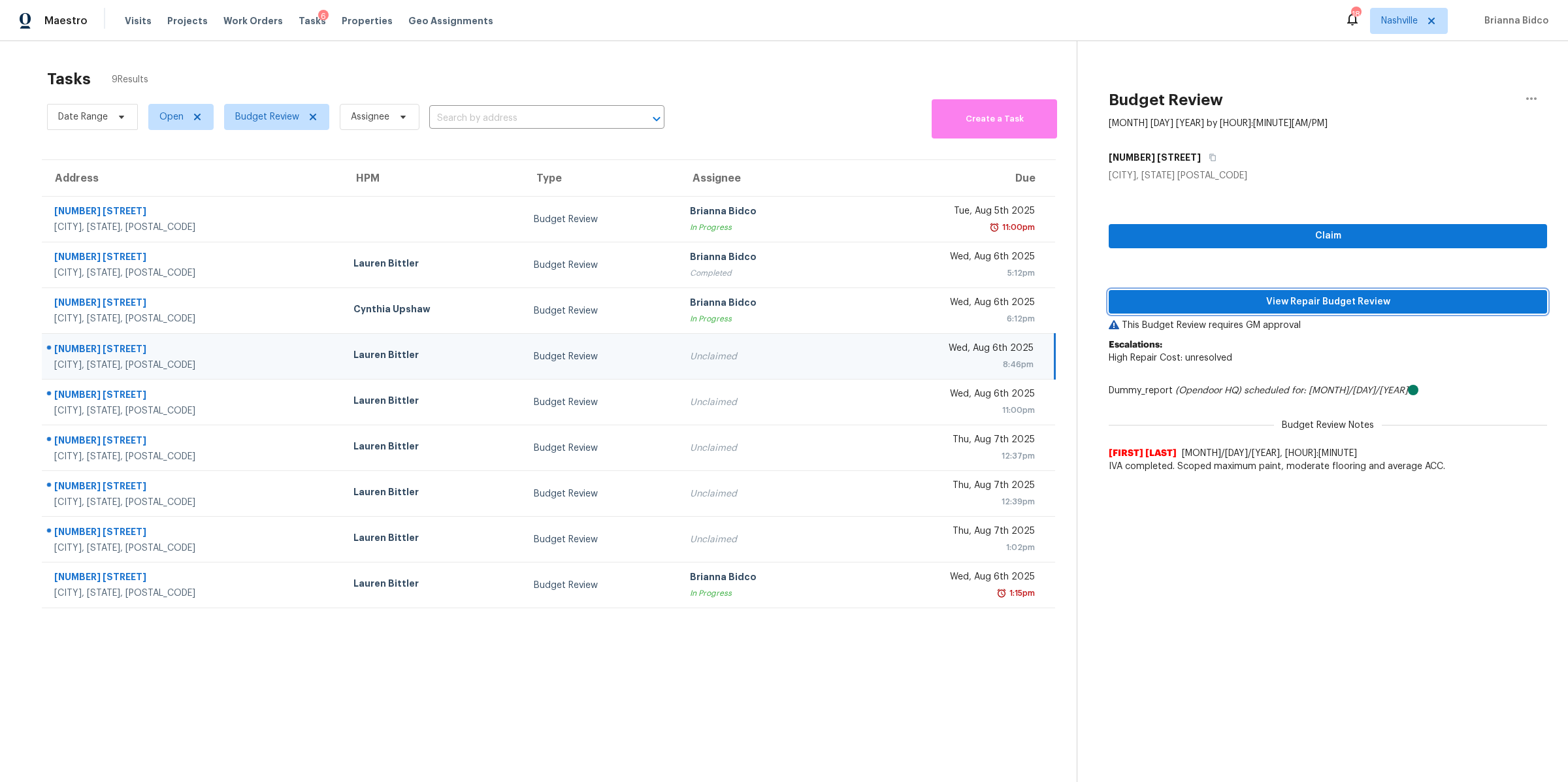 click on "View Repair Budget Review" at bounding box center (1328, 302) 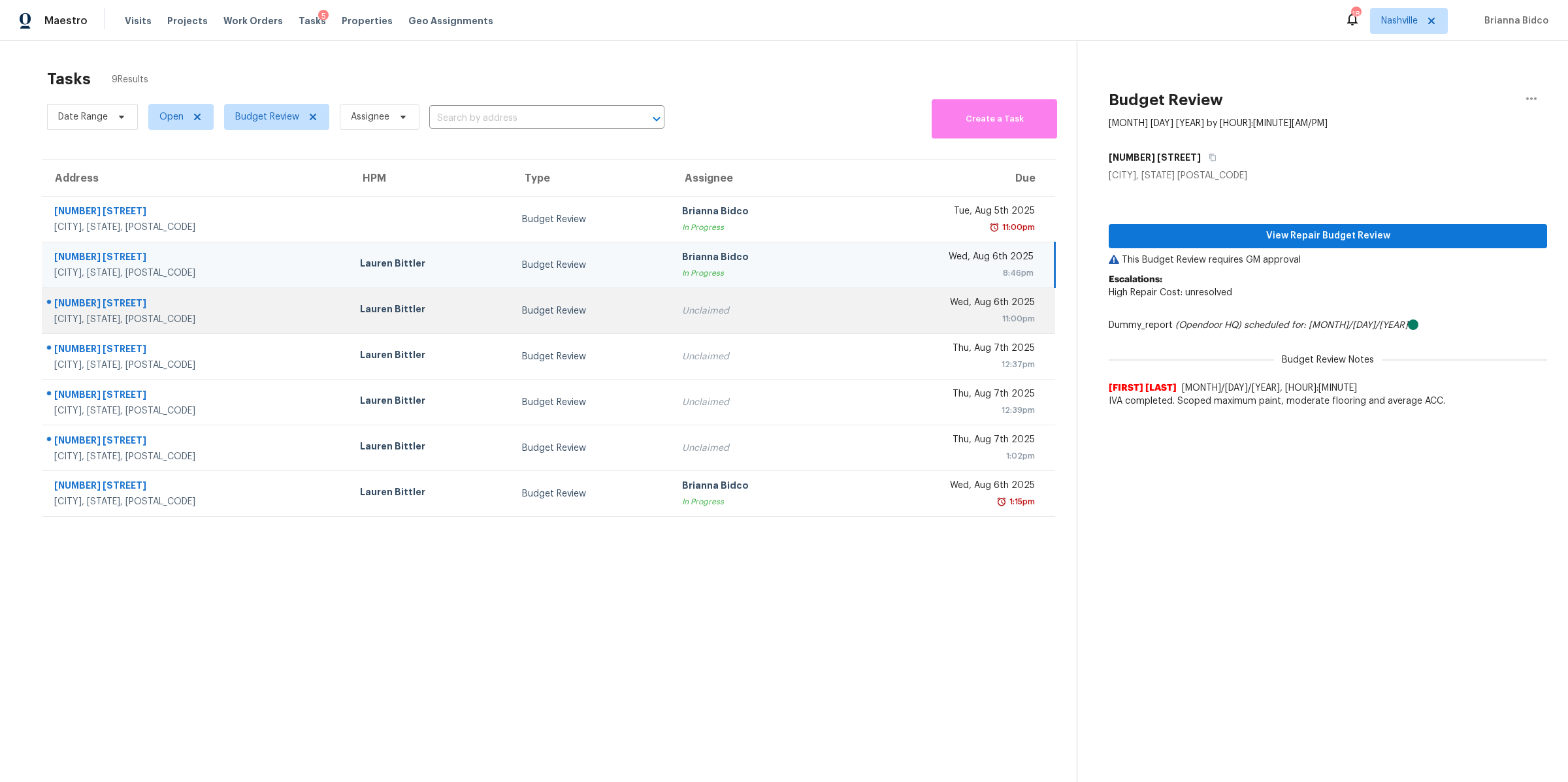 click on "[CITY], [STATE], [POSTAL_CODE]" at bounding box center [197, 319] 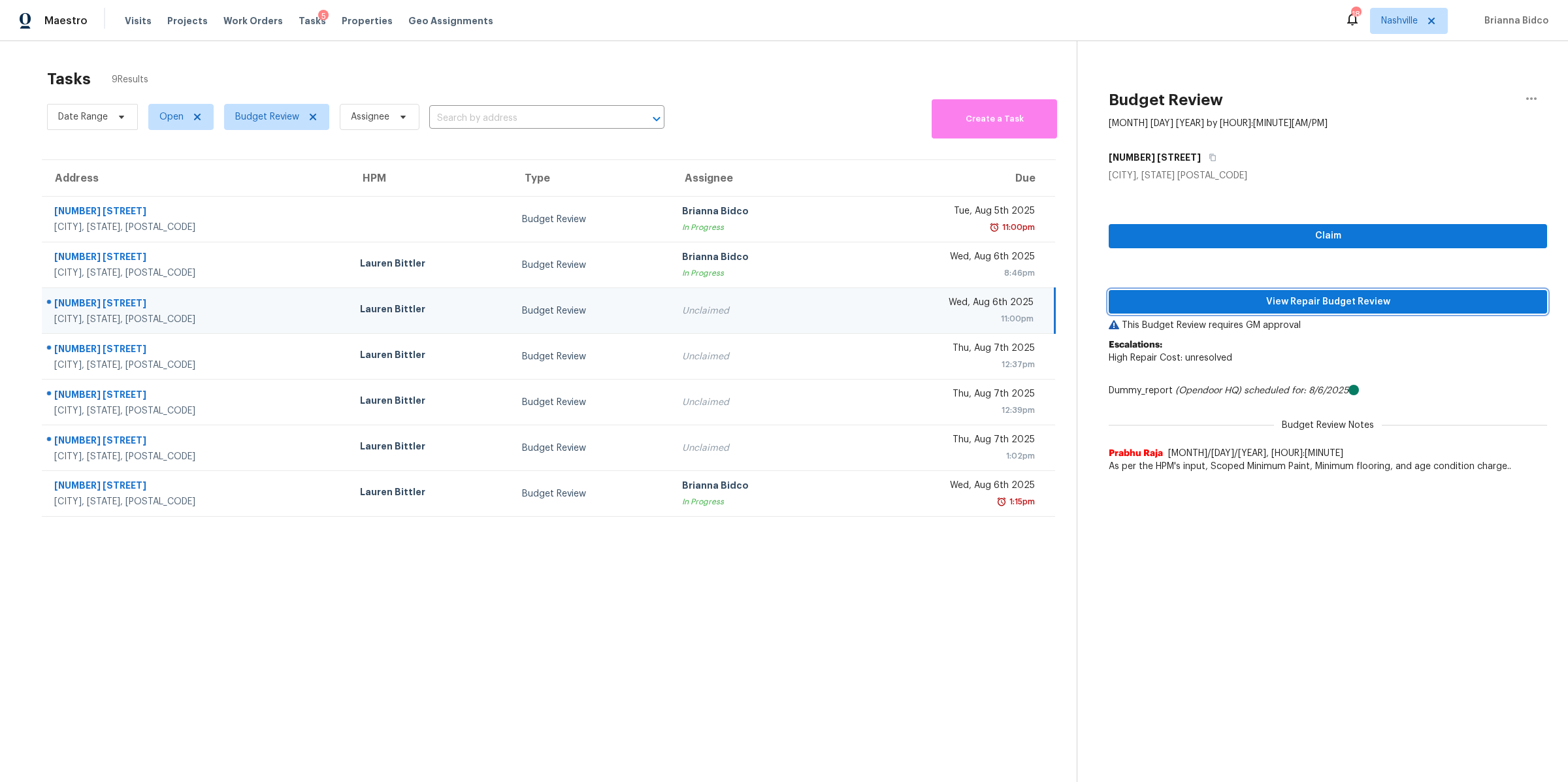 click on "View Repair Budget Review" at bounding box center [1328, 302] 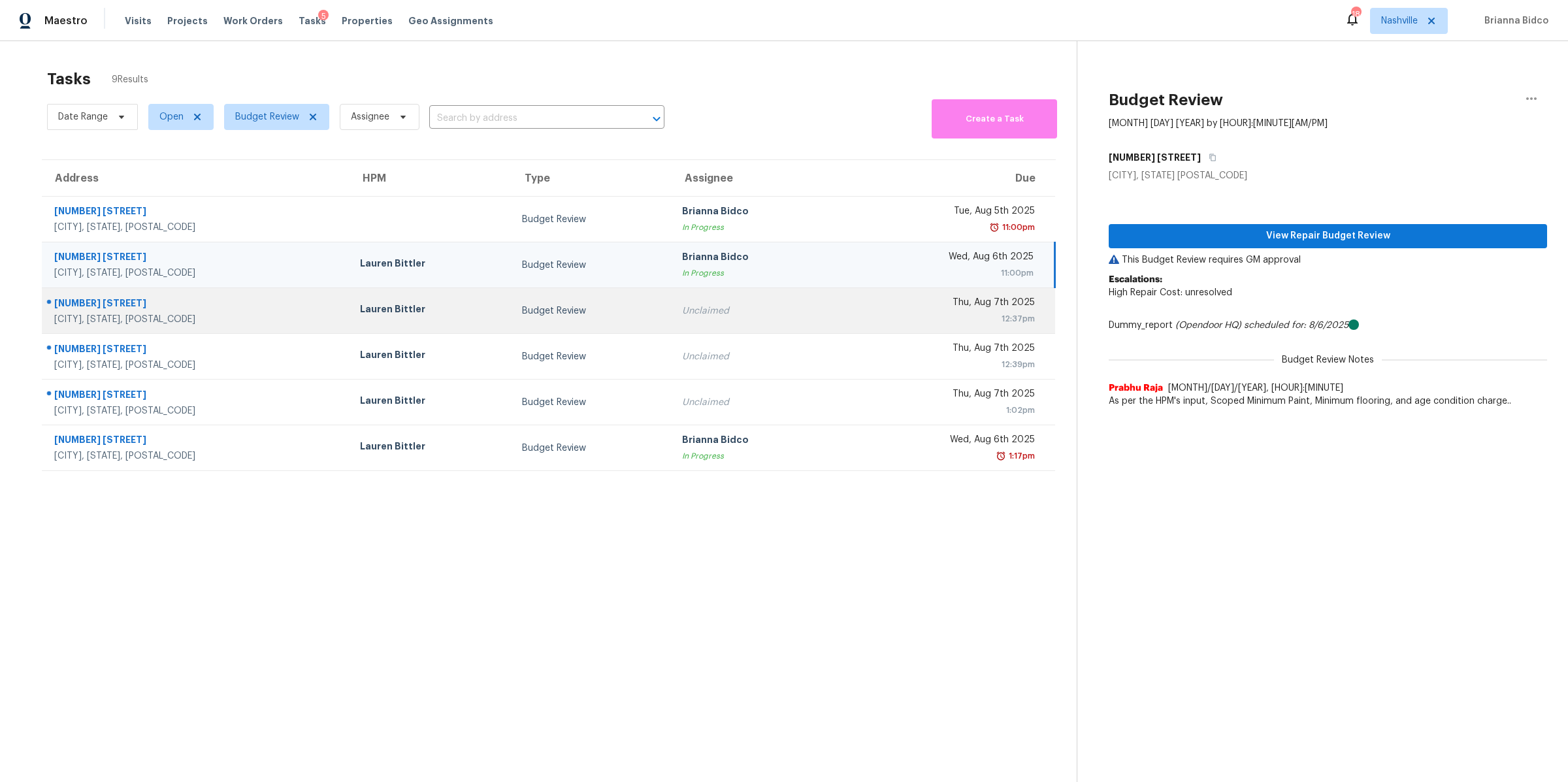 click on "[NUMBER] [STREET]" at bounding box center [197, 304] 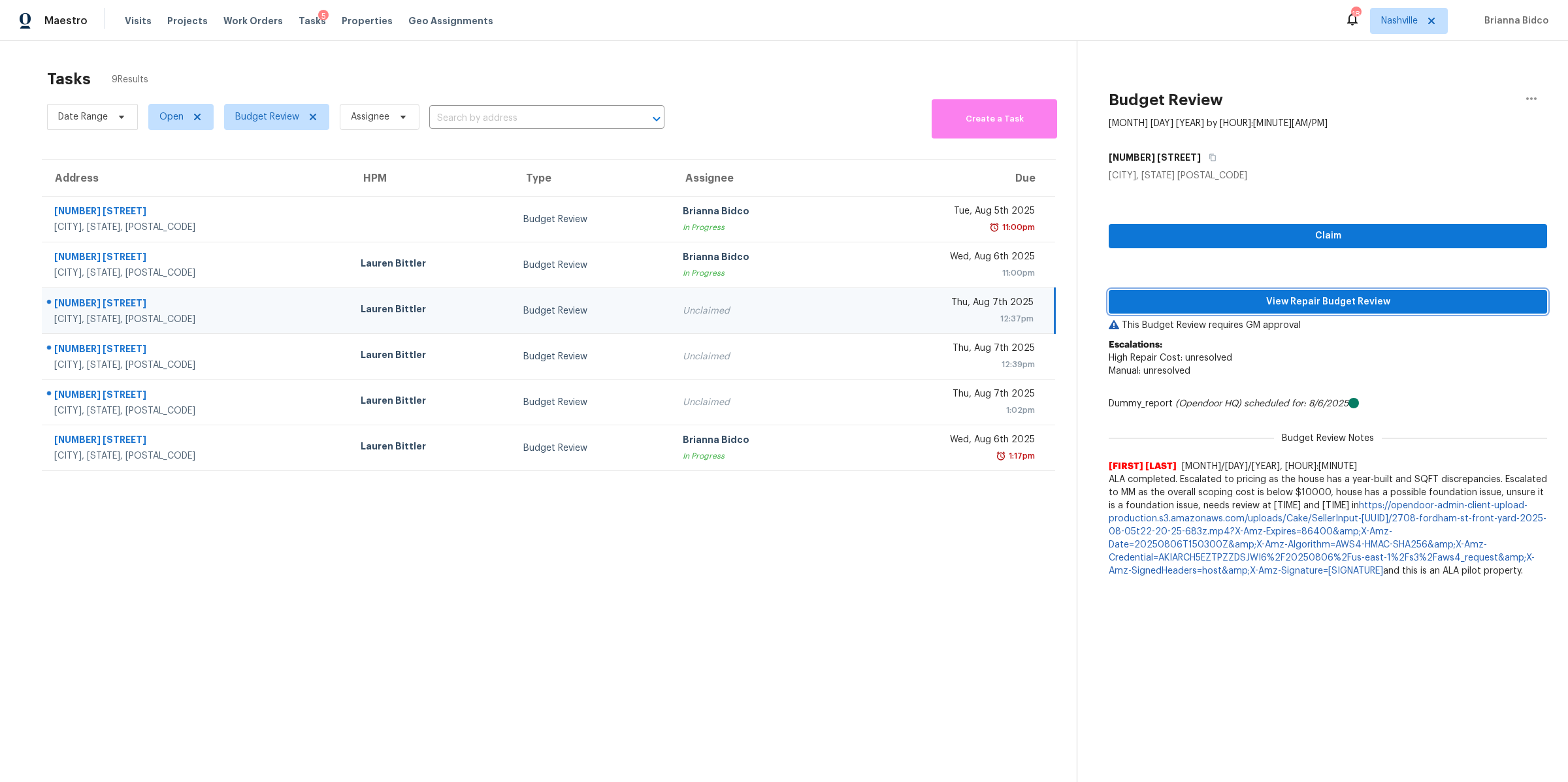 click on "View Repair Budget Review" at bounding box center (1328, 302) 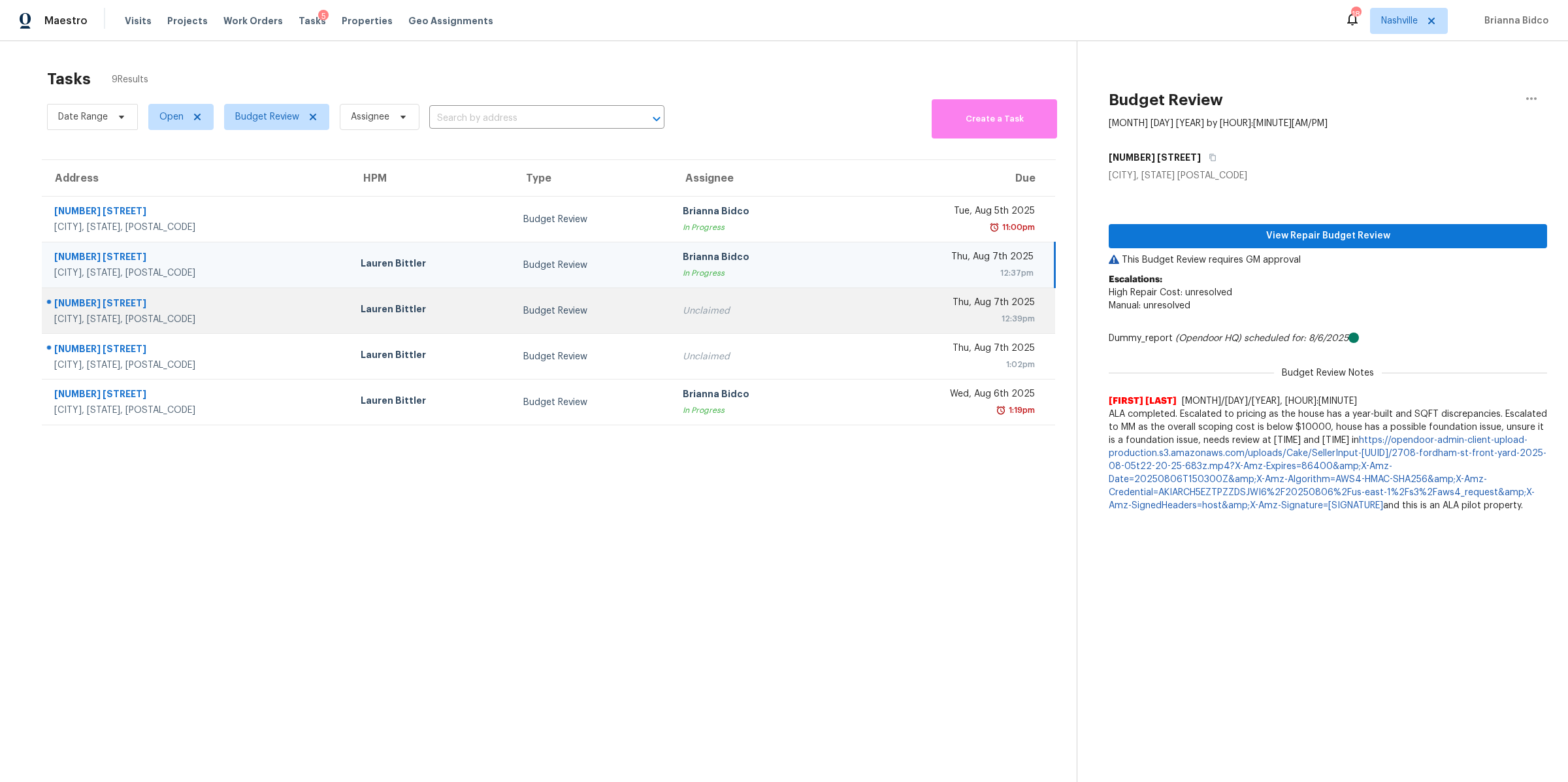 click on "[CITY], [STATE], [POSTAL_CODE]" at bounding box center [197, 319] 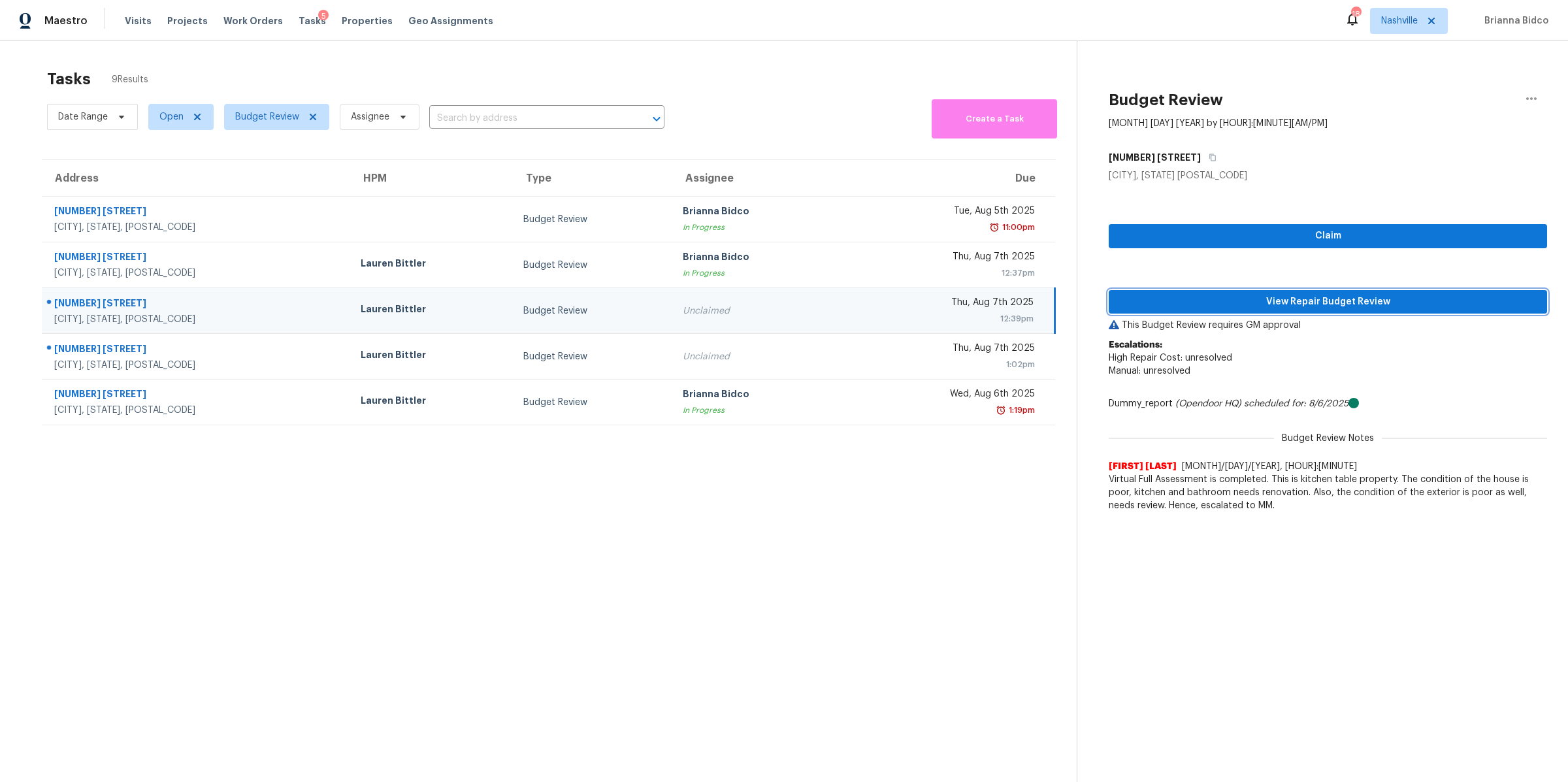 click on "View Repair Budget Review" at bounding box center (1328, 302) 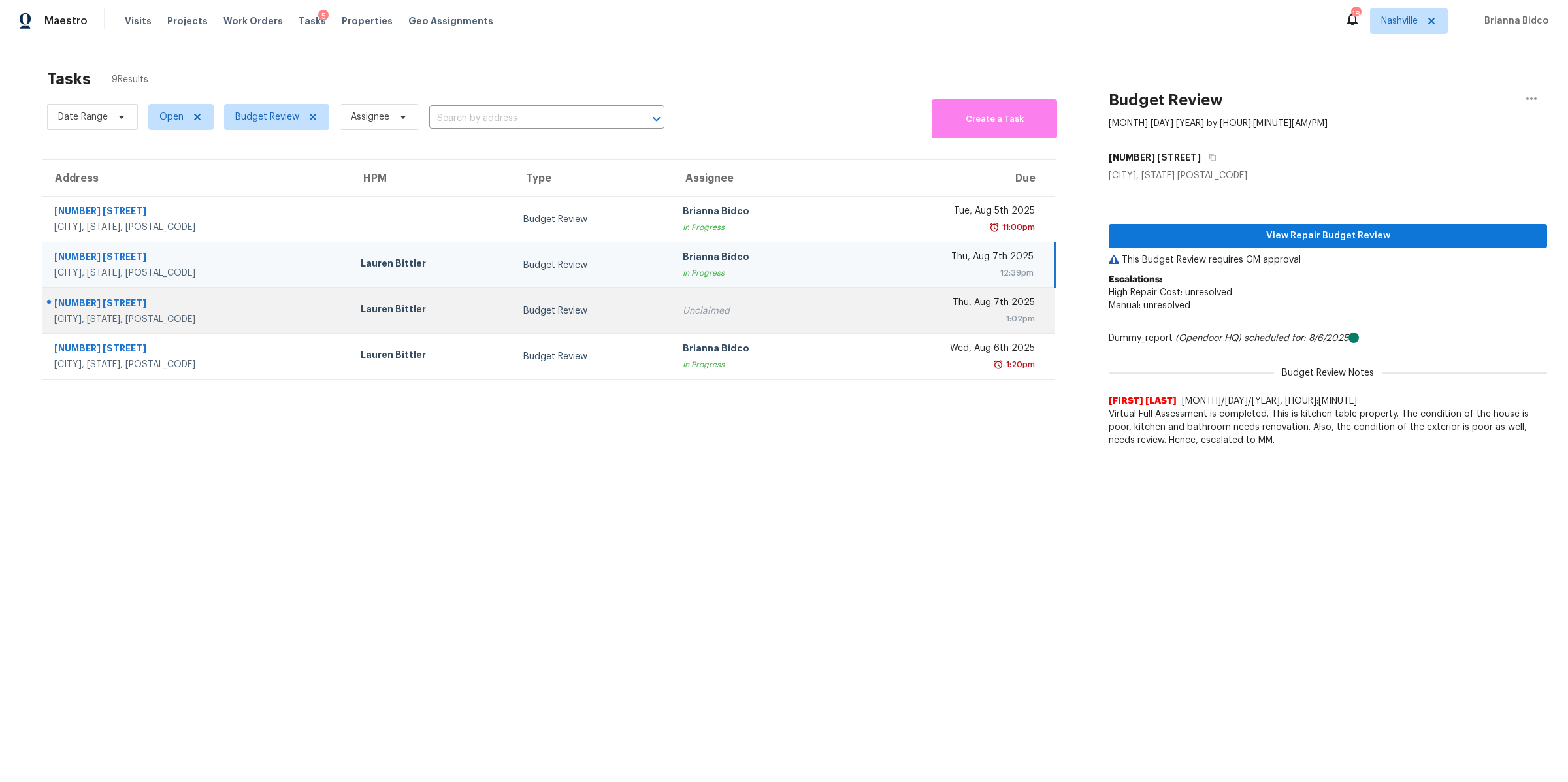 click on "[NUMBER] [STREET]" at bounding box center (197, 304) 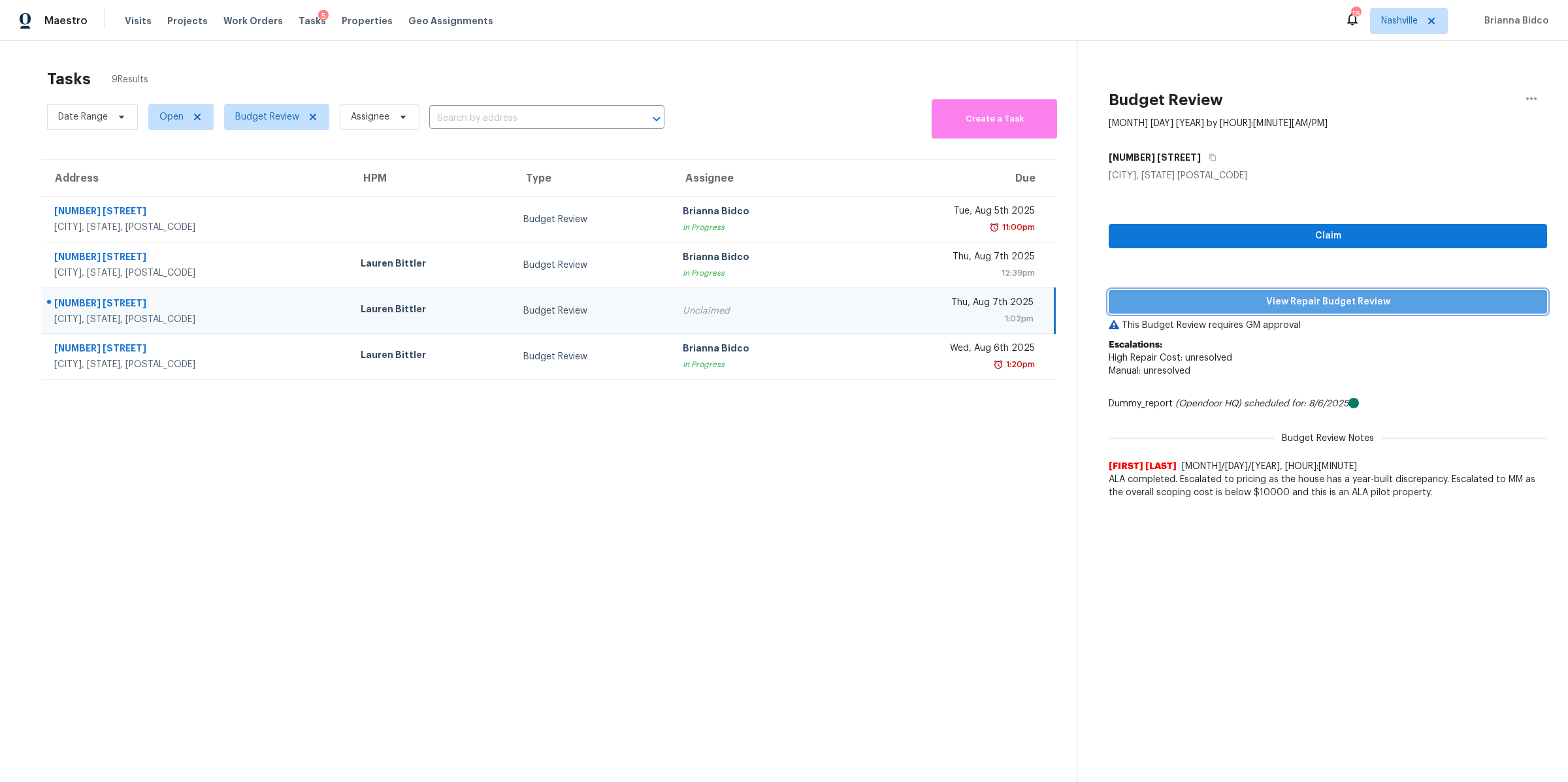 click on "View Repair Budget Review" at bounding box center (1328, 302) 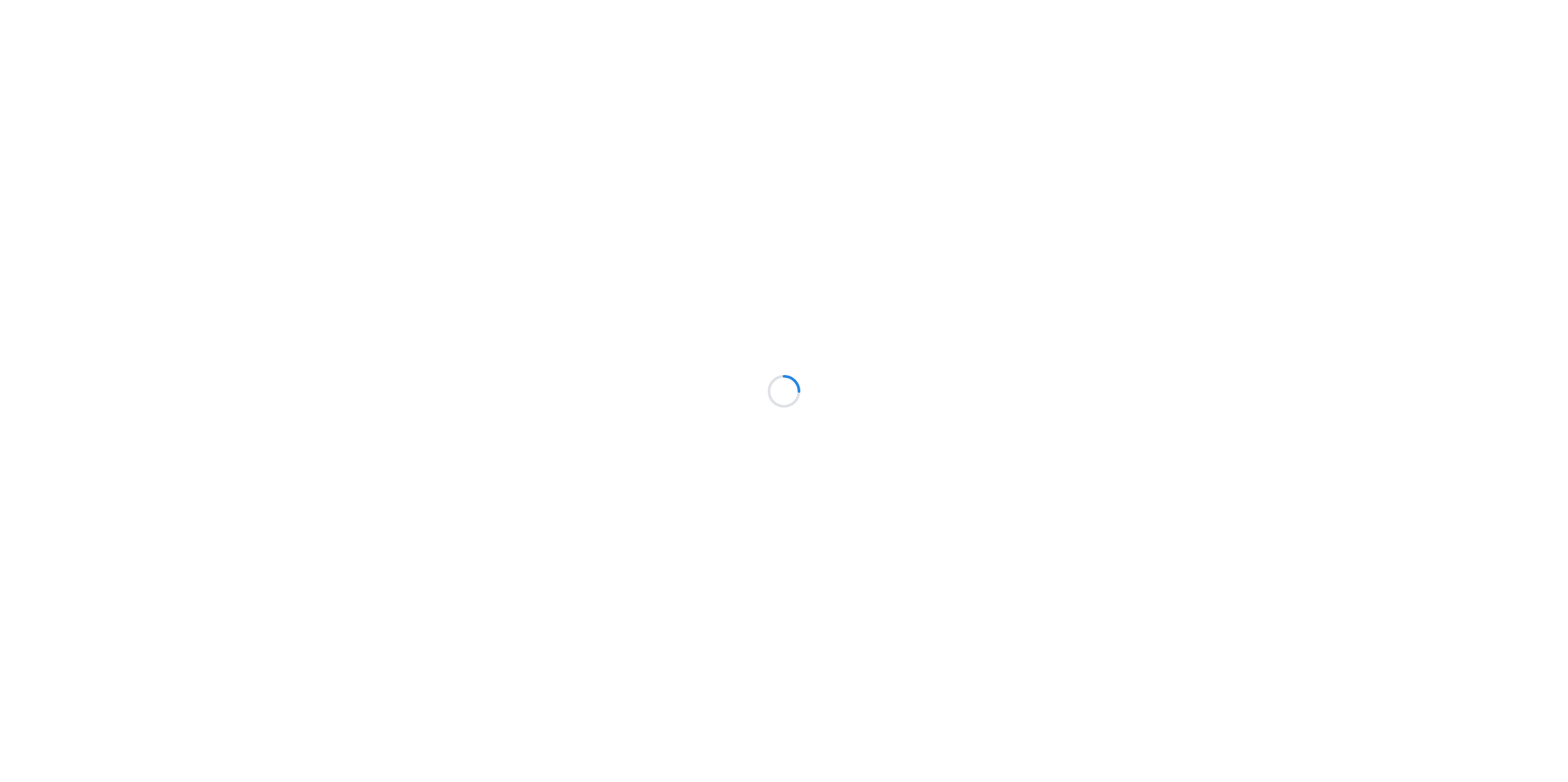 scroll, scrollTop: 0, scrollLeft: 0, axis: both 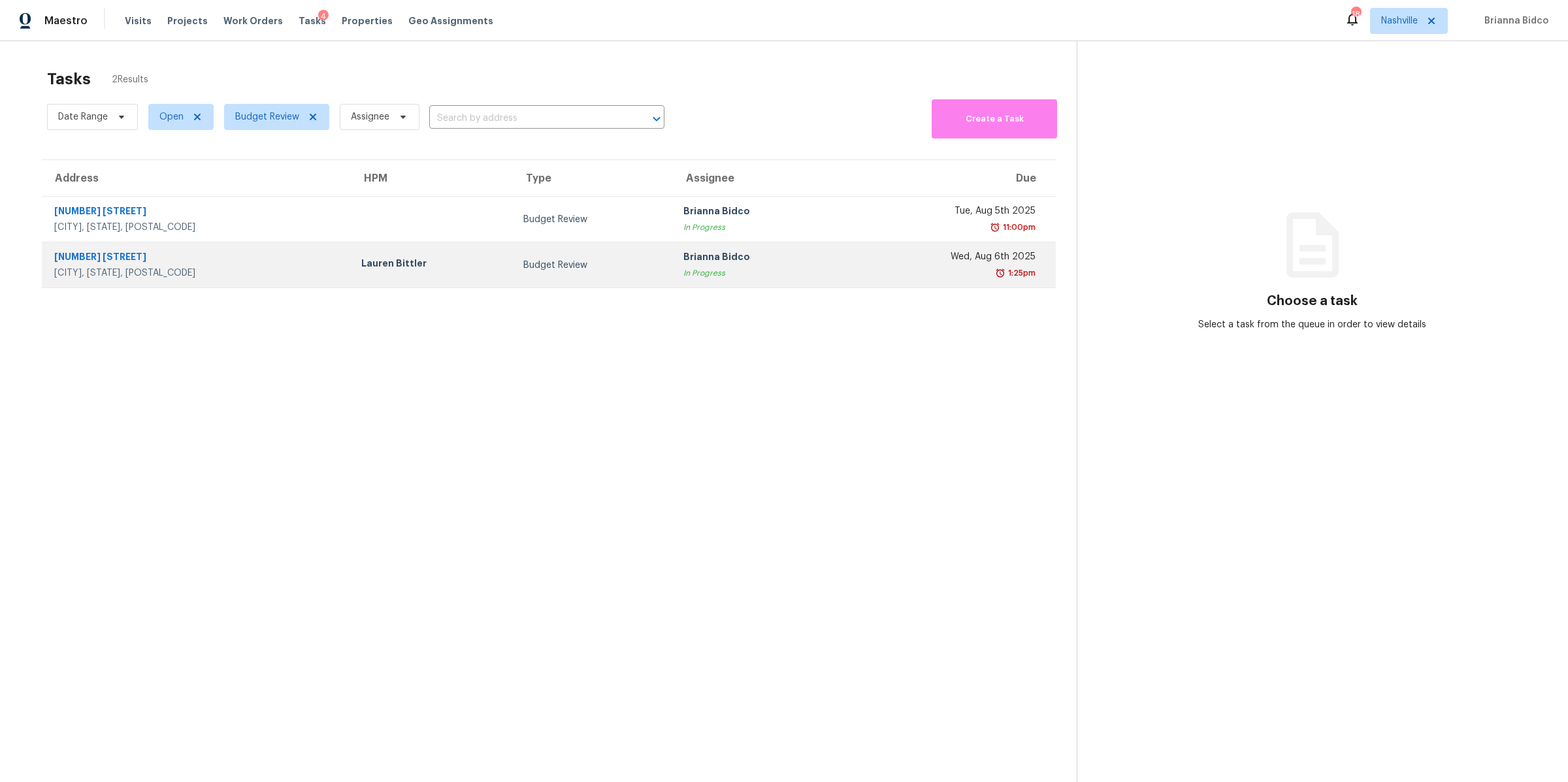 click on "[NUMBER] [STREET]" at bounding box center (197, 258) 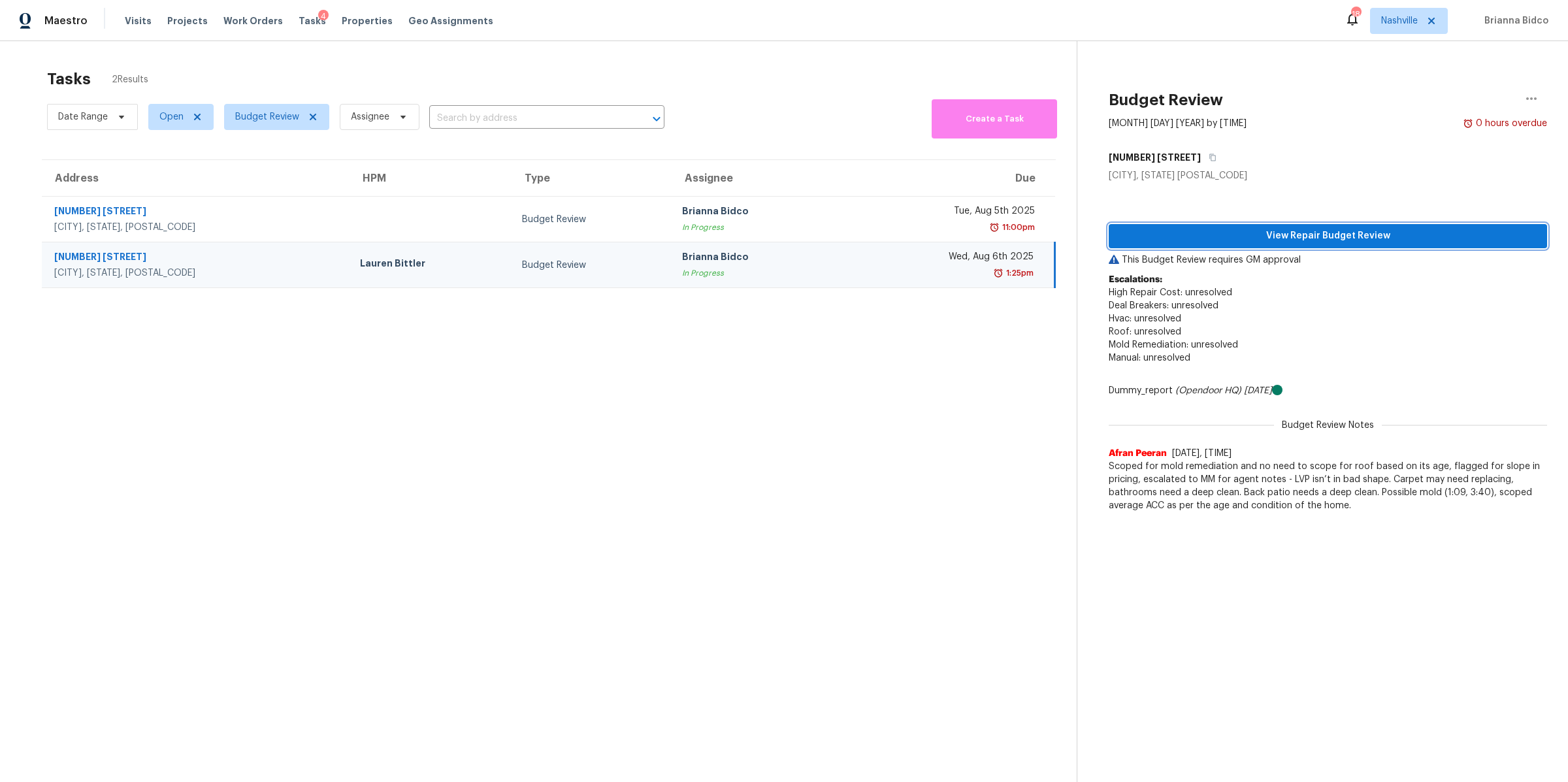 click on "View Repair Budget Review" at bounding box center [1328, 236] 